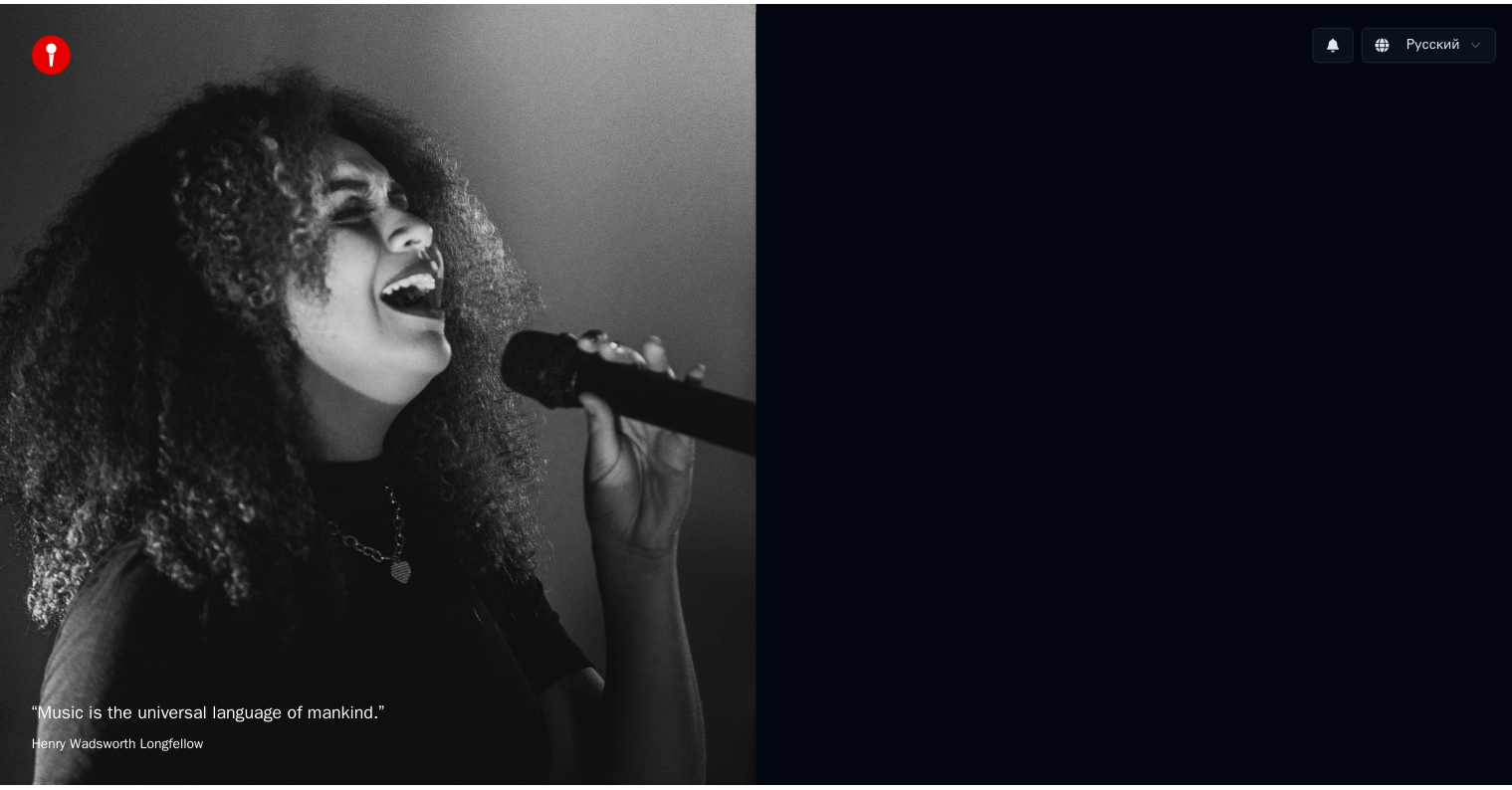 scroll, scrollTop: 0, scrollLeft: 0, axis: both 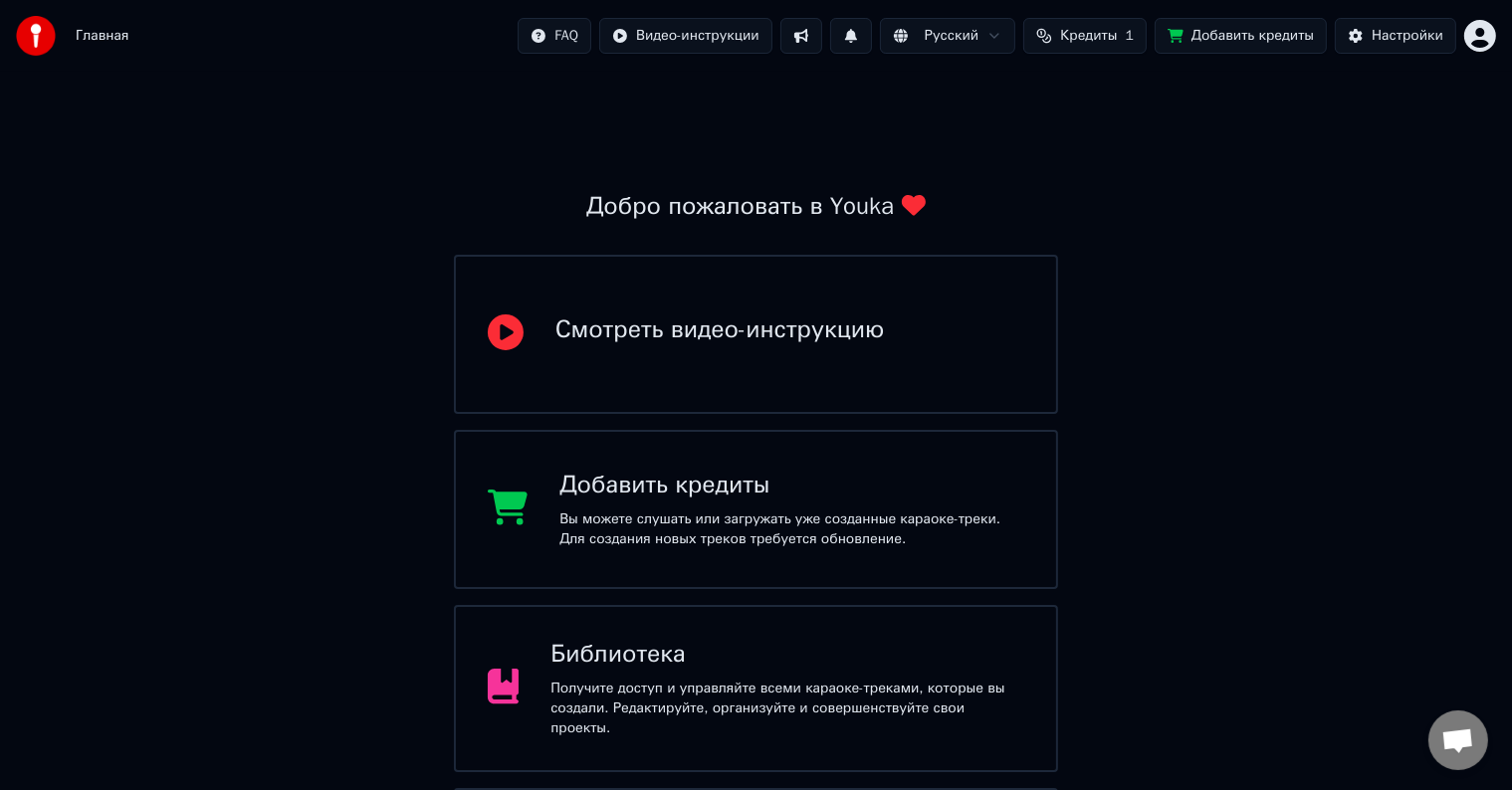 click on "Кредиты" at bounding box center [1088, 36] 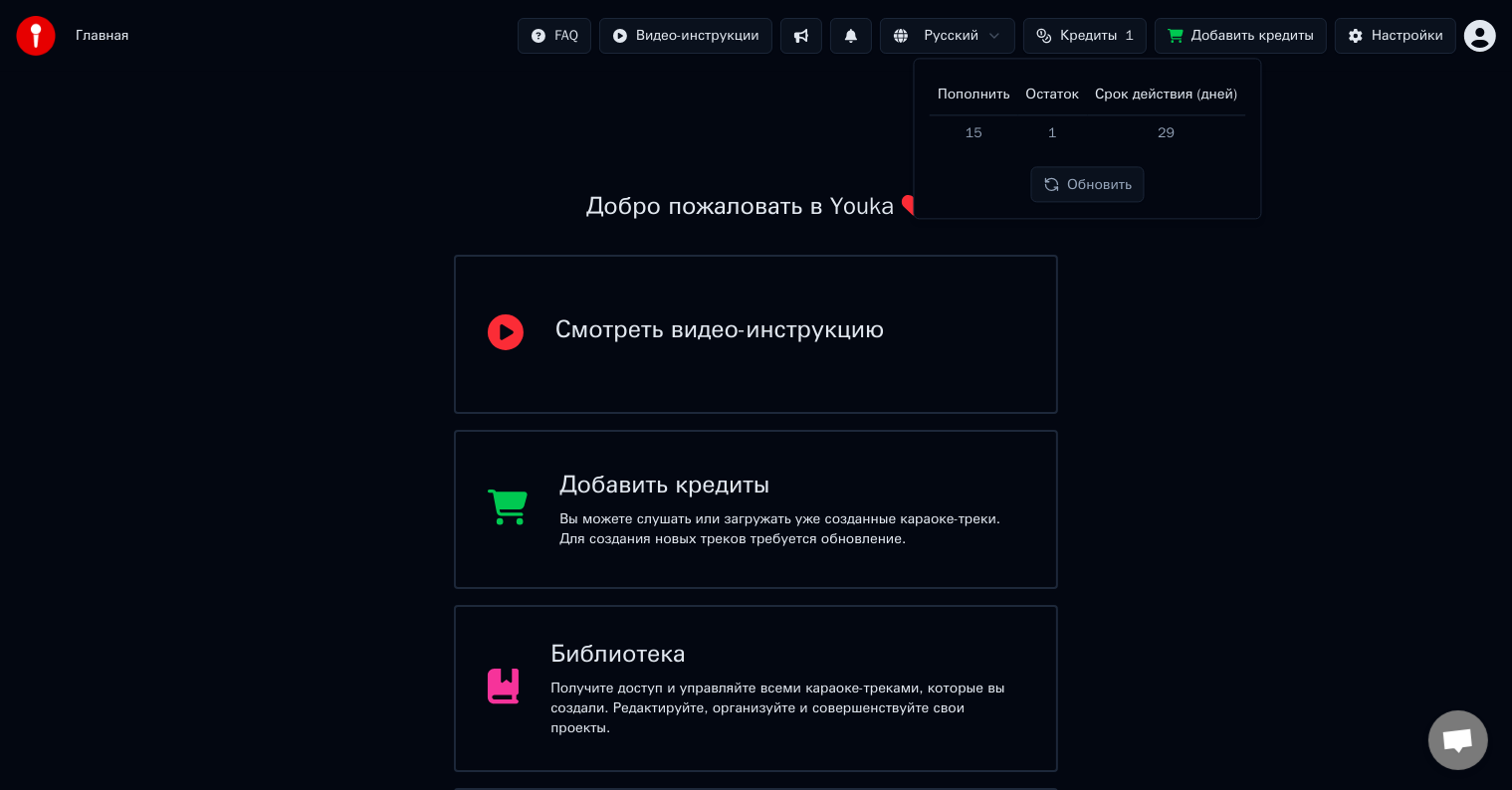 click on "Обновить" at bounding box center [1087, 185] 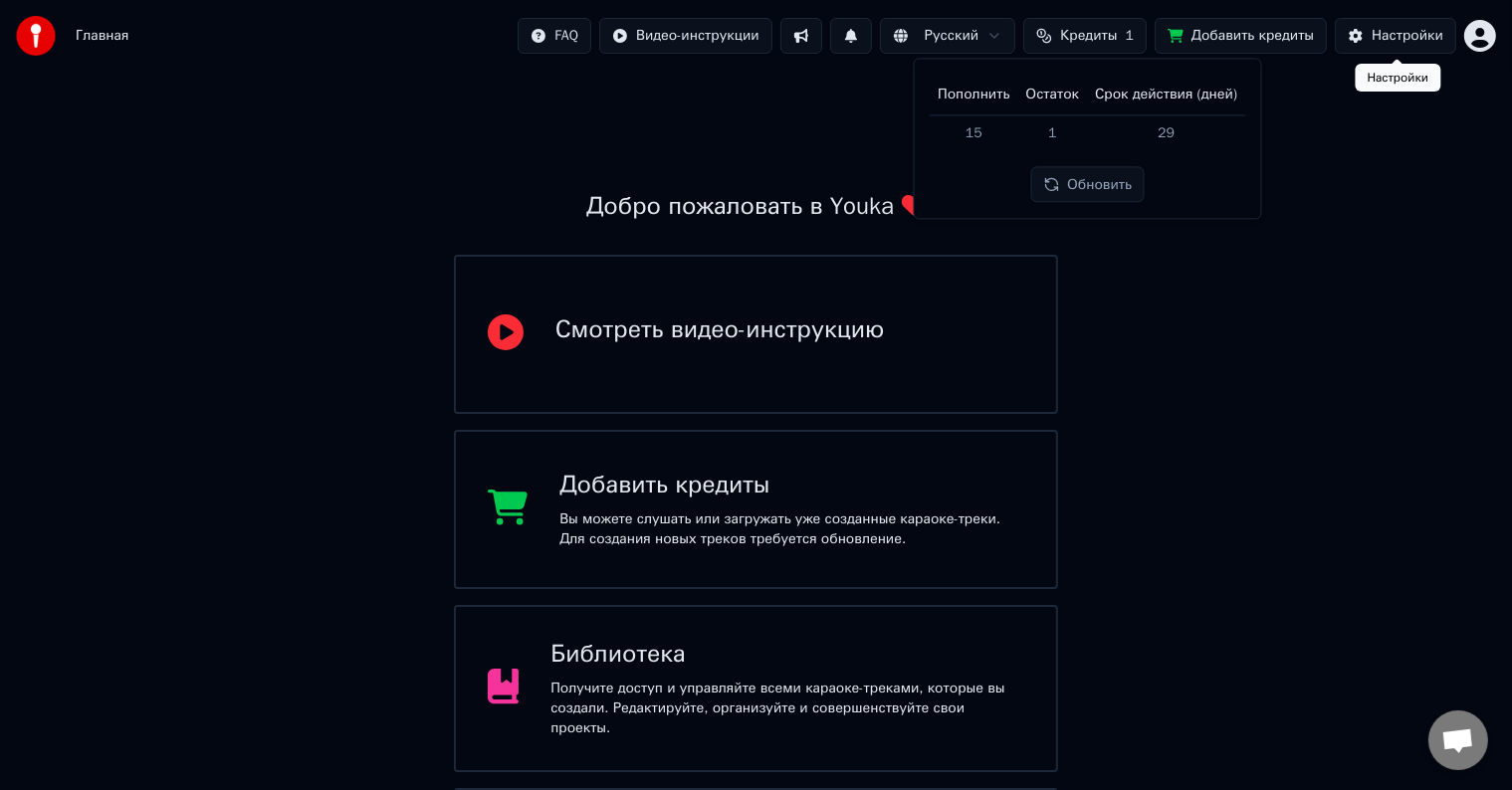 click on "Настройки" at bounding box center [1407, 36] 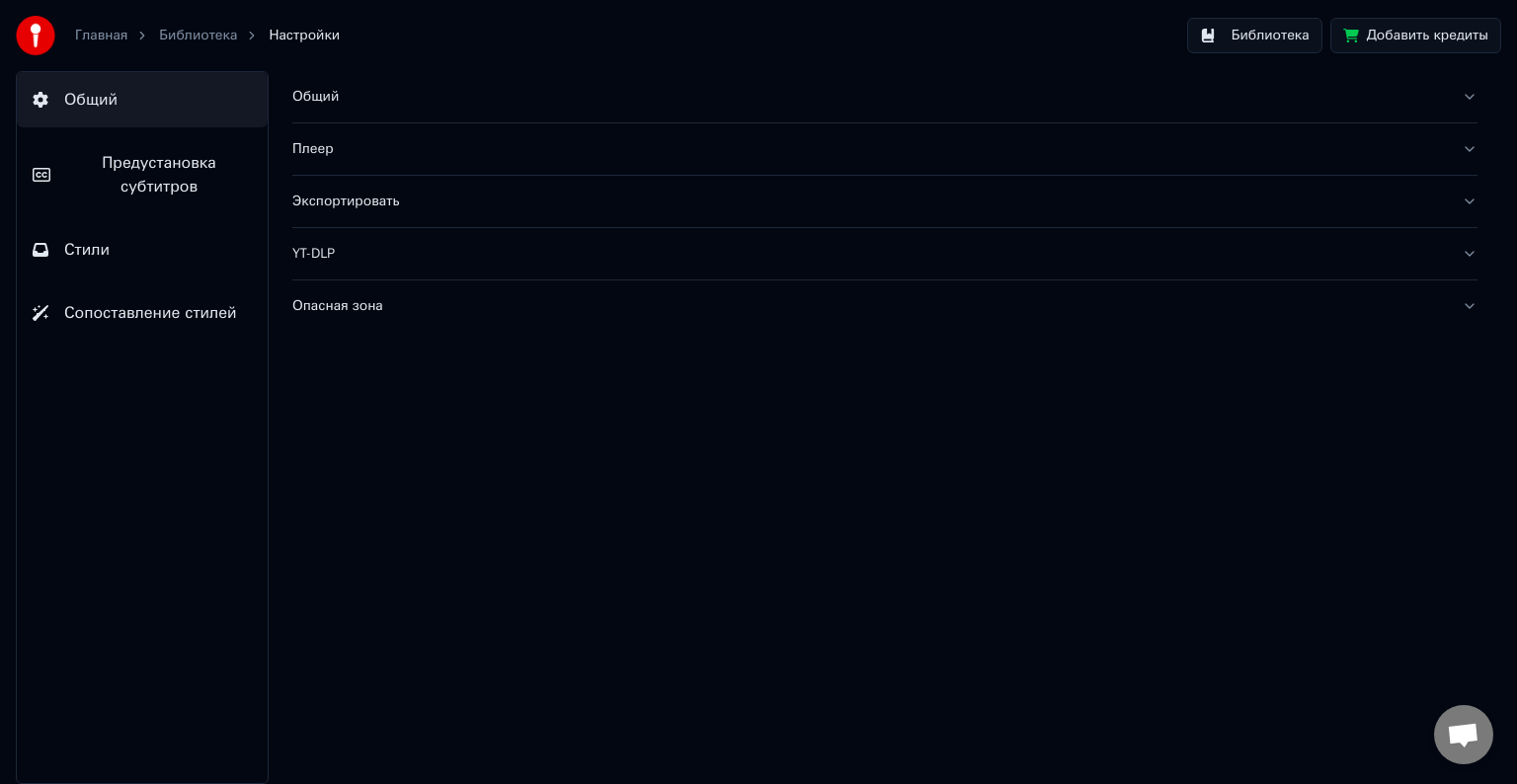 click on "Экспортировать" at bounding box center (869, 201) 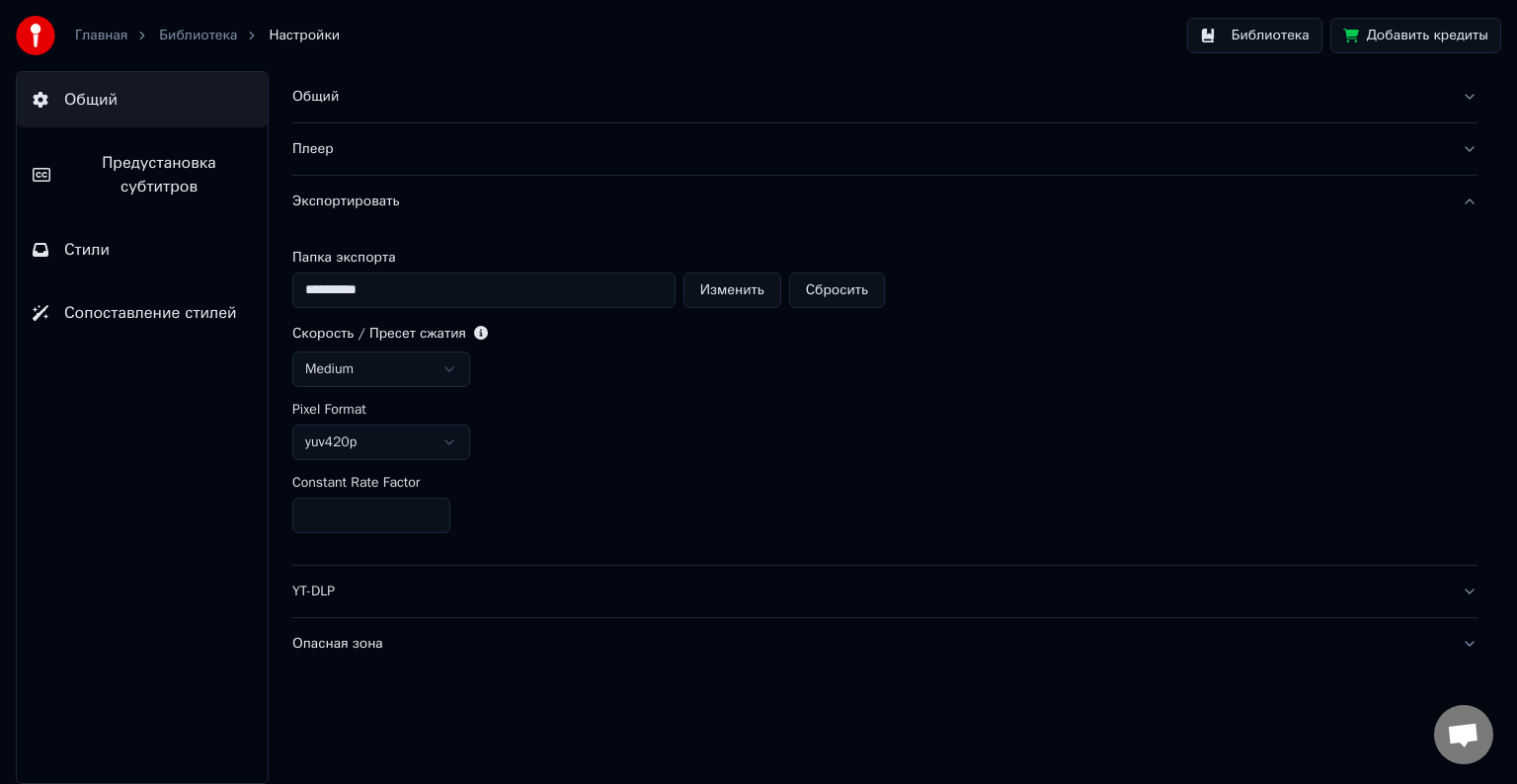 click on "Экспортировать" at bounding box center [869, 201] 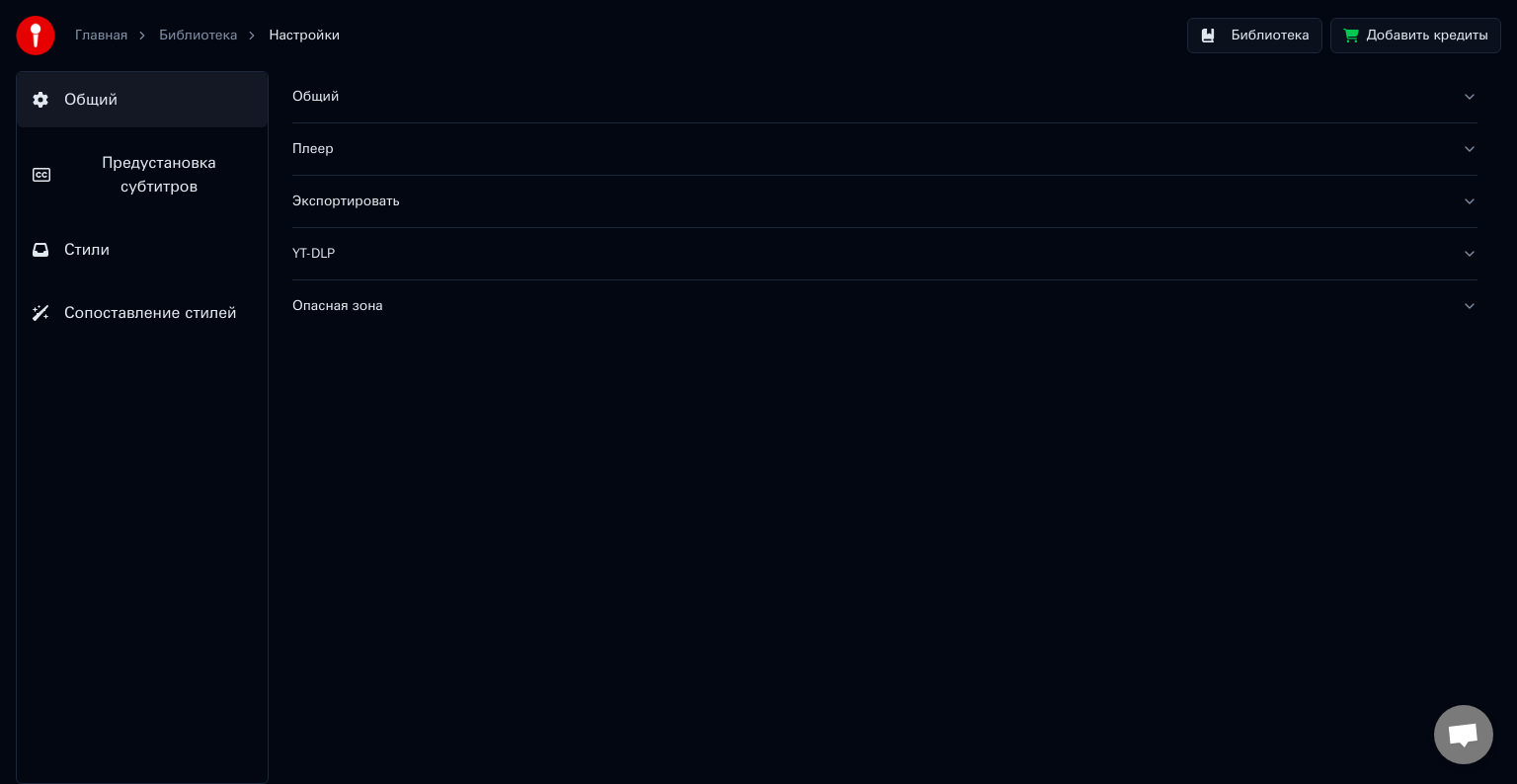 click on "Плеер" at bounding box center [869, 149] 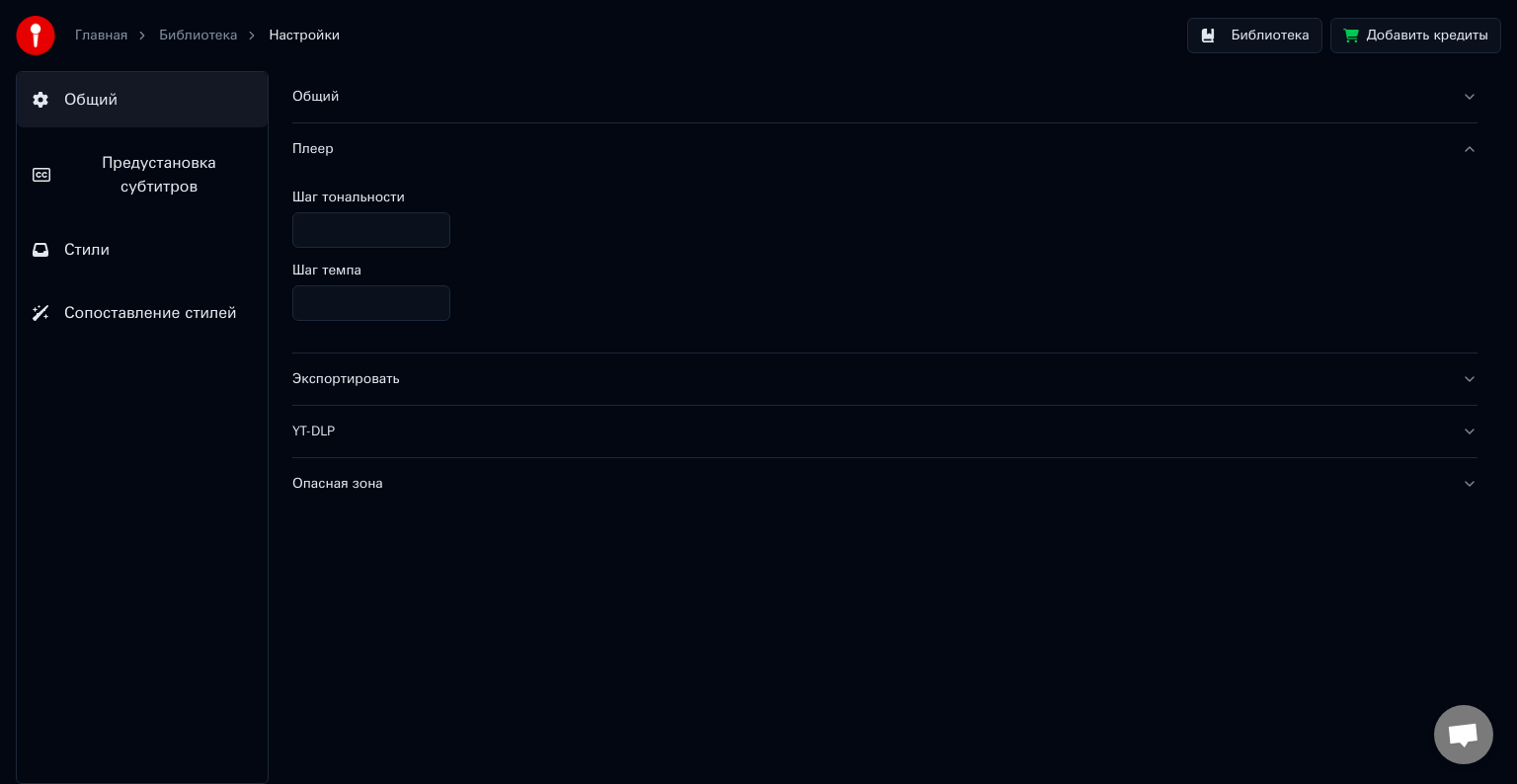 click on "Плеер" at bounding box center [869, 149] 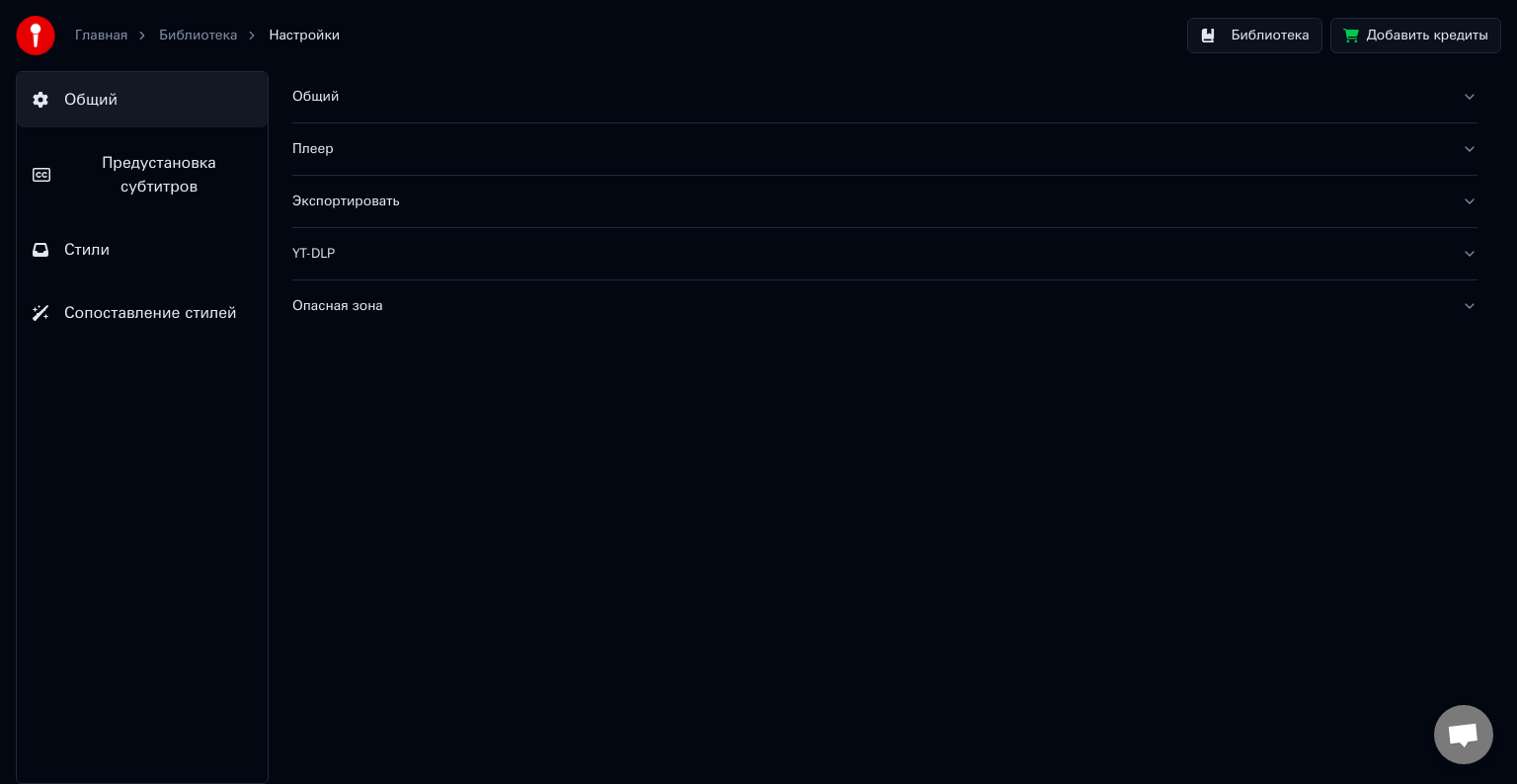 click on "Стили" at bounding box center (87, 250) 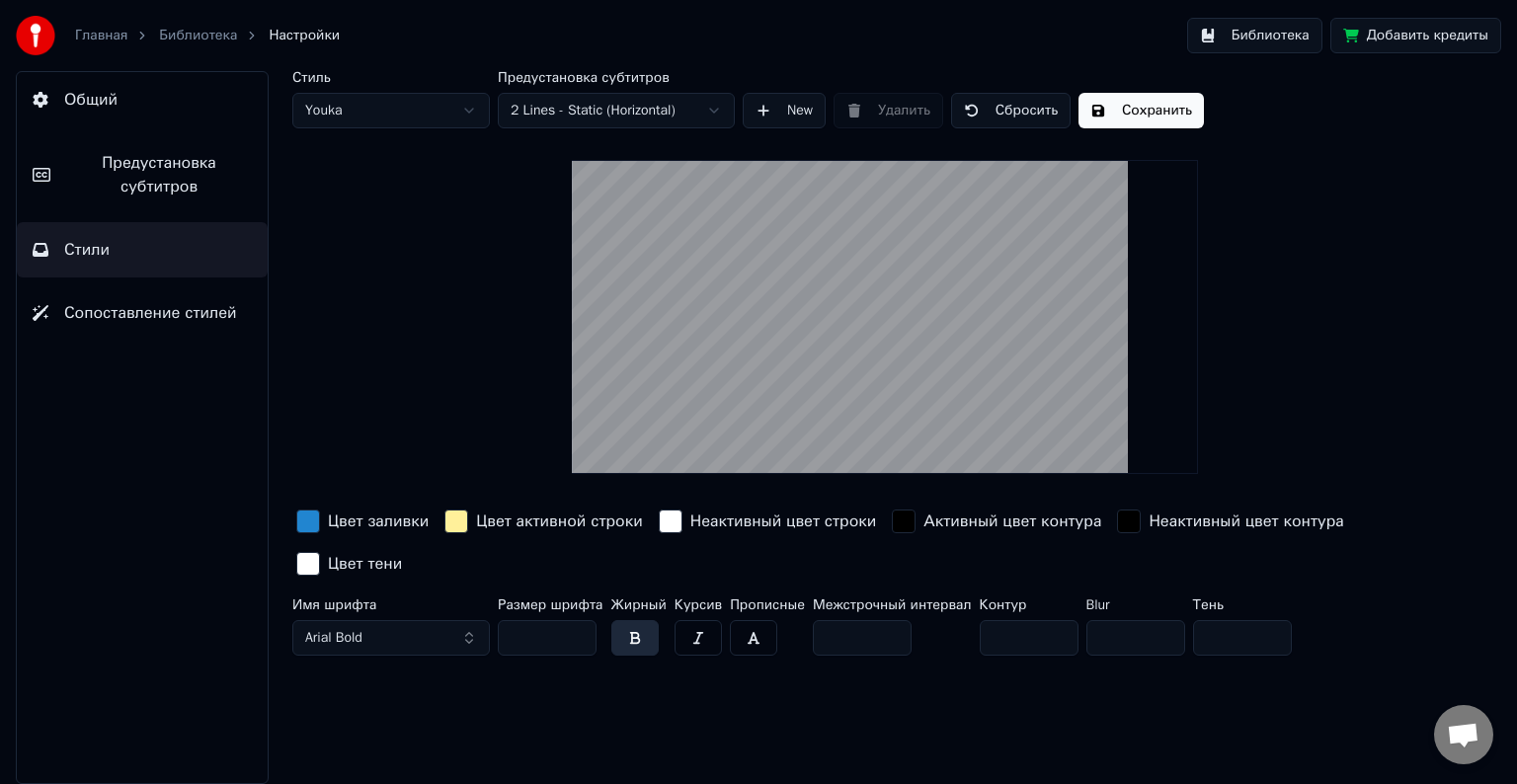 click at bounding box center (456, 521) 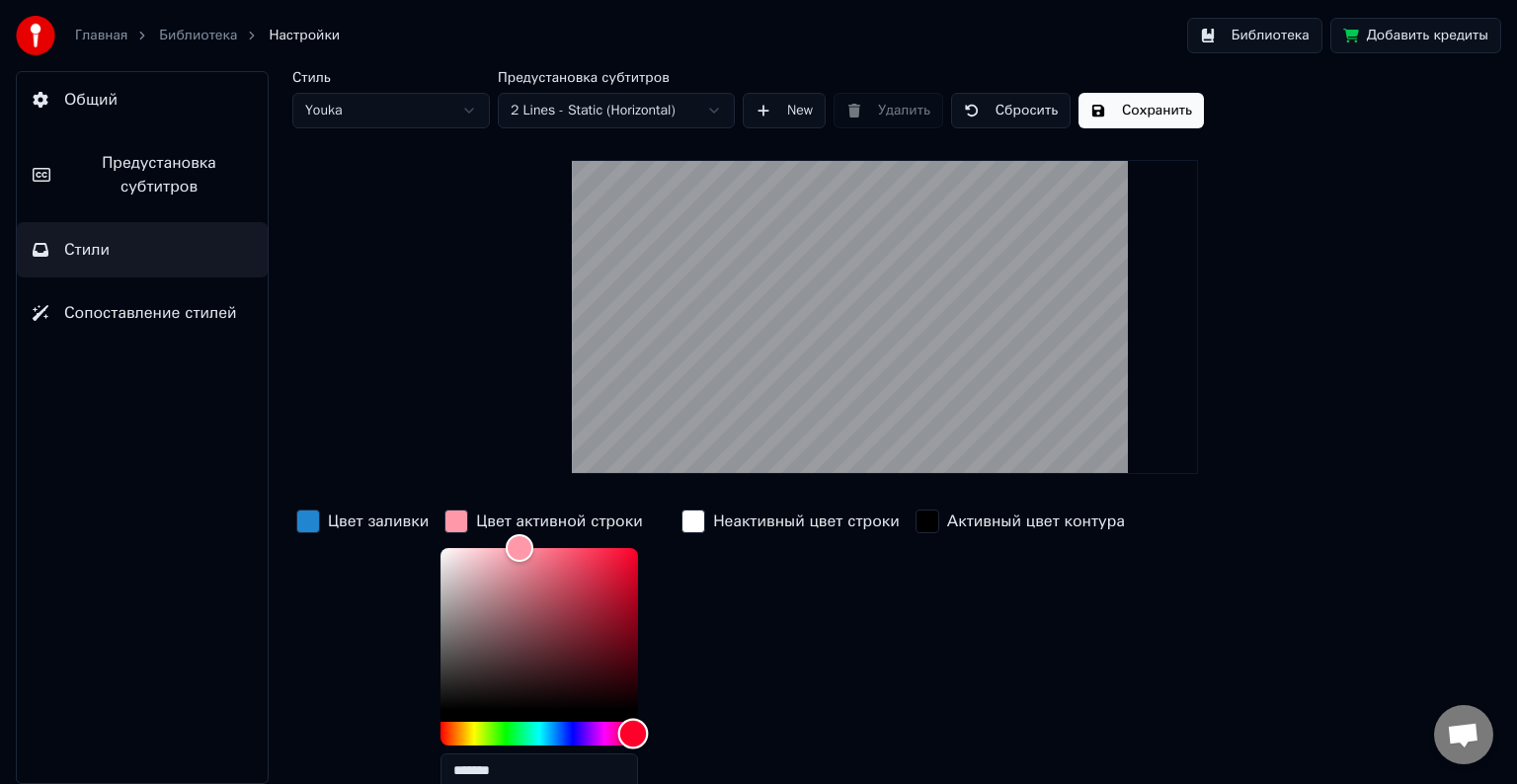 click at bounding box center (539, 734) 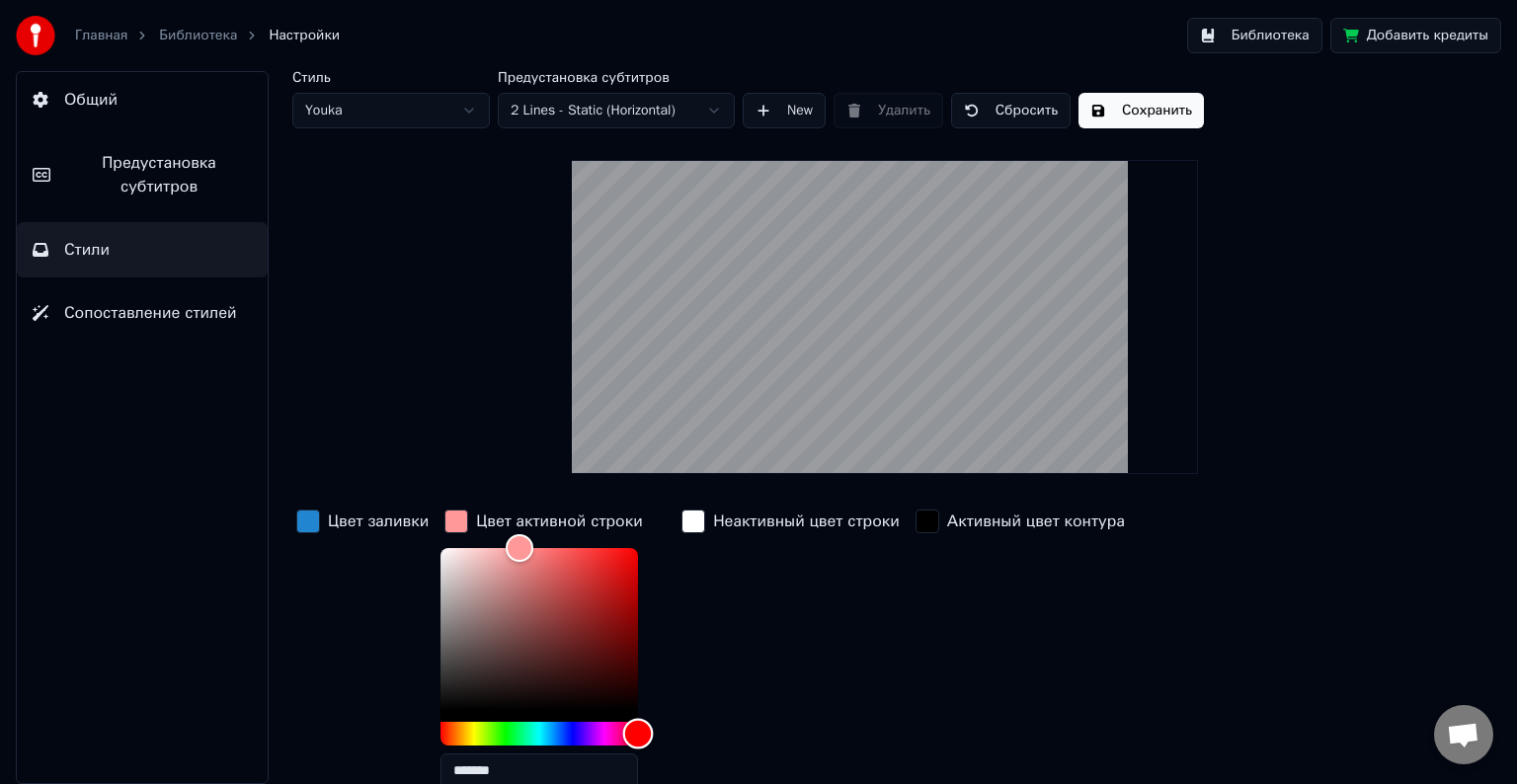 drag, startPoint x: 633, startPoint y: 725, endPoint x: 644, endPoint y: 725, distance: 11 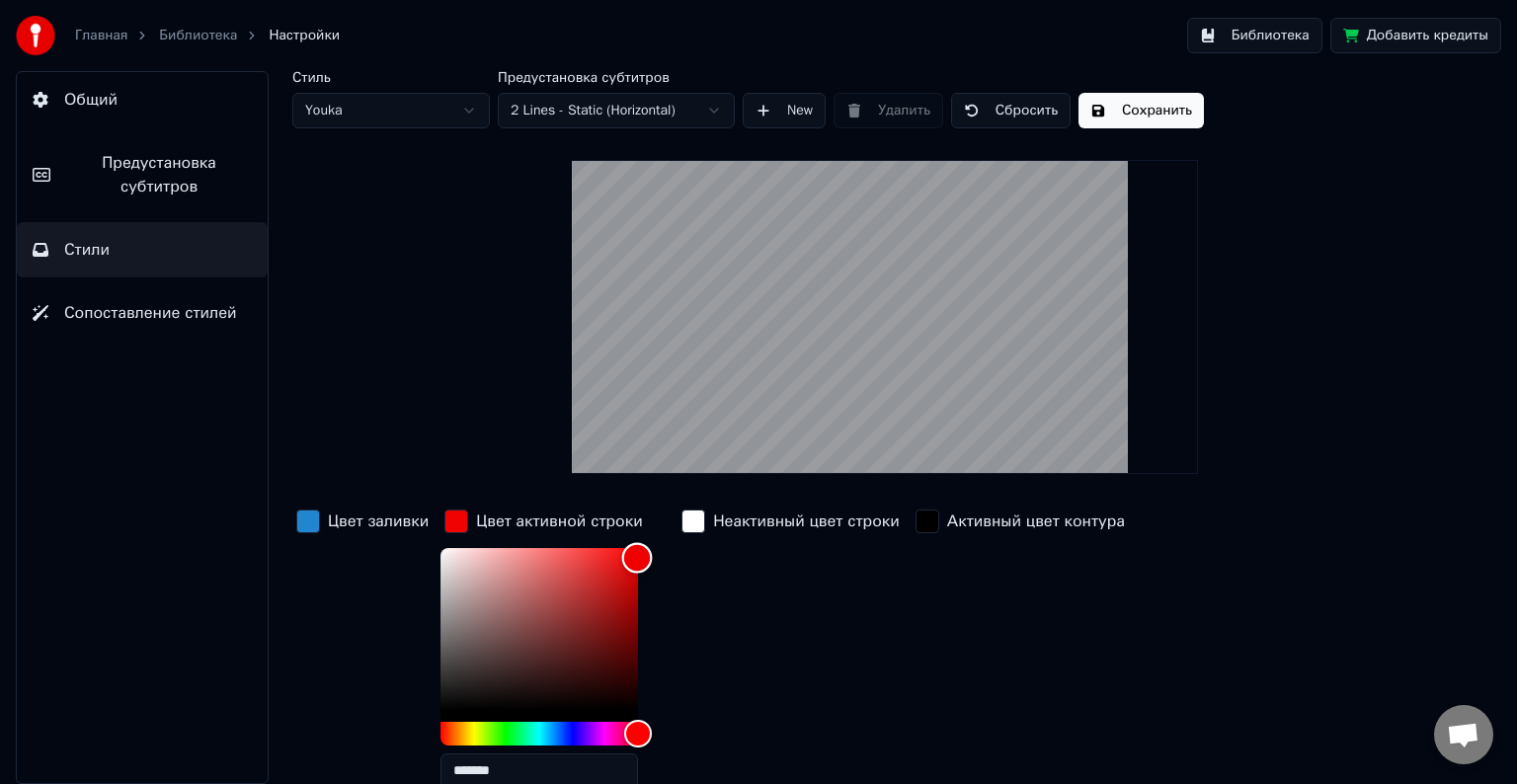 type on "*******" 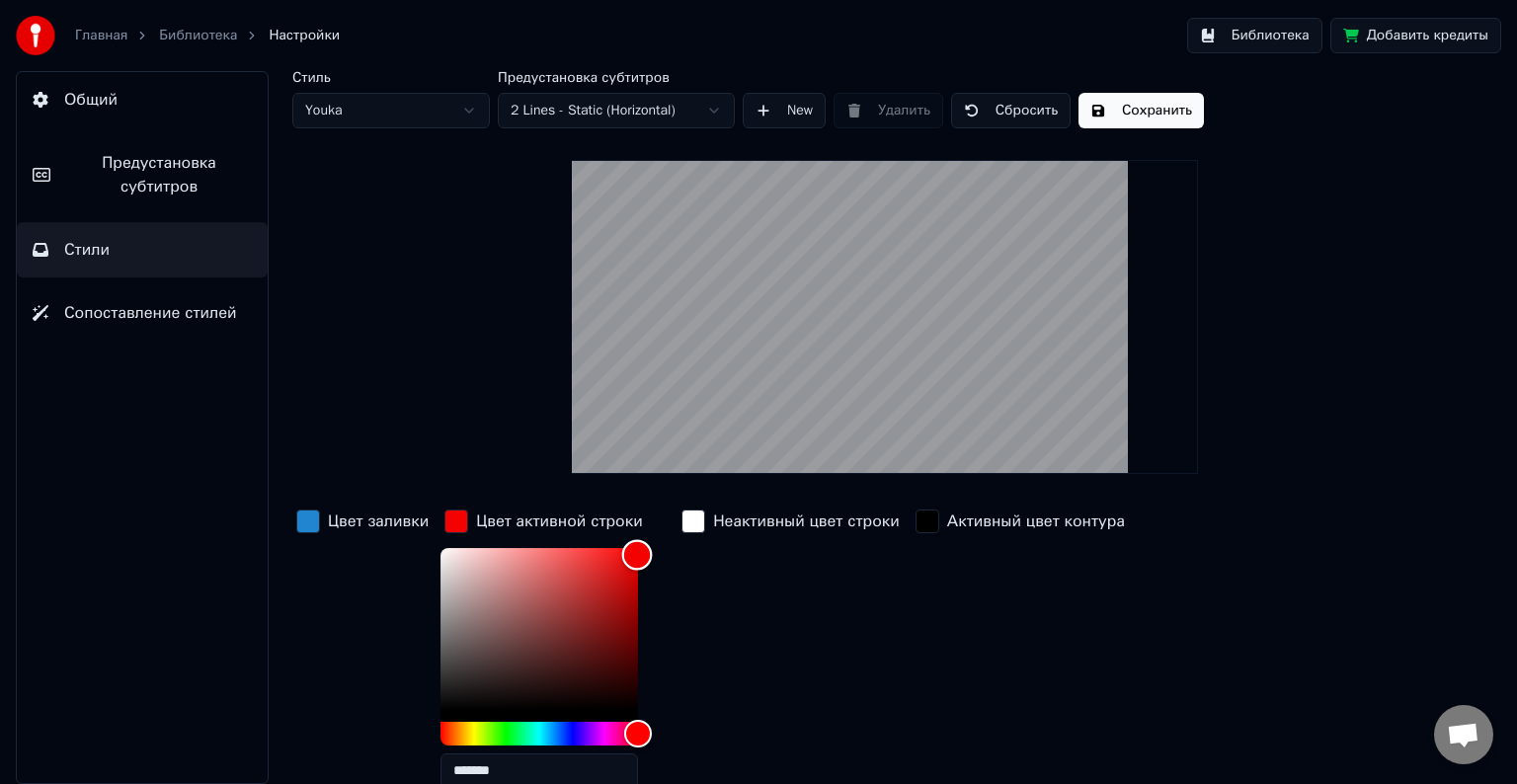 drag, startPoint x: 518, startPoint y: 541, endPoint x: 633, endPoint y: 553, distance: 115.62439 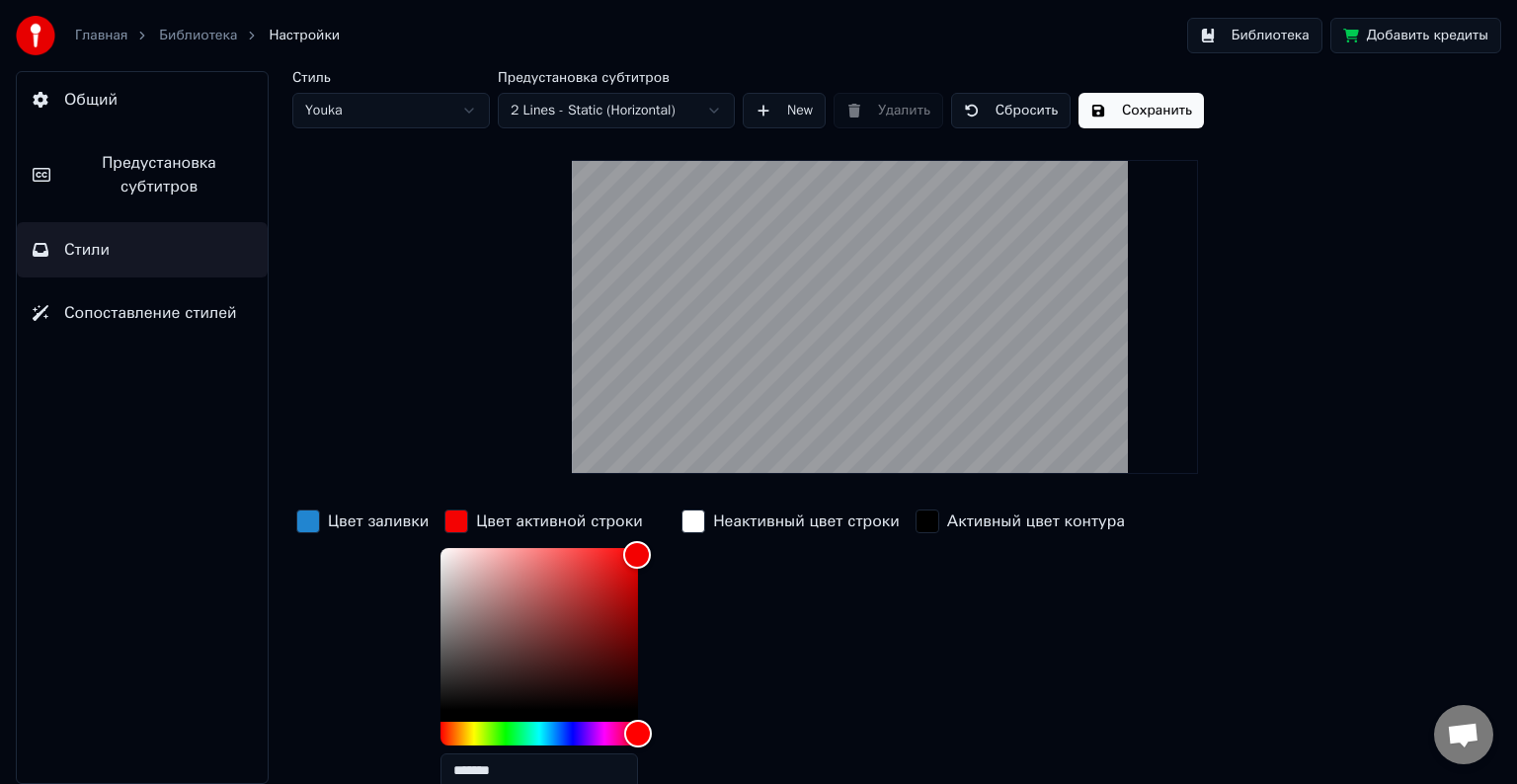 click on "Неактивный цвет строки" at bounding box center (790, 655) 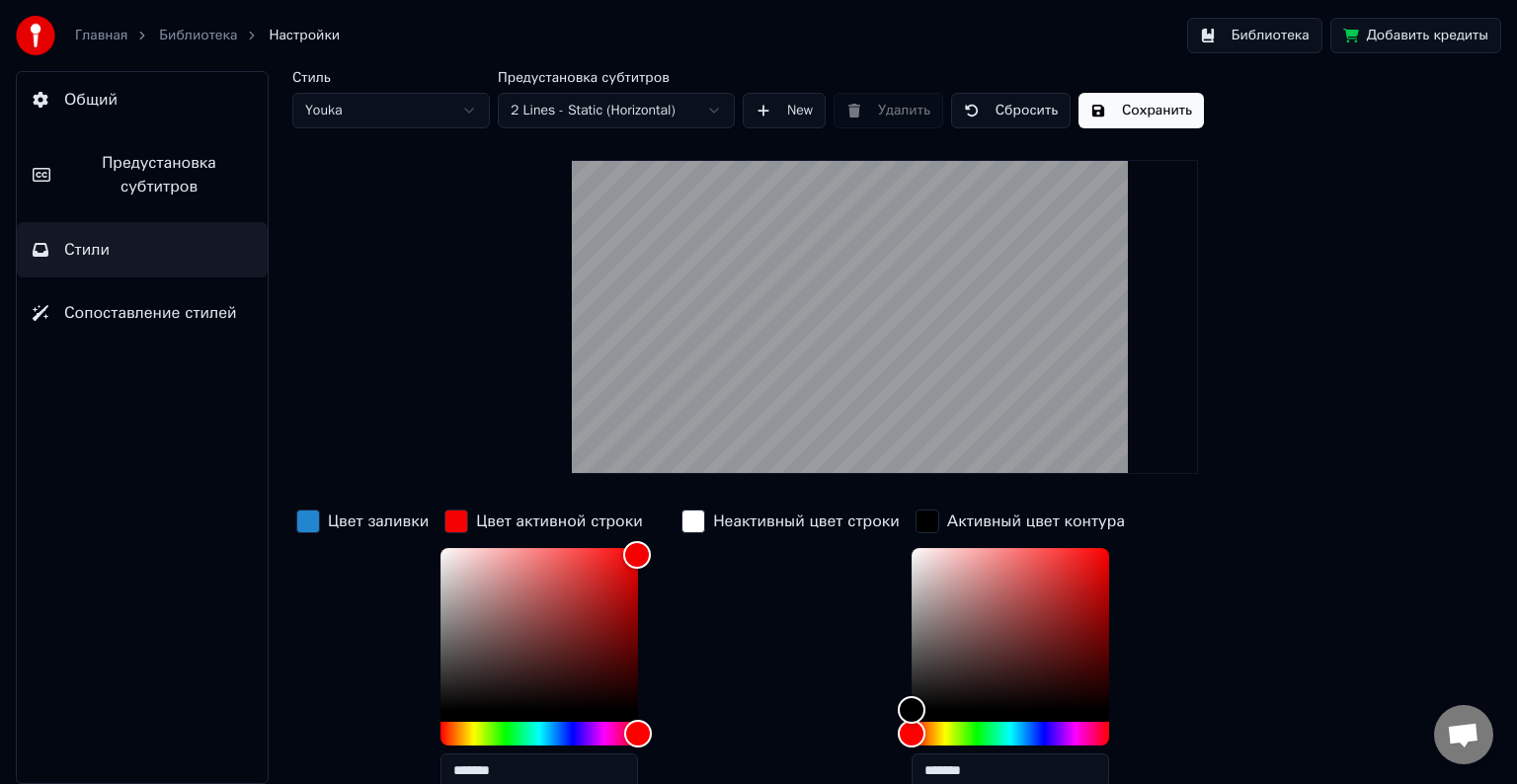 click on "Активный цвет контура" at bounding box center (1036, 521) 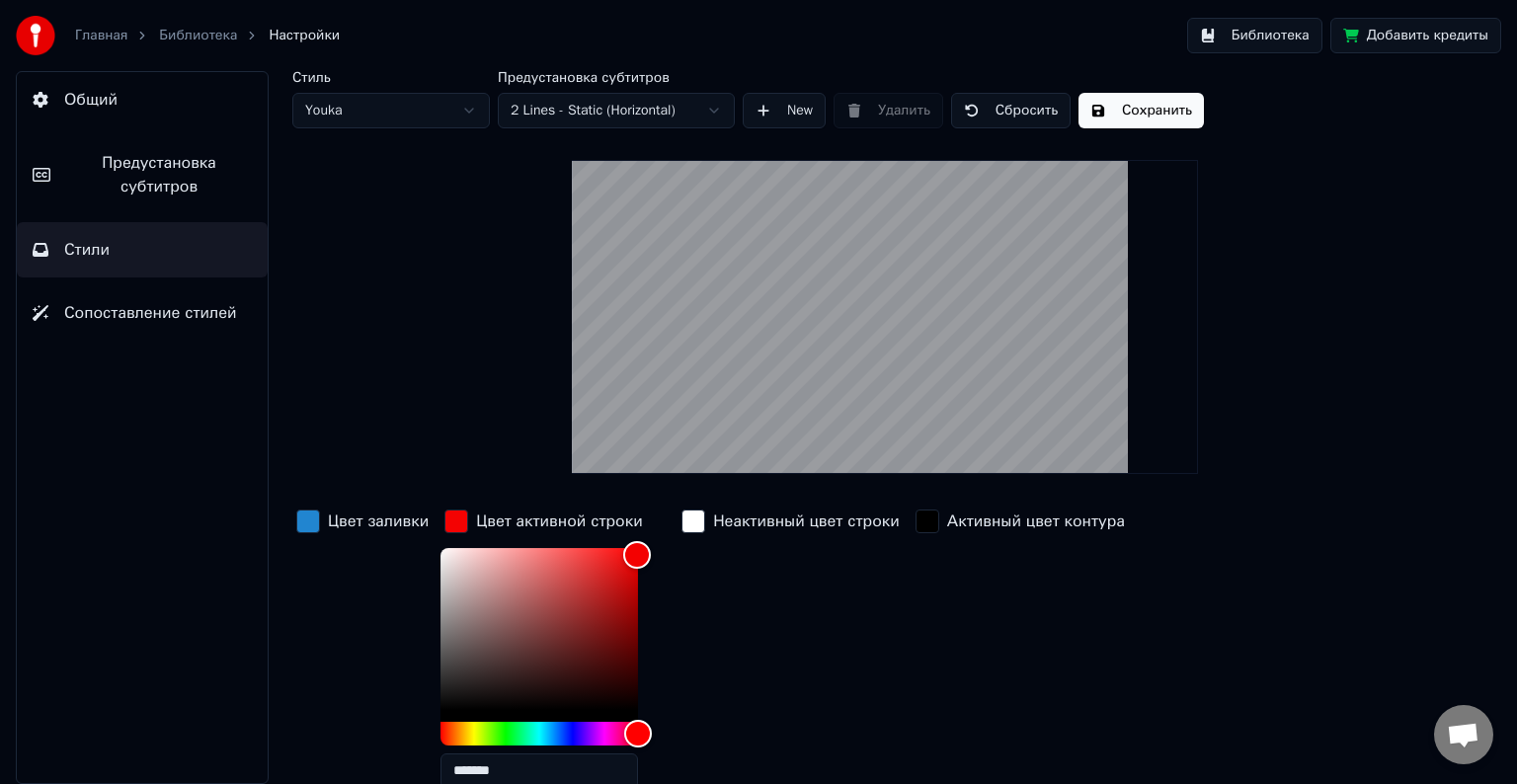 click on "Активный цвет контура" at bounding box center [1020, 655] 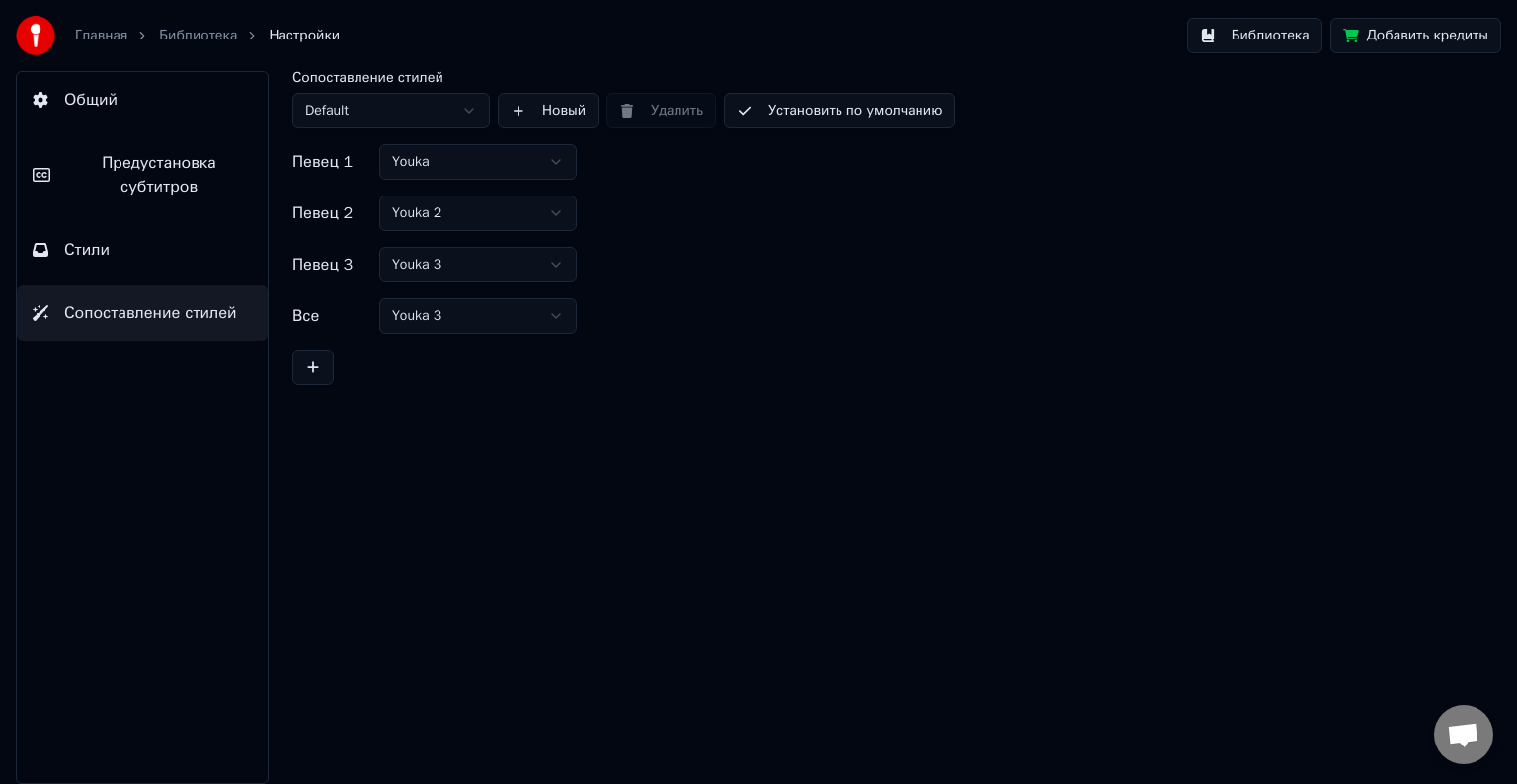 click on "Предустановка субтитров" at bounding box center [159, 175] 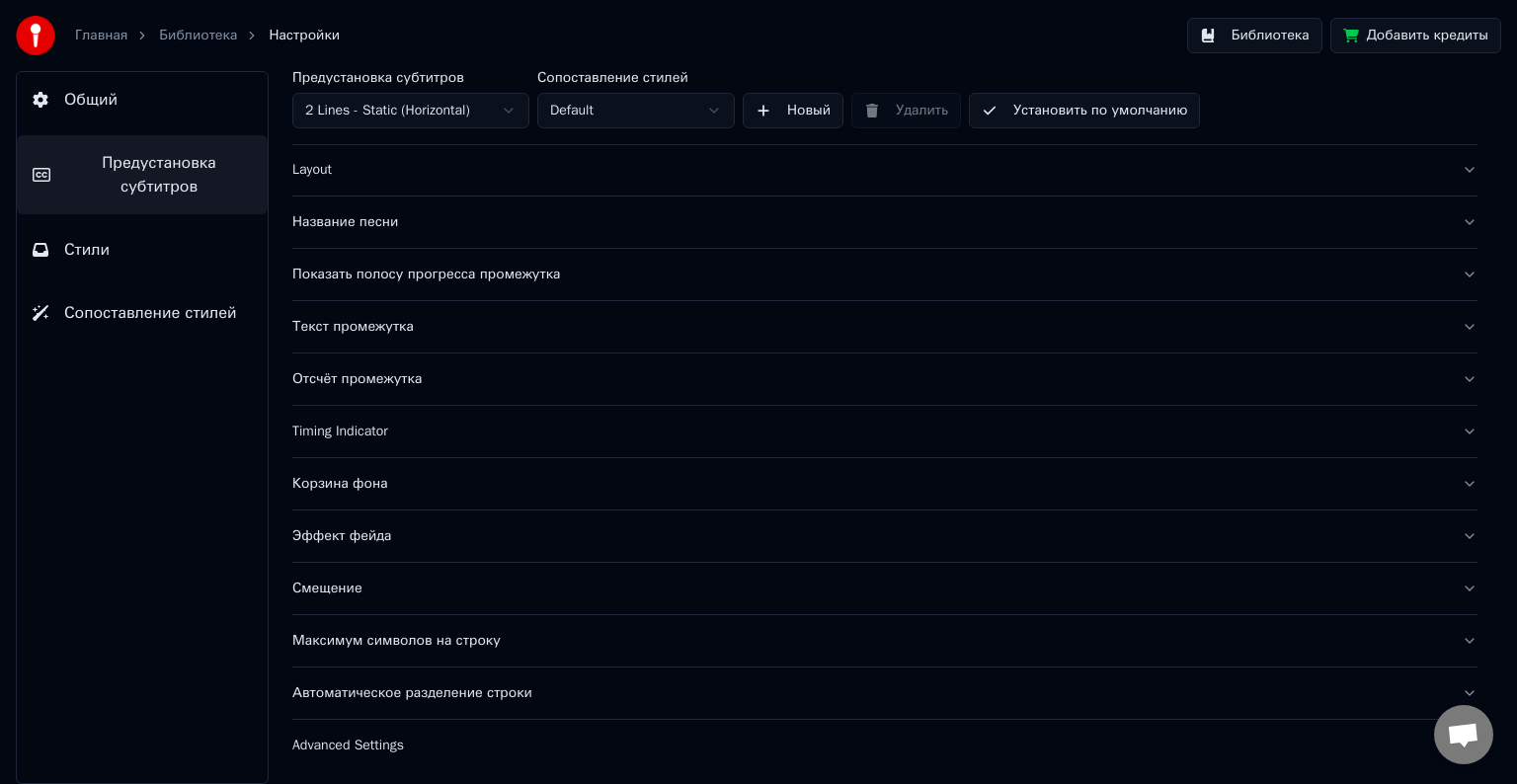 scroll, scrollTop: 0, scrollLeft: 0, axis: both 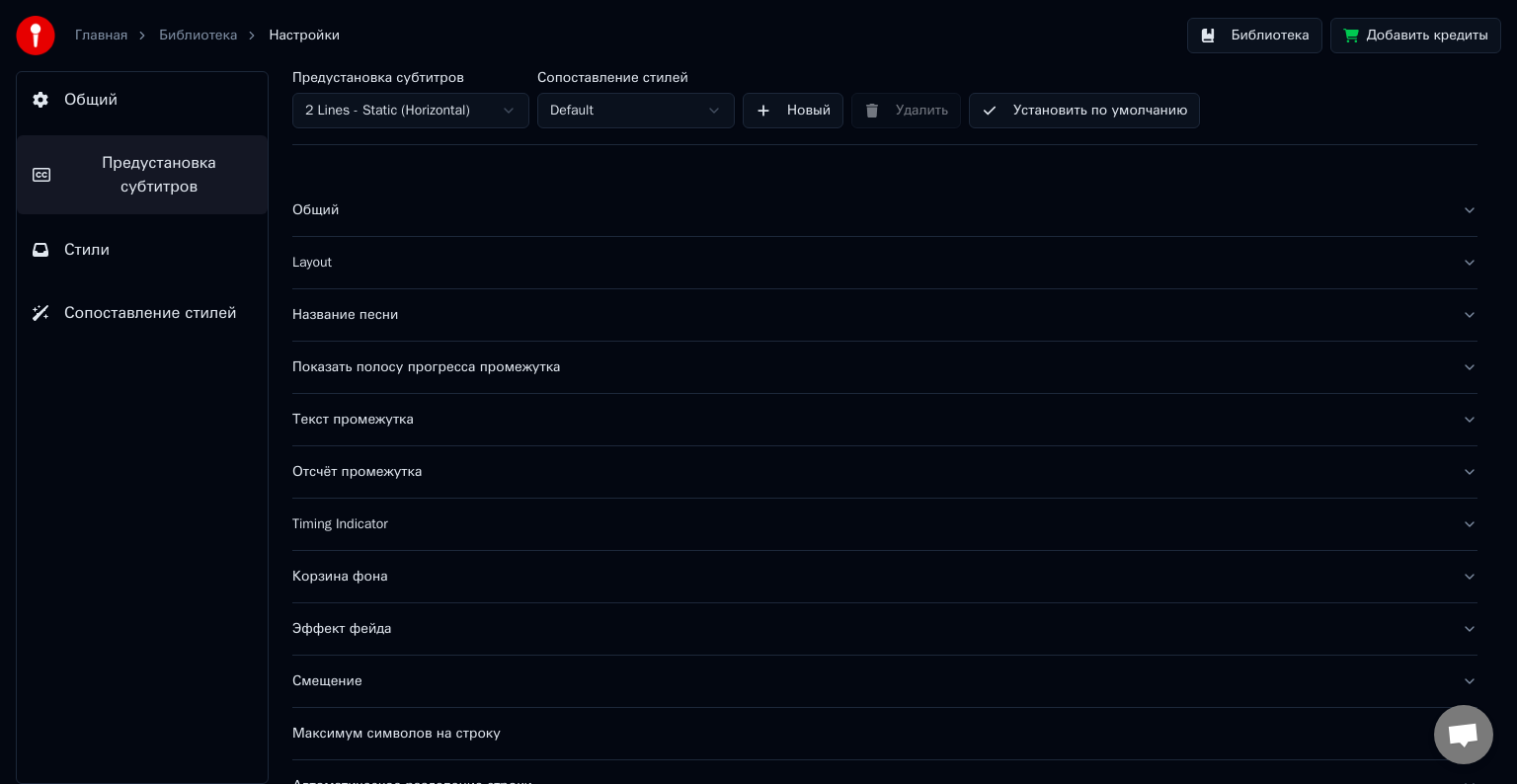 click on "Общий" at bounding box center [885, 210] 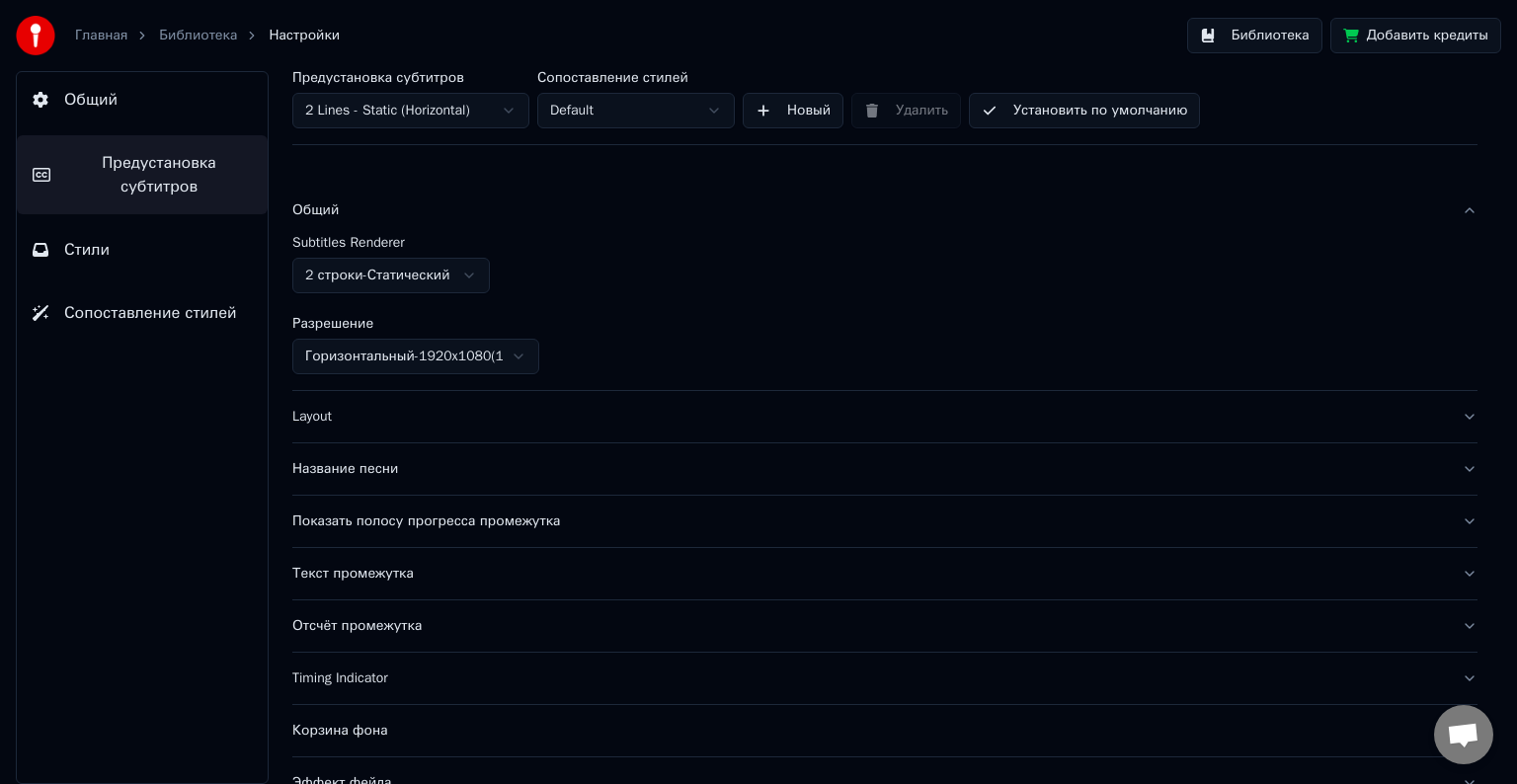 click on "Общий" at bounding box center (885, 210) 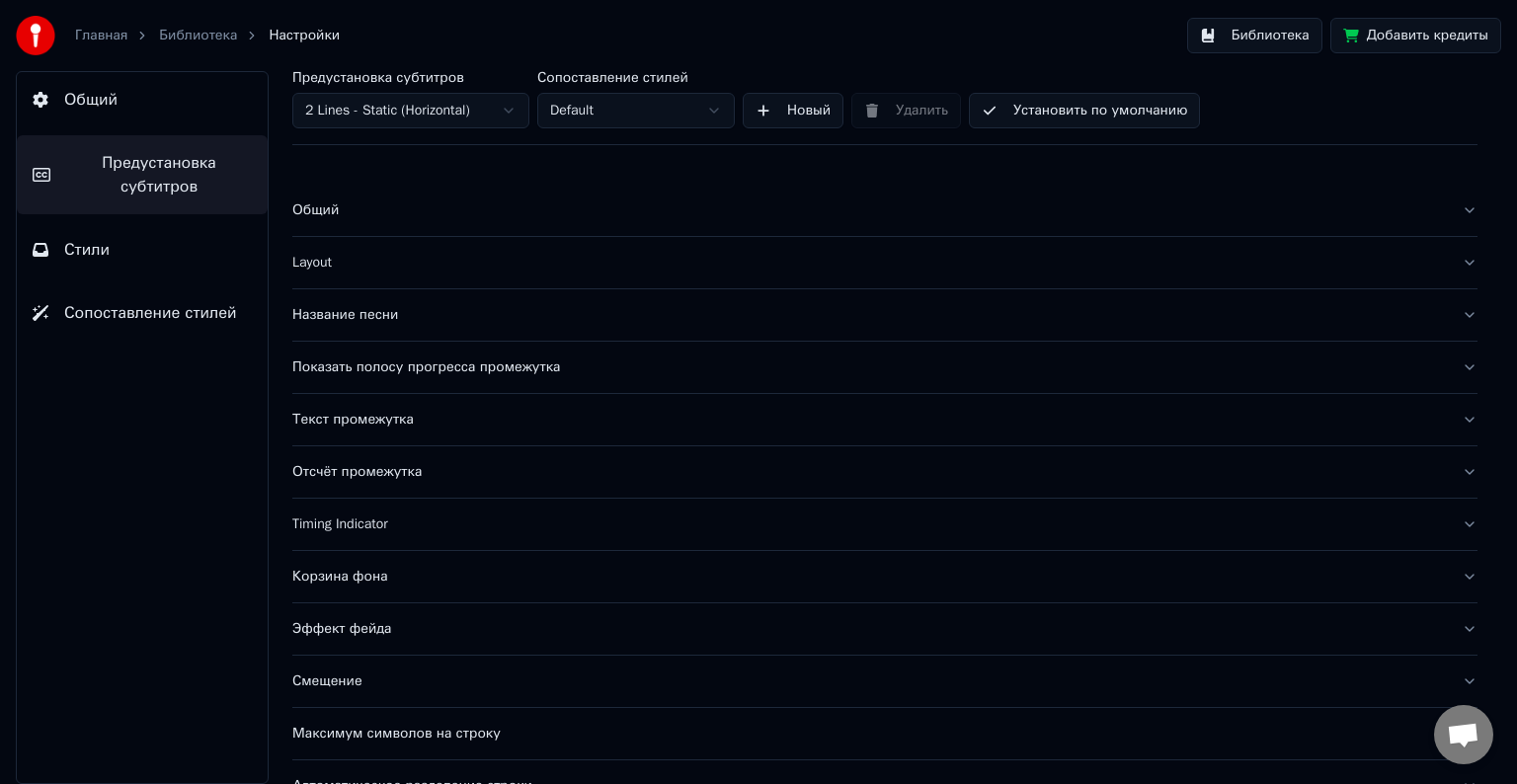 click on "Layout" at bounding box center [885, 263] 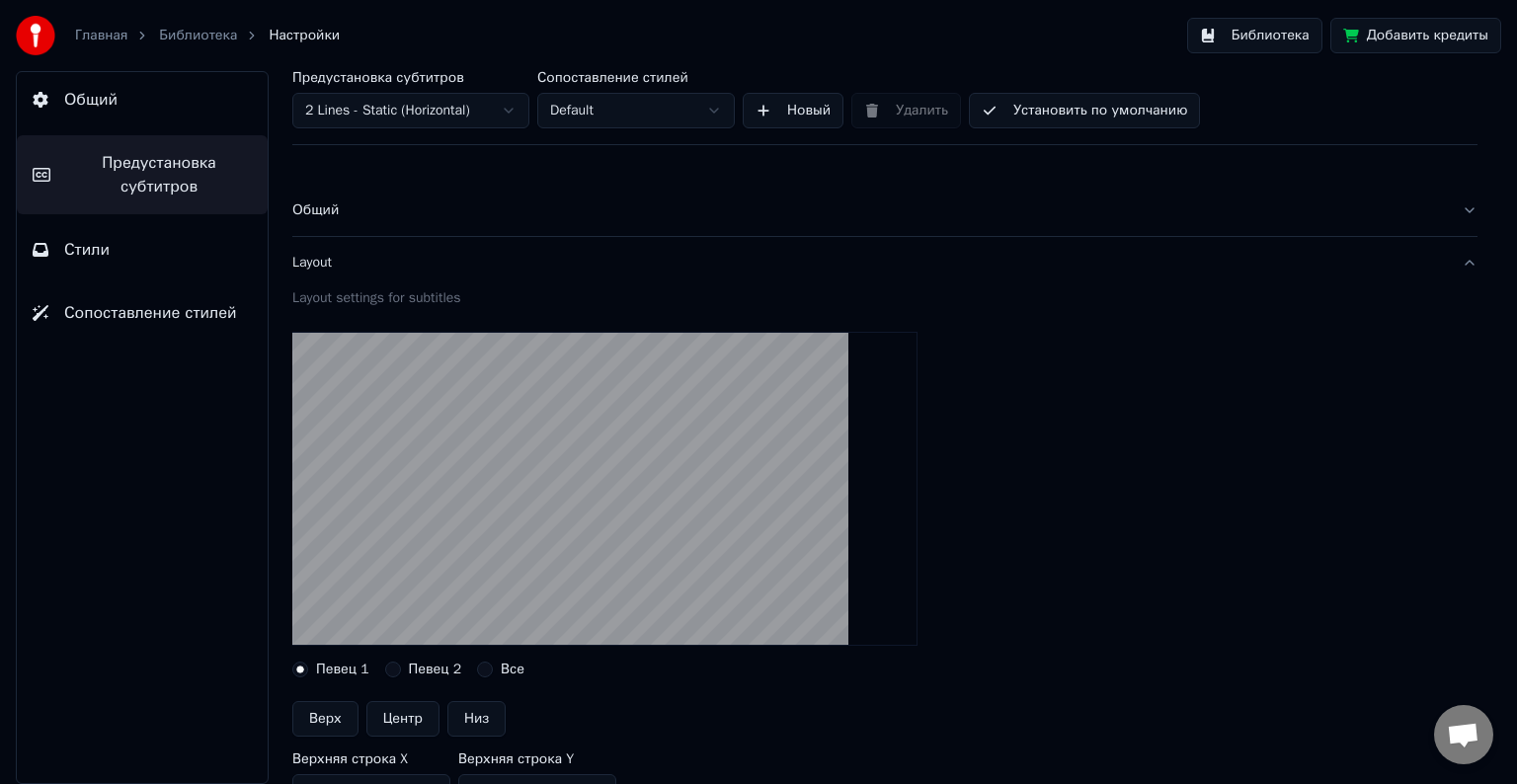 click on "Layout" at bounding box center (885, 263) 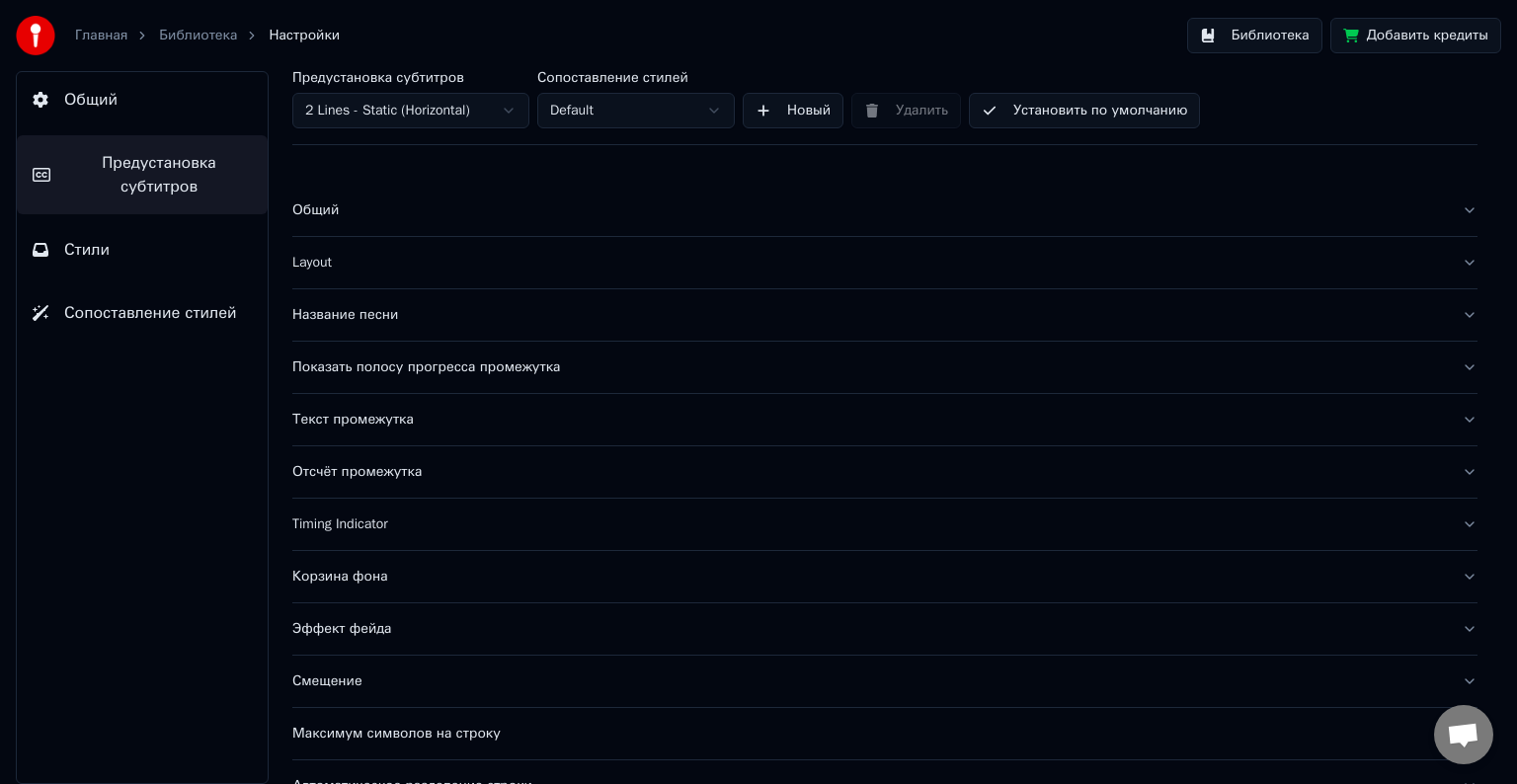 click on "Название песни" at bounding box center [885, 315] 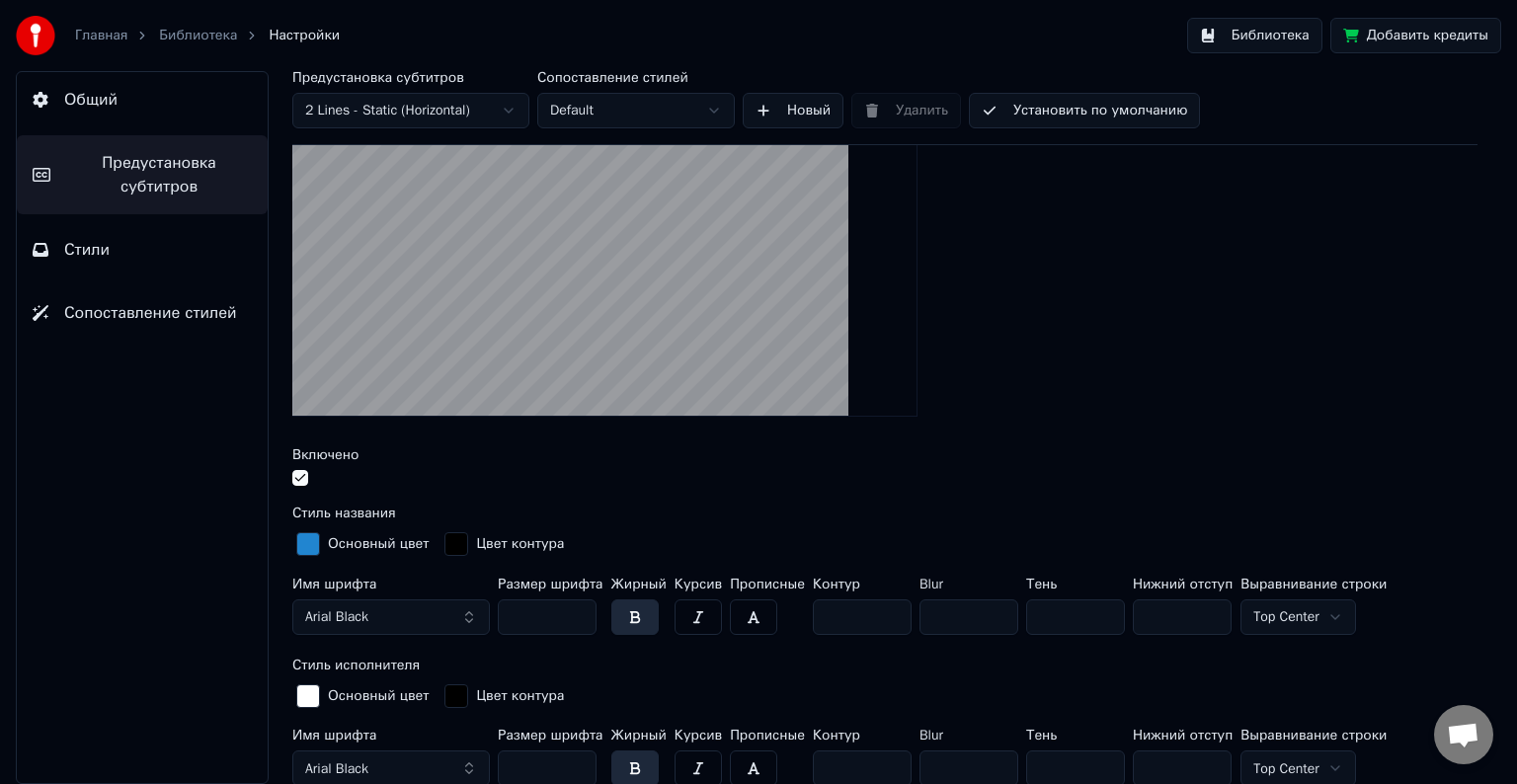 scroll, scrollTop: 296, scrollLeft: 0, axis: vertical 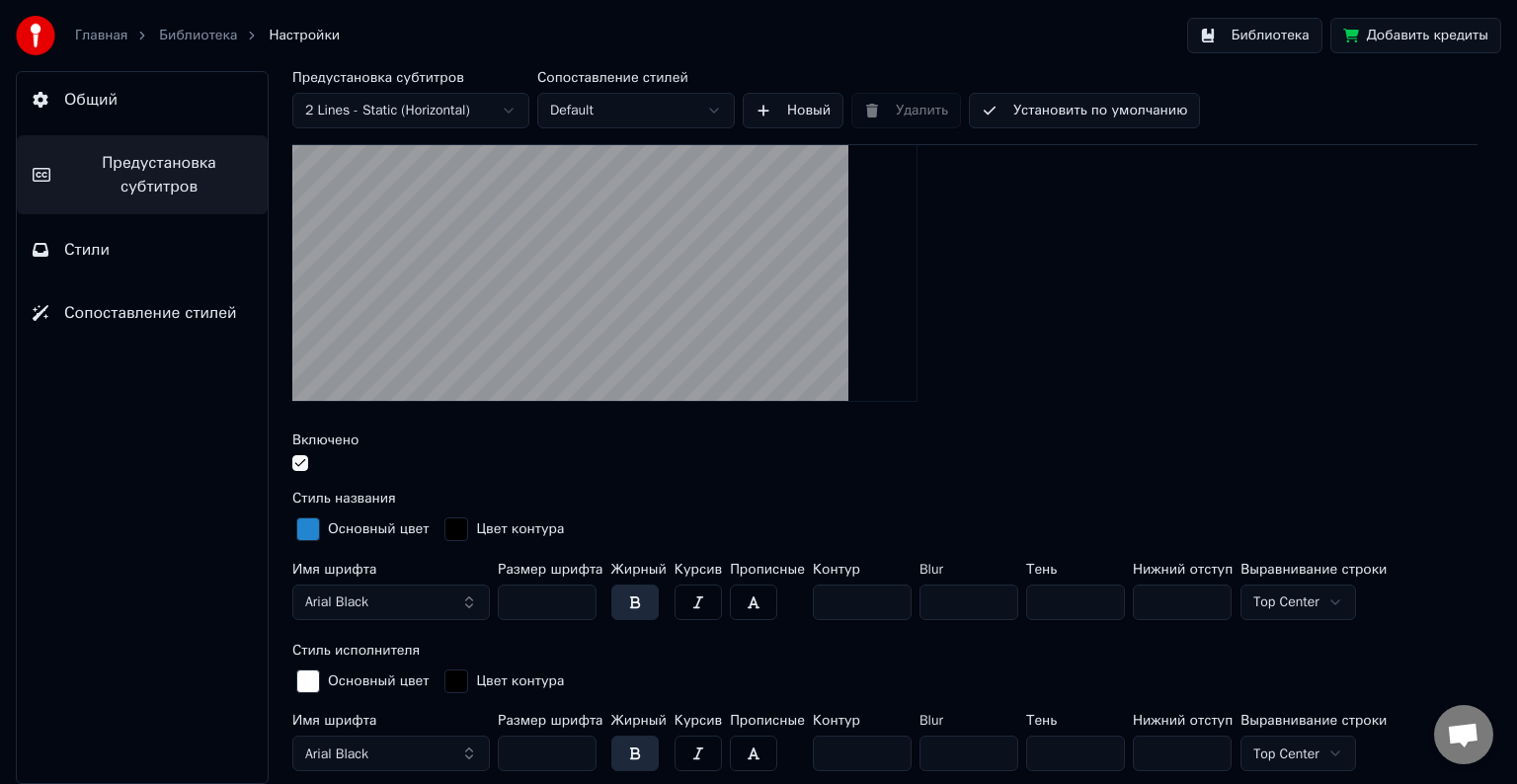 click on "Arial Black" at bounding box center (391, 602) 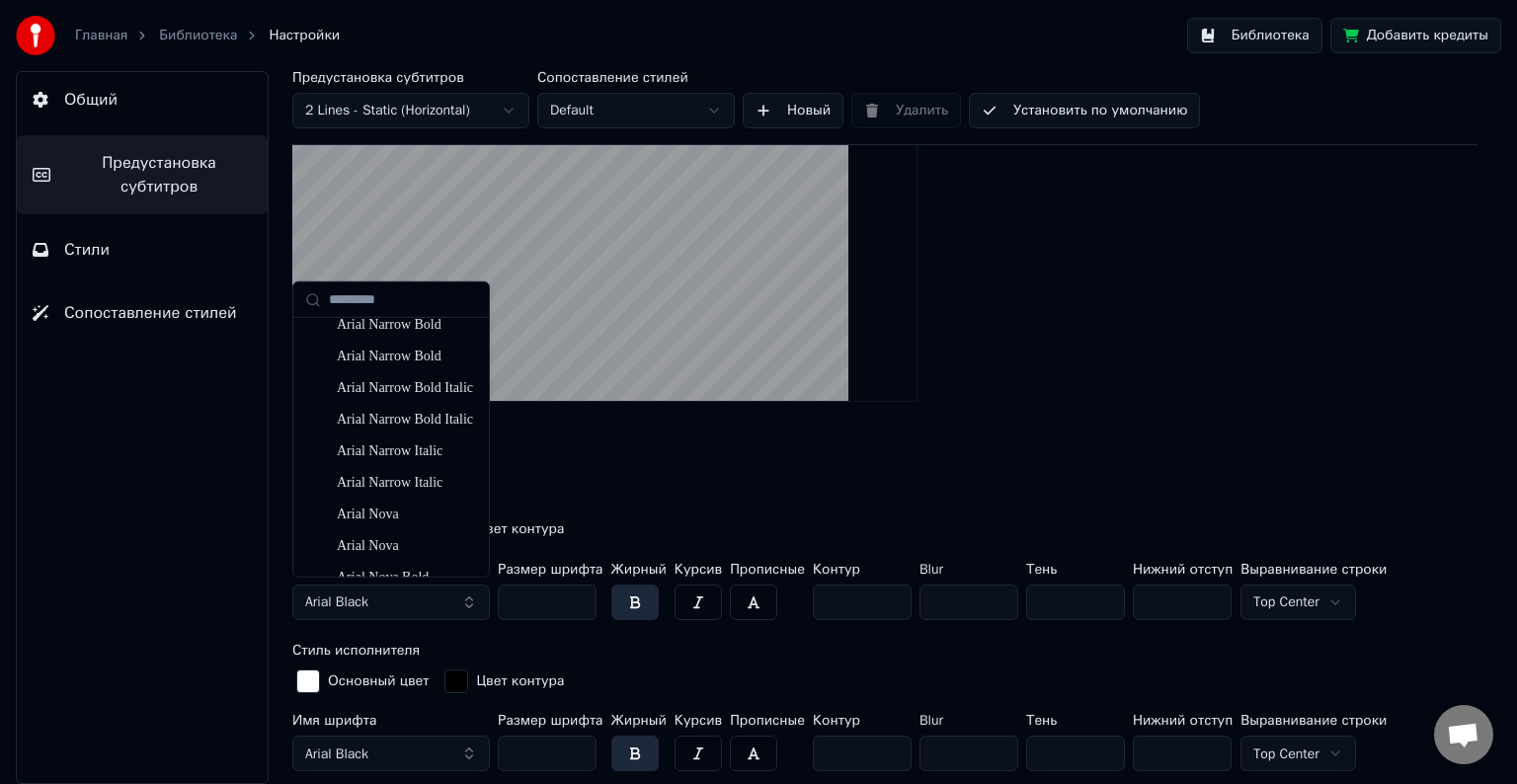 scroll, scrollTop: 2074, scrollLeft: 0, axis: vertical 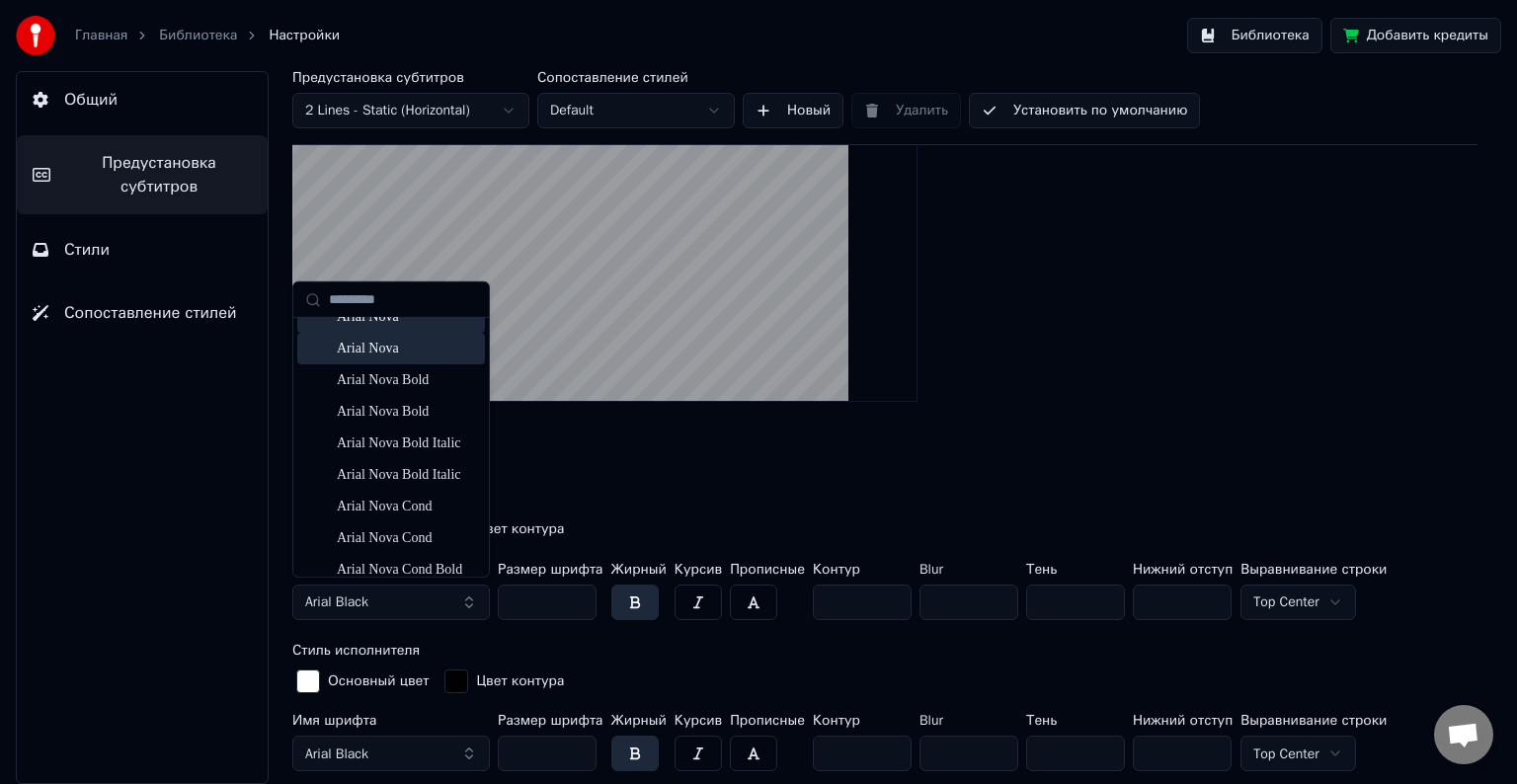 click on "Arial Nova" at bounding box center (407, 349) 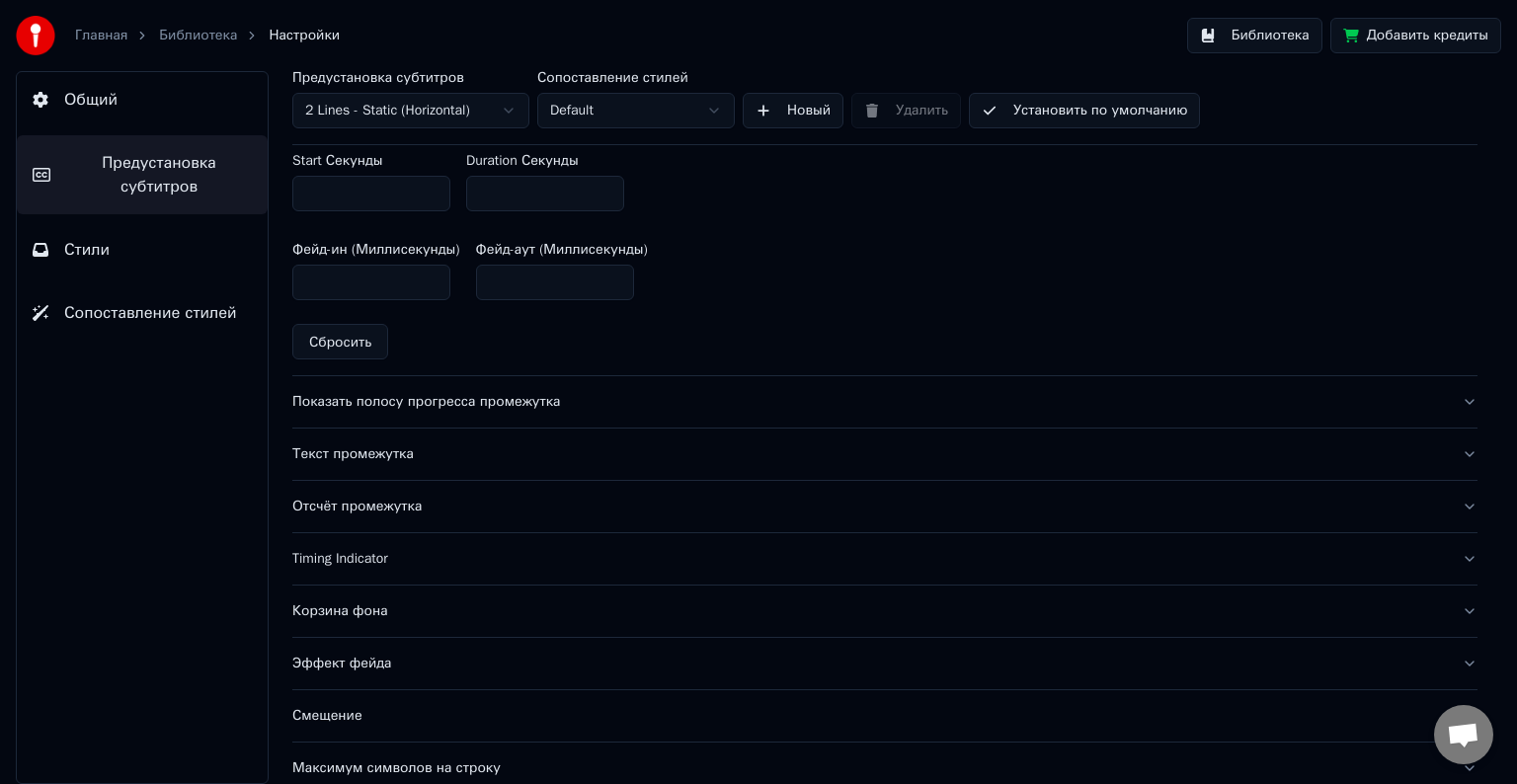 scroll, scrollTop: 987, scrollLeft: 0, axis: vertical 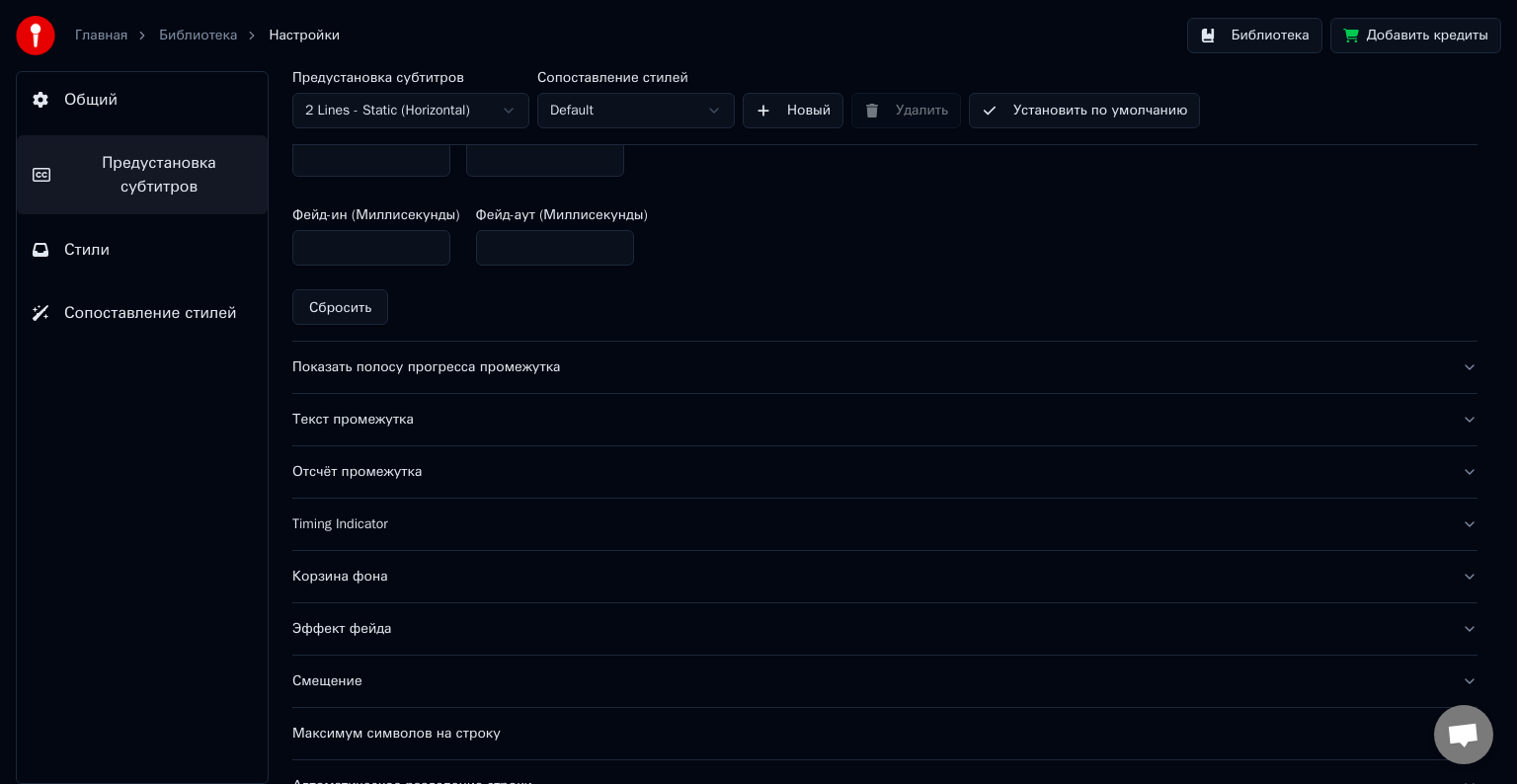 click on "Показать полосу прогресса промежутка" at bounding box center [885, 367] 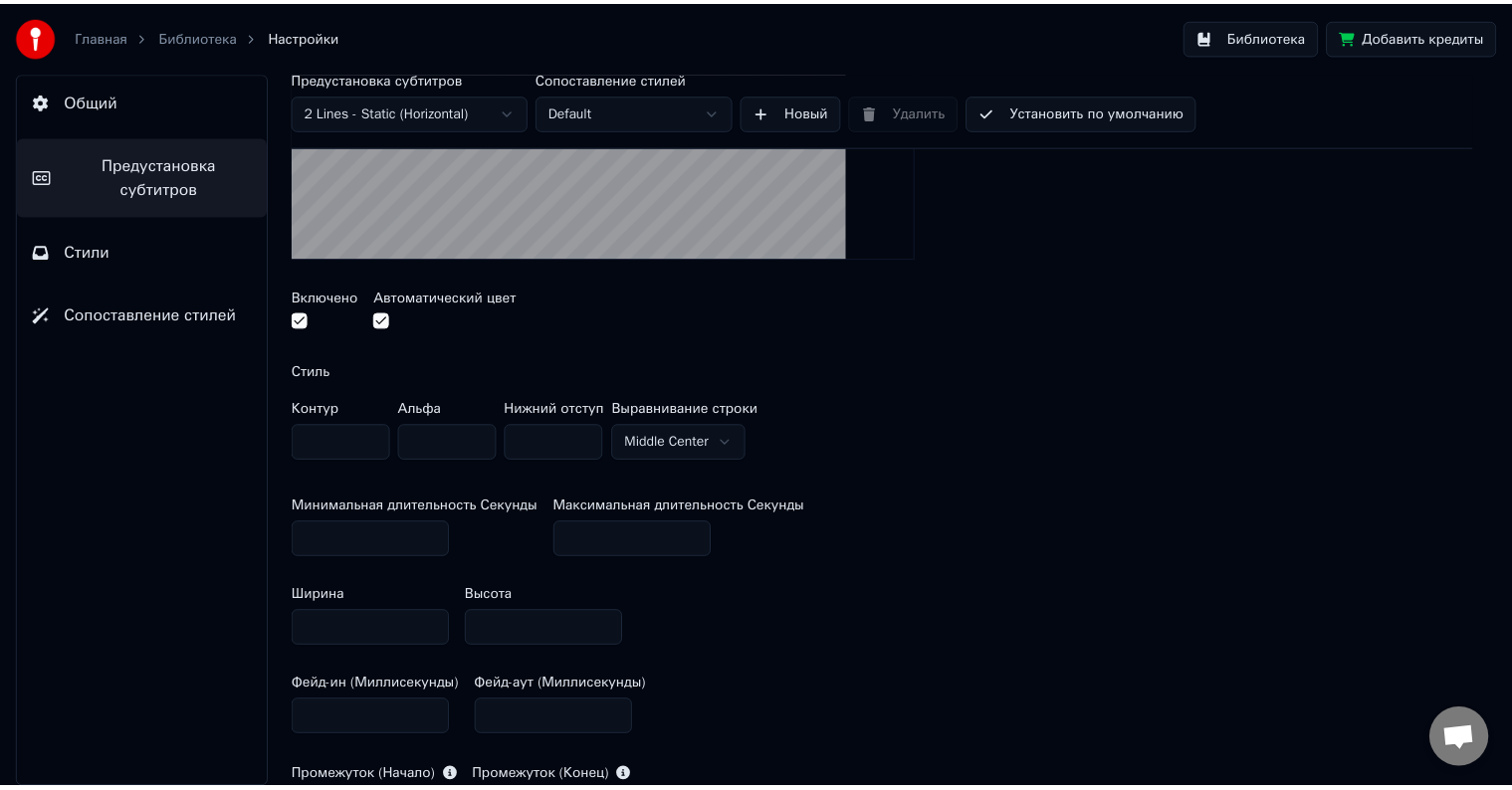 scroll, scrollTop: 0, scrollLeft: 0, axis: both 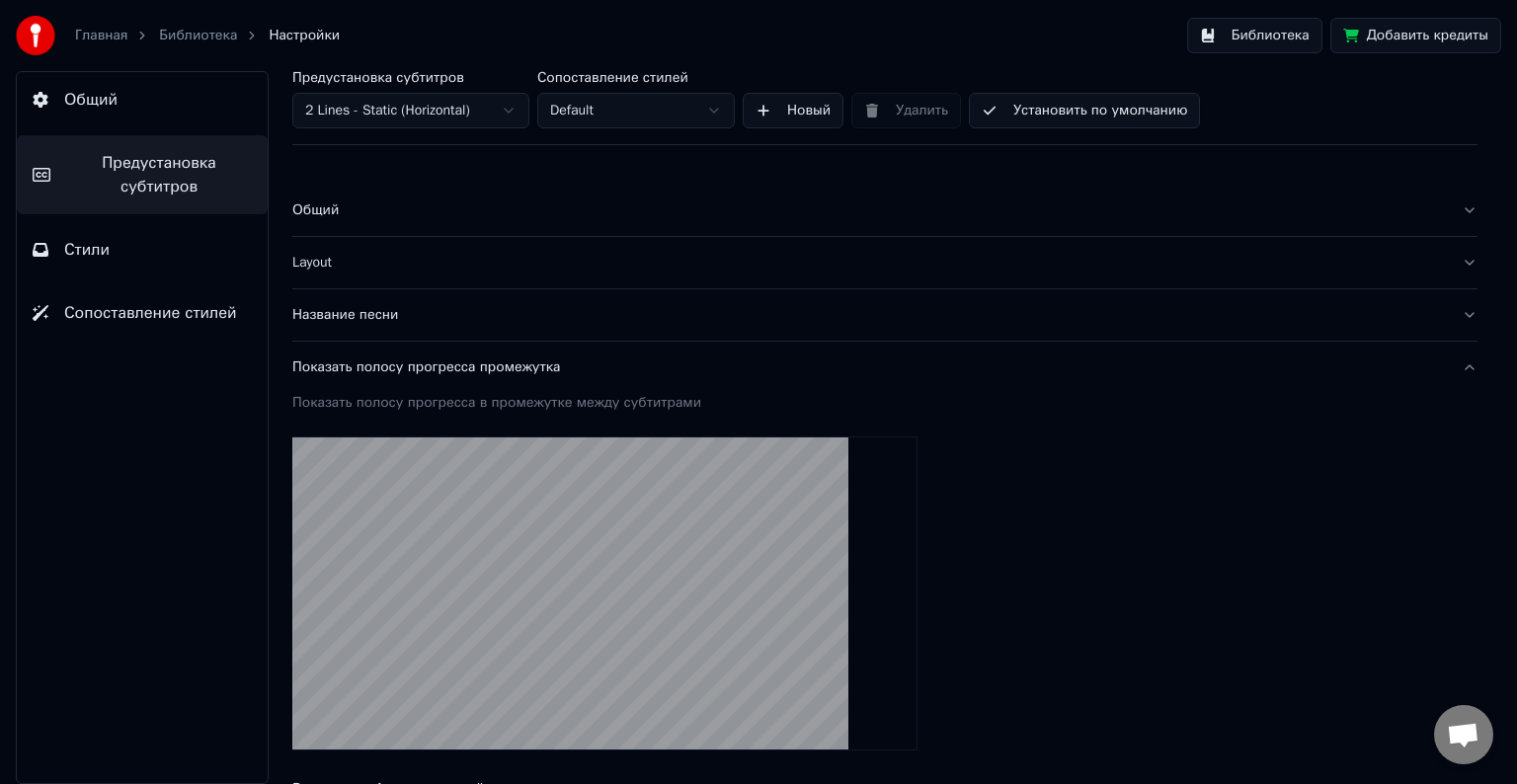 click on "Предустановка субтитров" at bounding box center [159, 175] 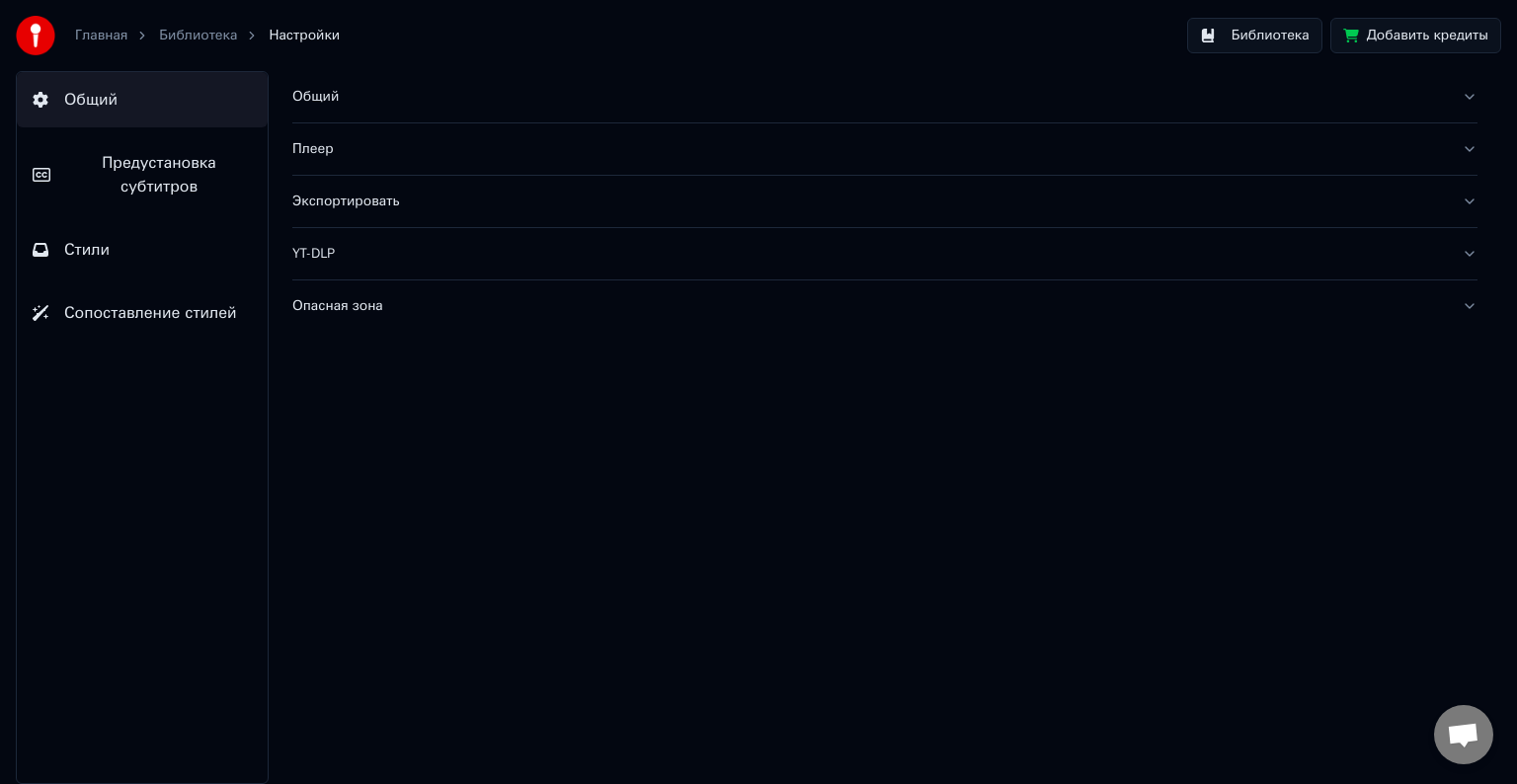 click on "Главная" at bounding box center (101, 36) 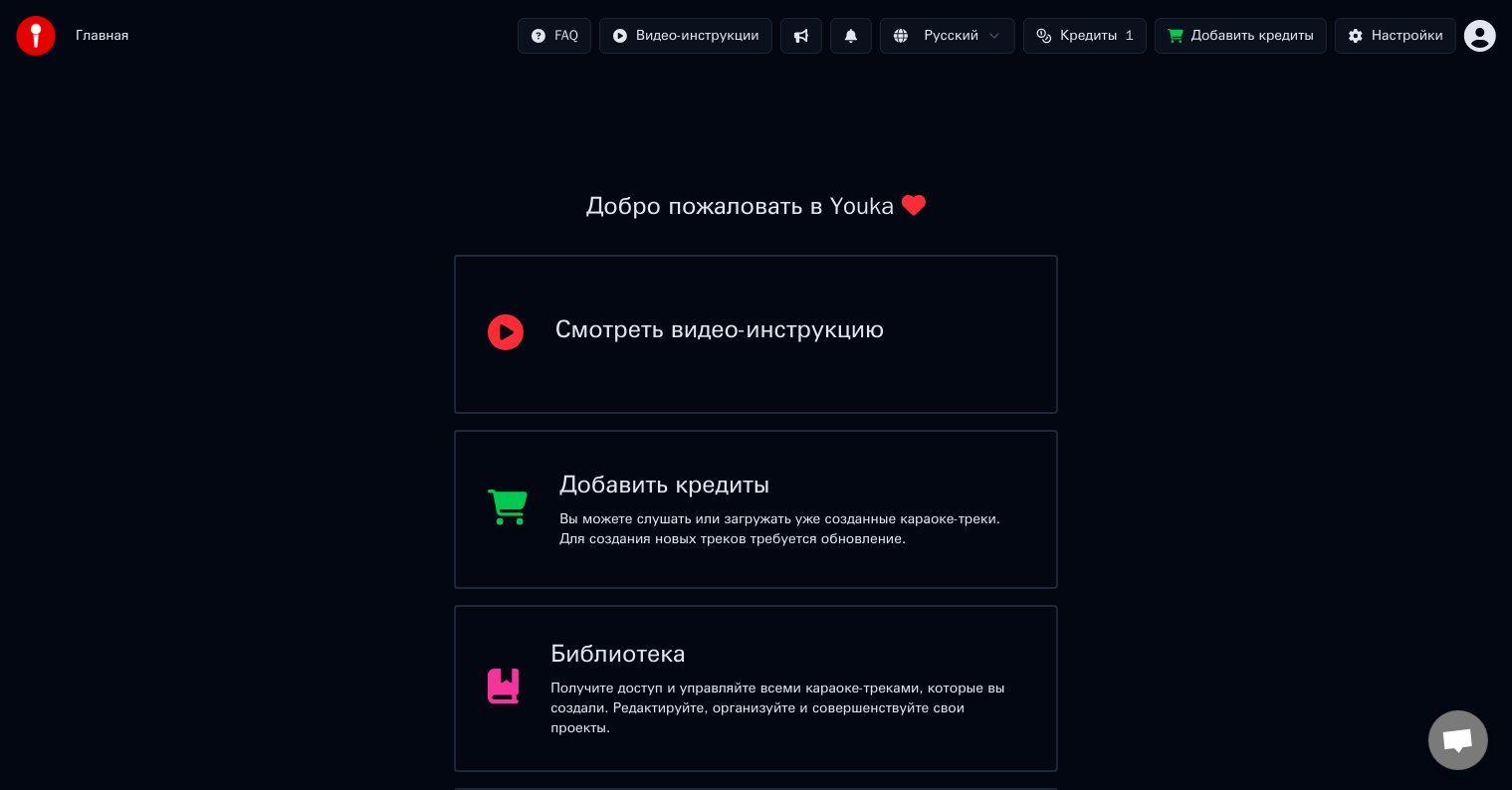 scroll, scrollTop: 199, scrollLeft: 0, axis: vertical 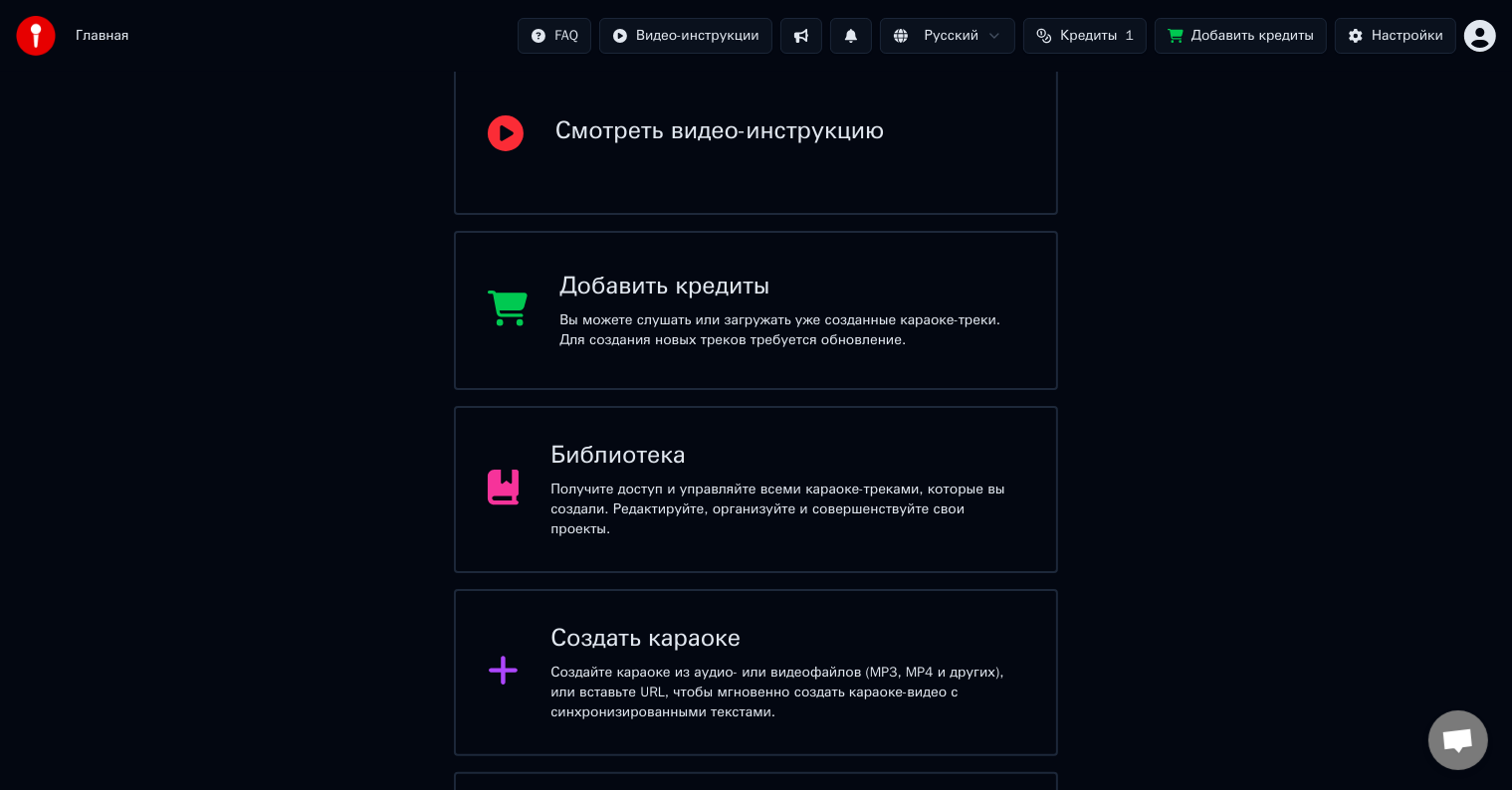 click on "Вы можете слушать или загружать уже созданные караоке-треки. Для создания новых треков требуется обновление." at bounding box center [791, 330] 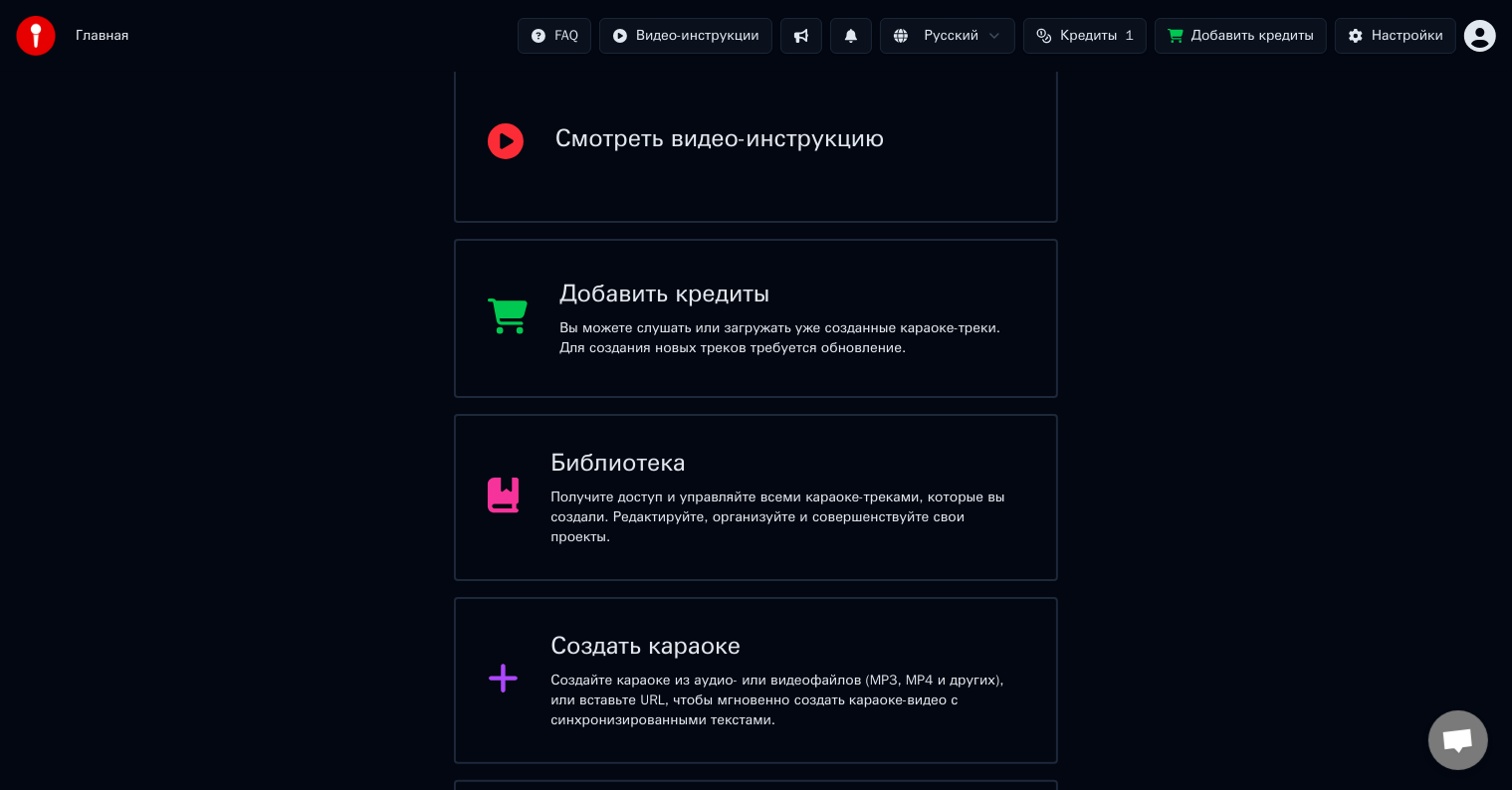 scroll, scrollTop: 199, scrollLeft: 0, axis: vertical 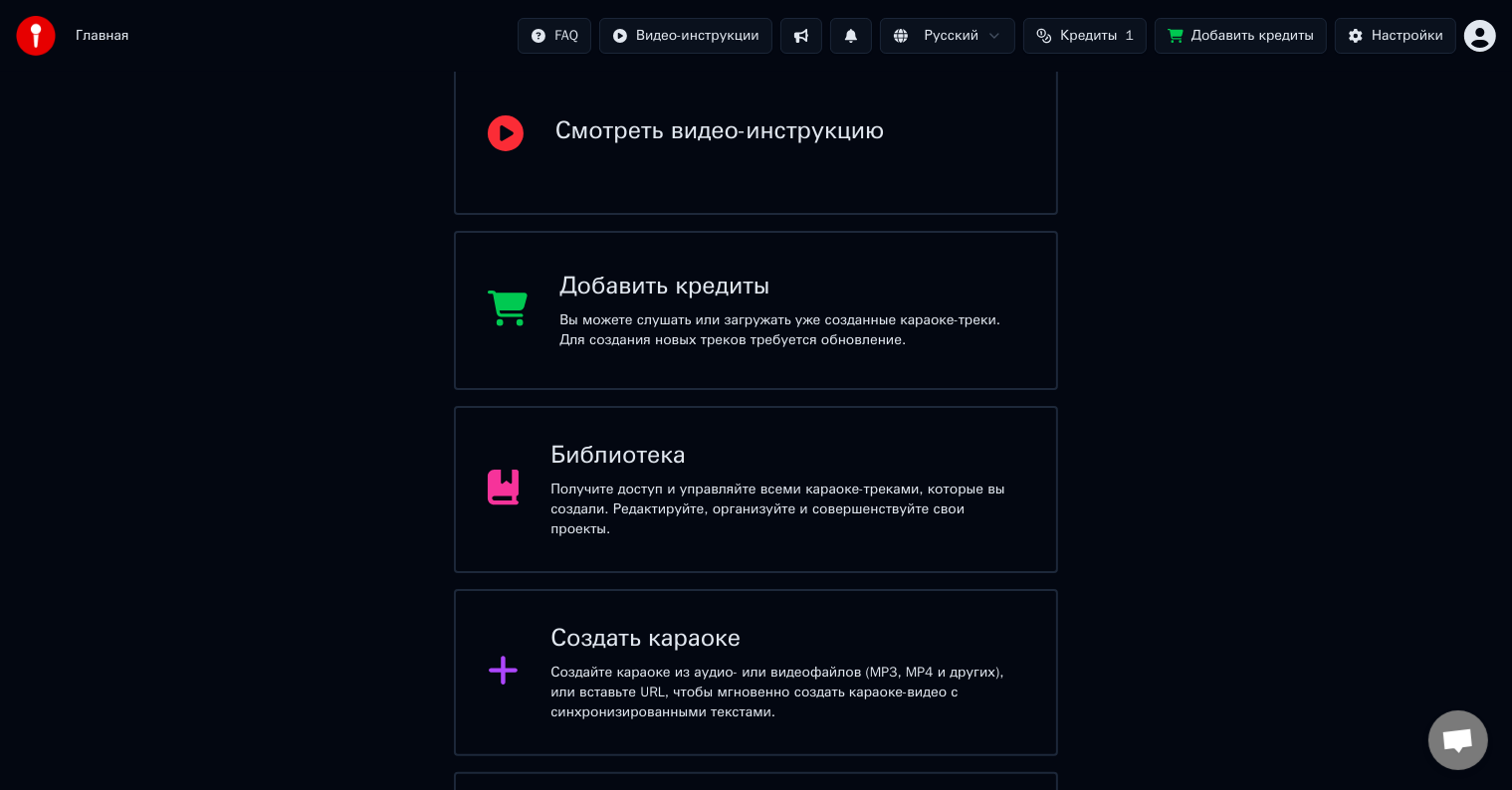 click on "Библиотека" at bounding box center [787, 456] 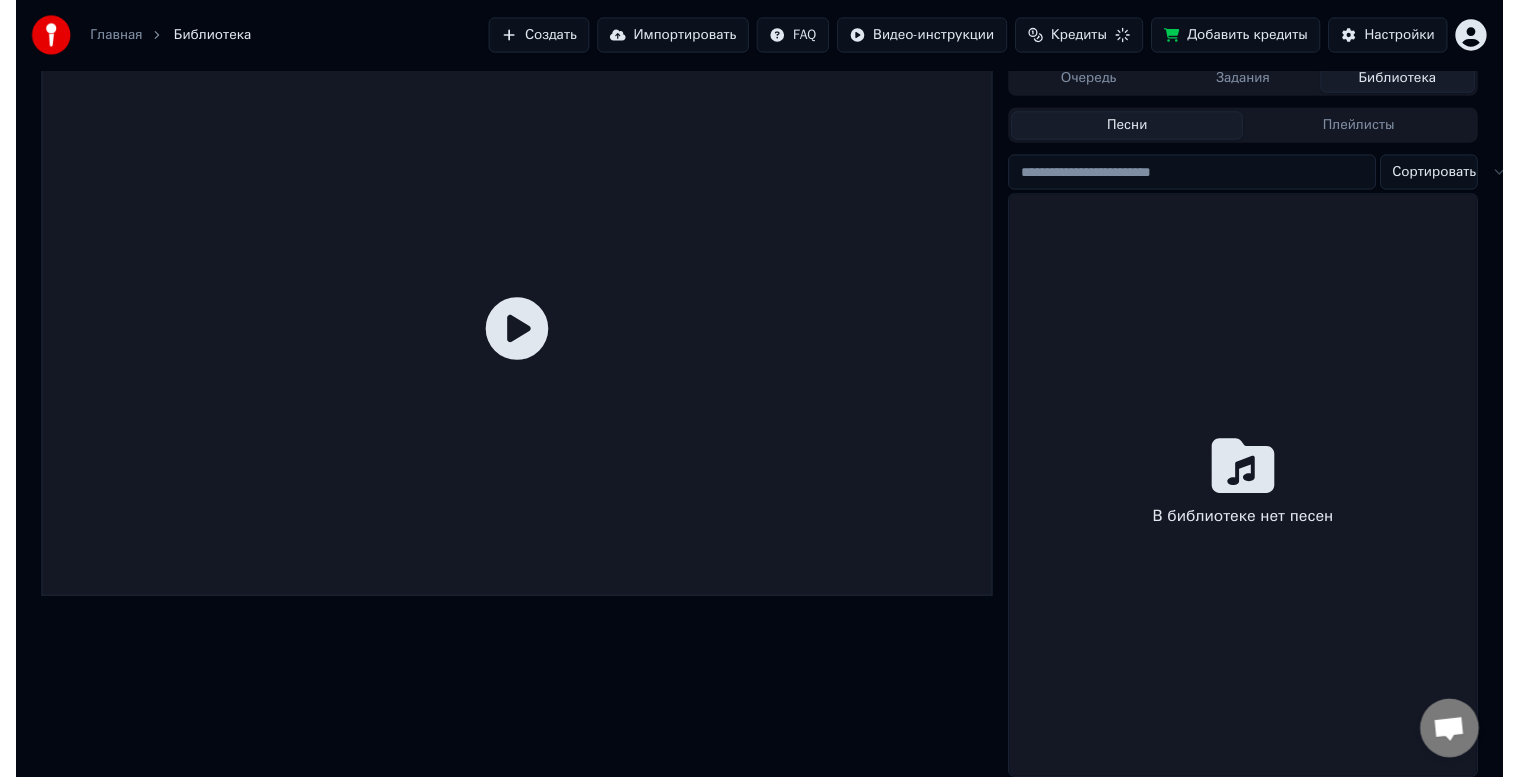 scroll, scrollTop: 26, scrollLeft: 0, axis: vertical 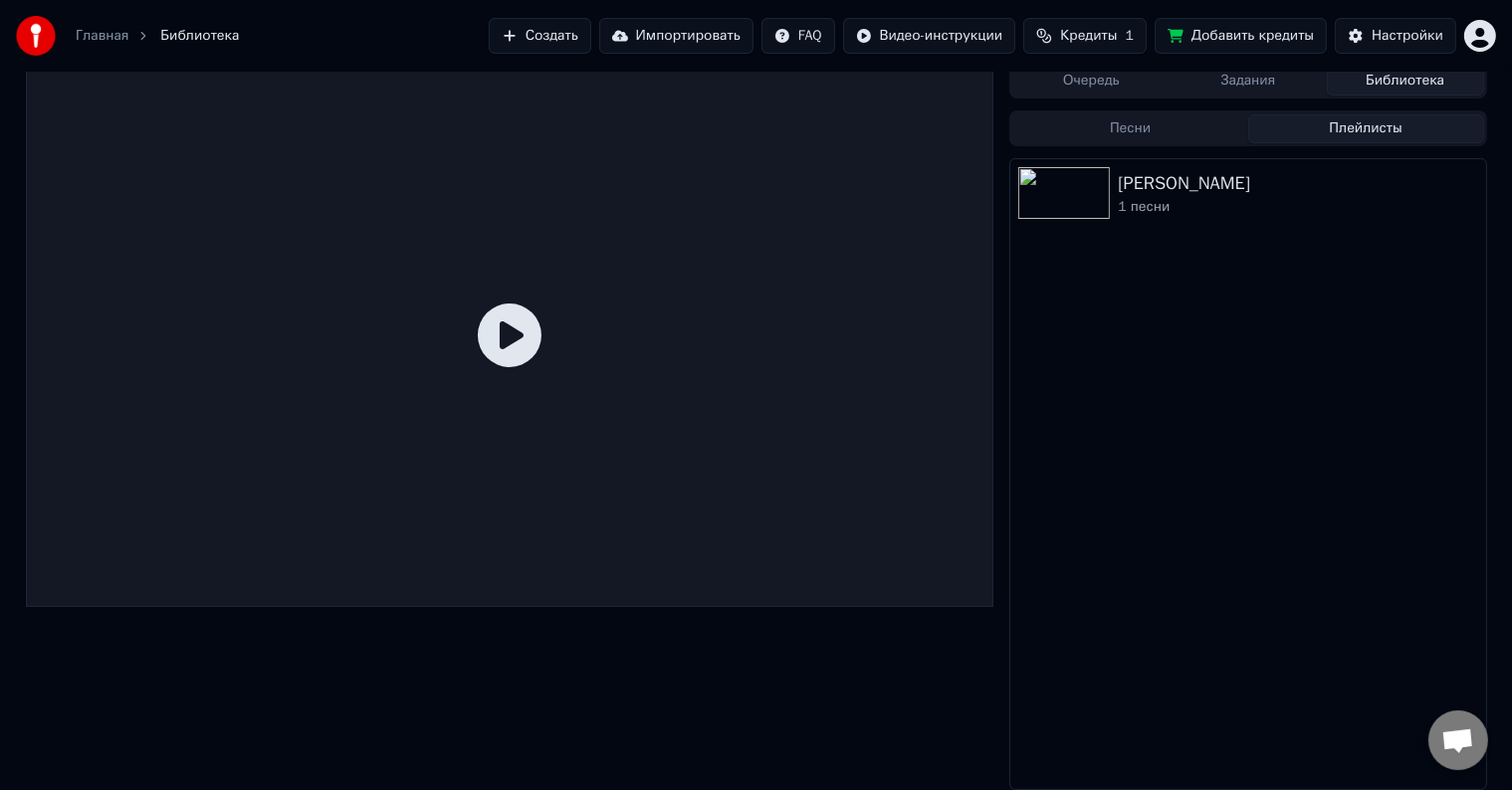 click on "Плейлисты" at bounding box center [1366, 128] 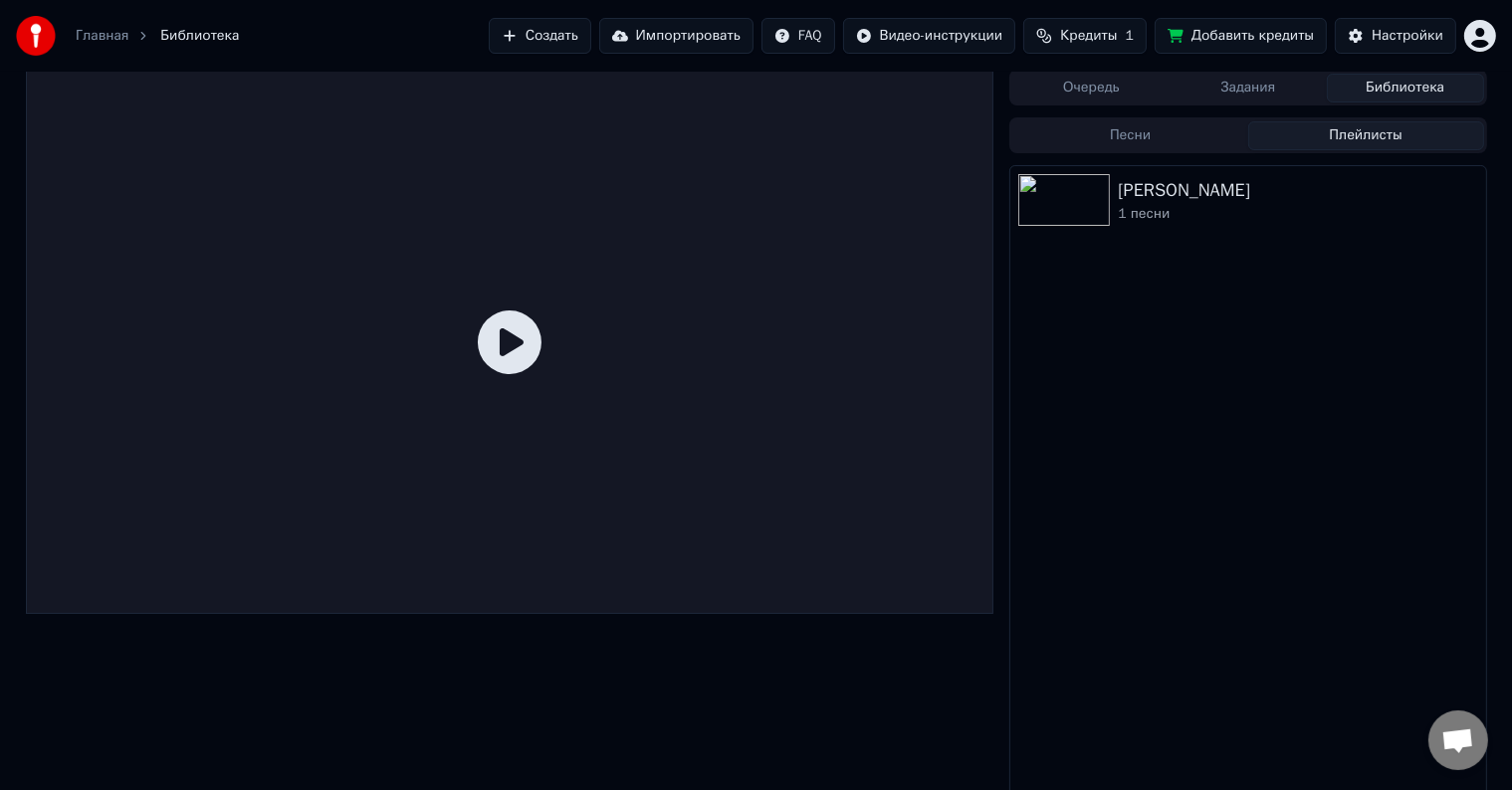 scroll, scrollTop: 0, scrollLeft: 0, axis: both 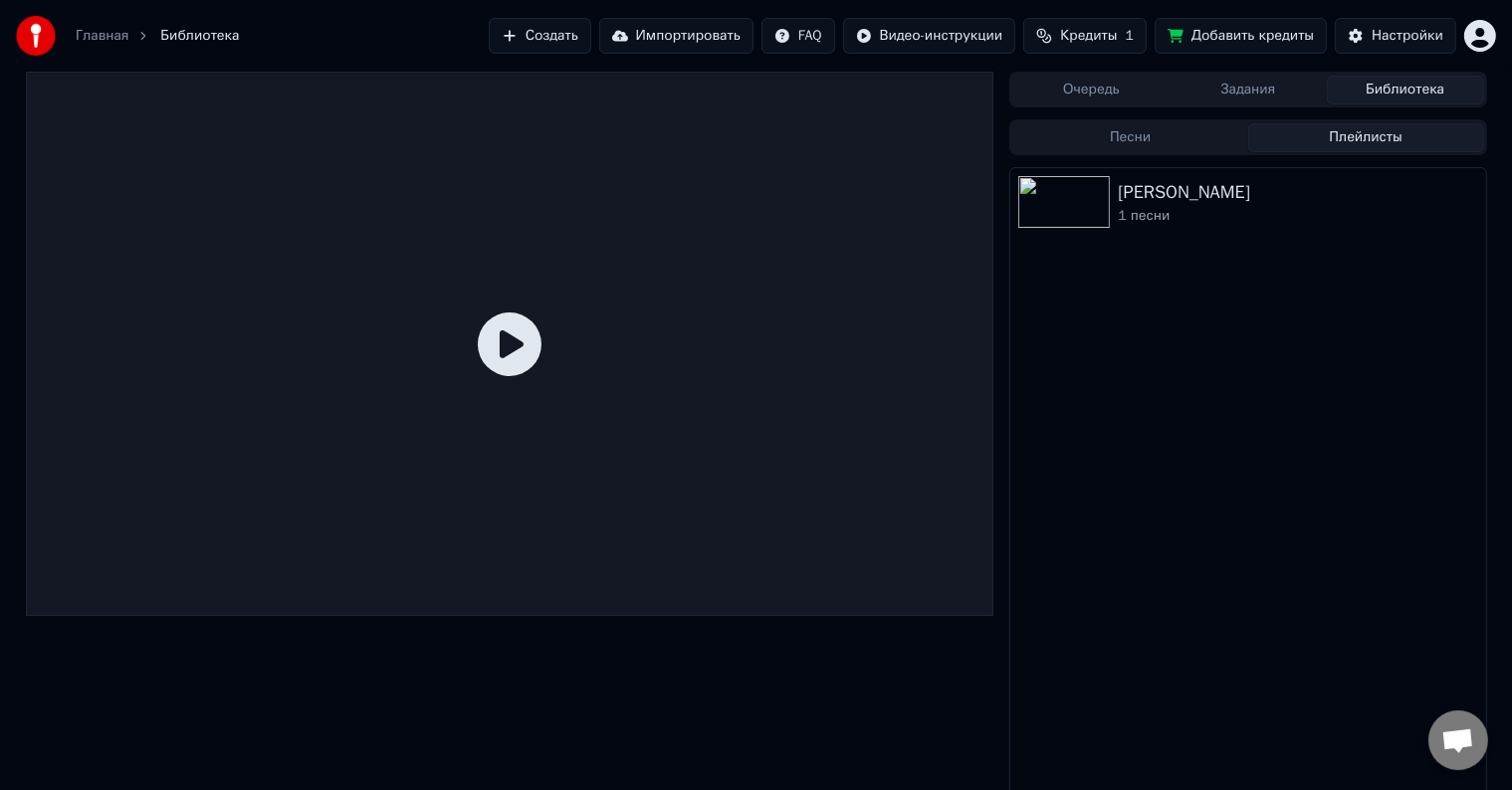 click on "Задания" at bounding box center (1248, 90) 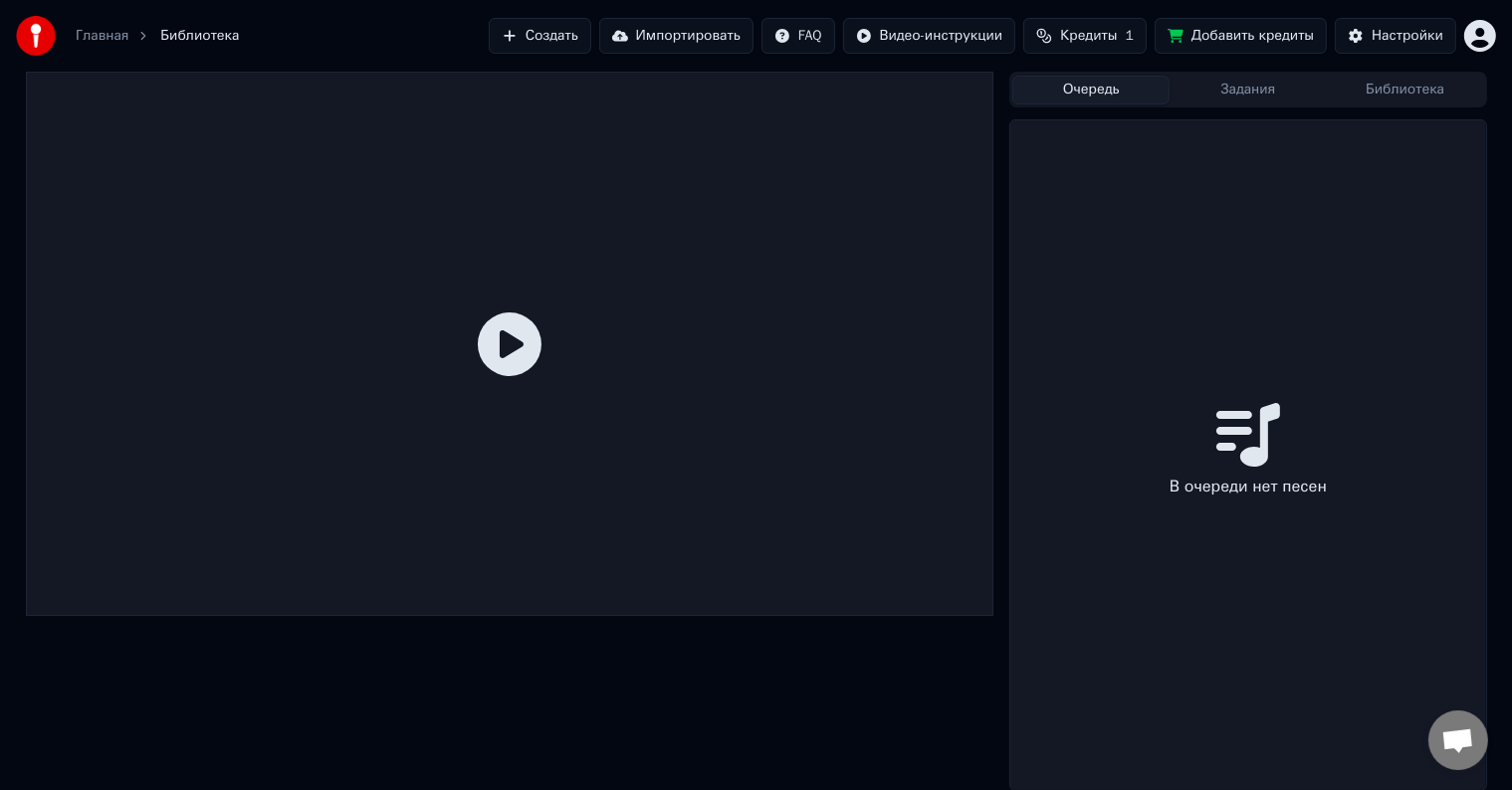 click on "Очередь" at bounding box center (1091, 90) 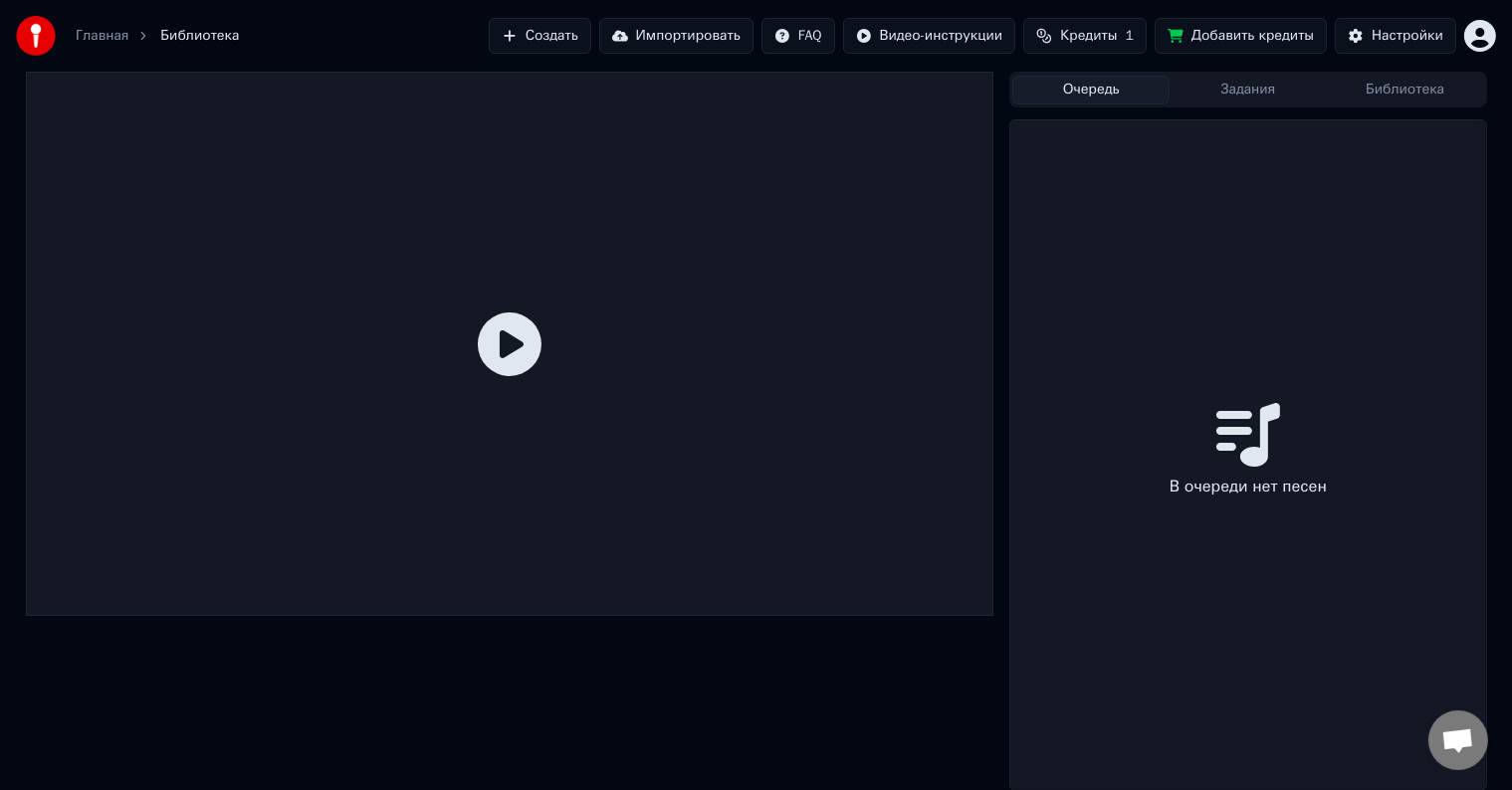click on "Кредиты" at bounding box center (1088, 36) 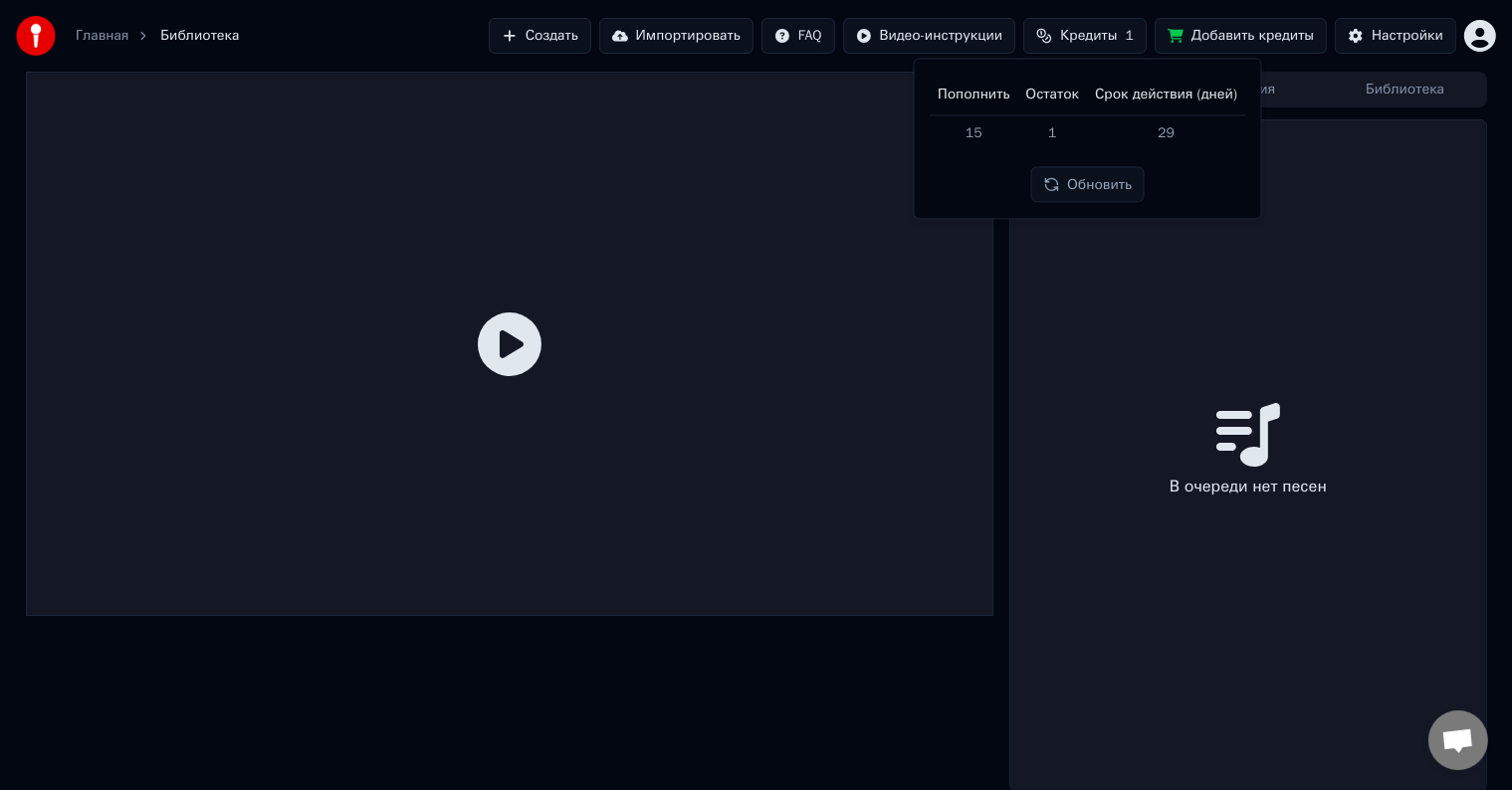 click on "Добавить кредиты" at bounding box center (1240, 36) 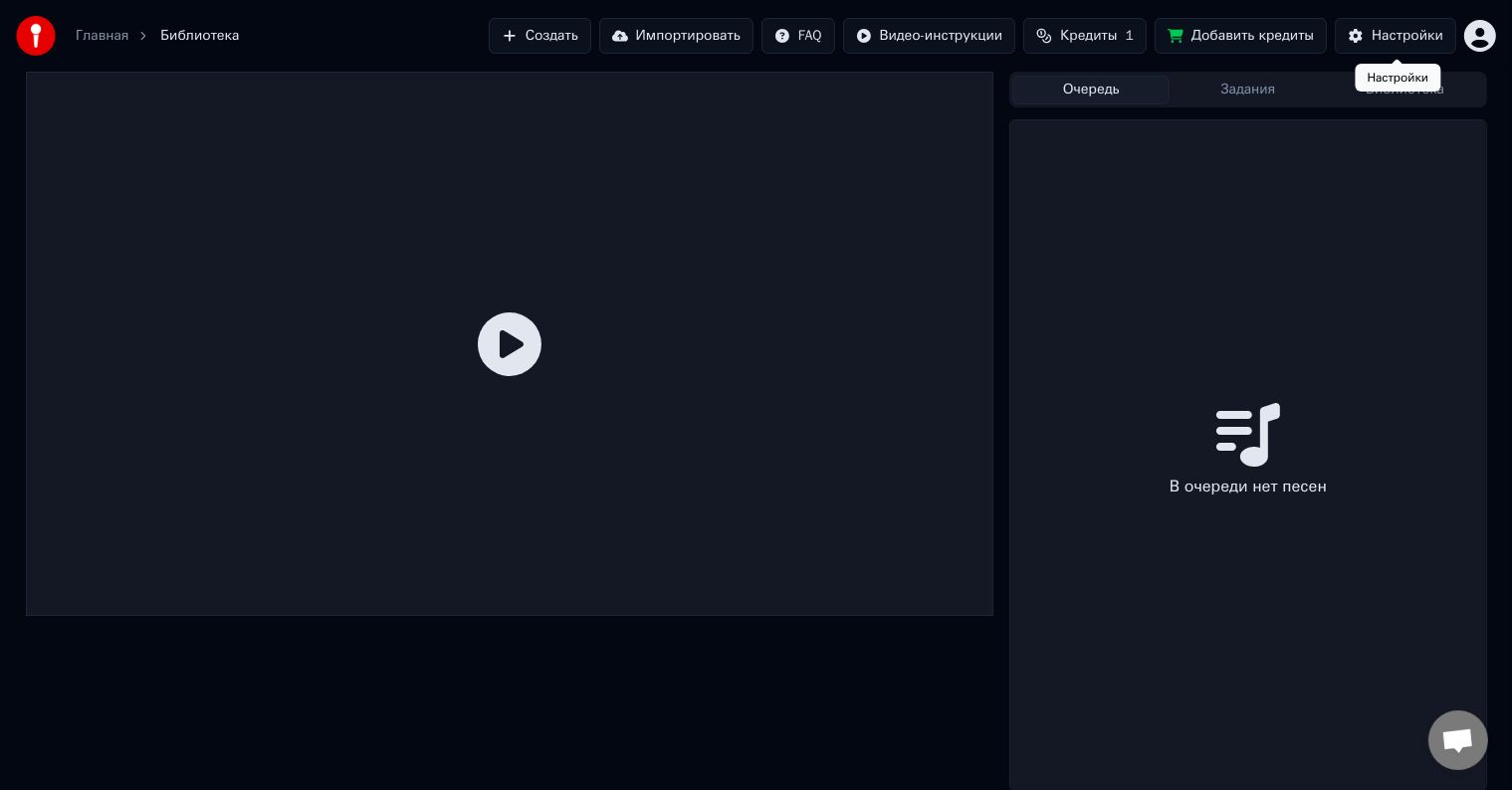 click on "Очередь Задания Библиотека В очереди нет песен" at bounding box center [1247, 431] 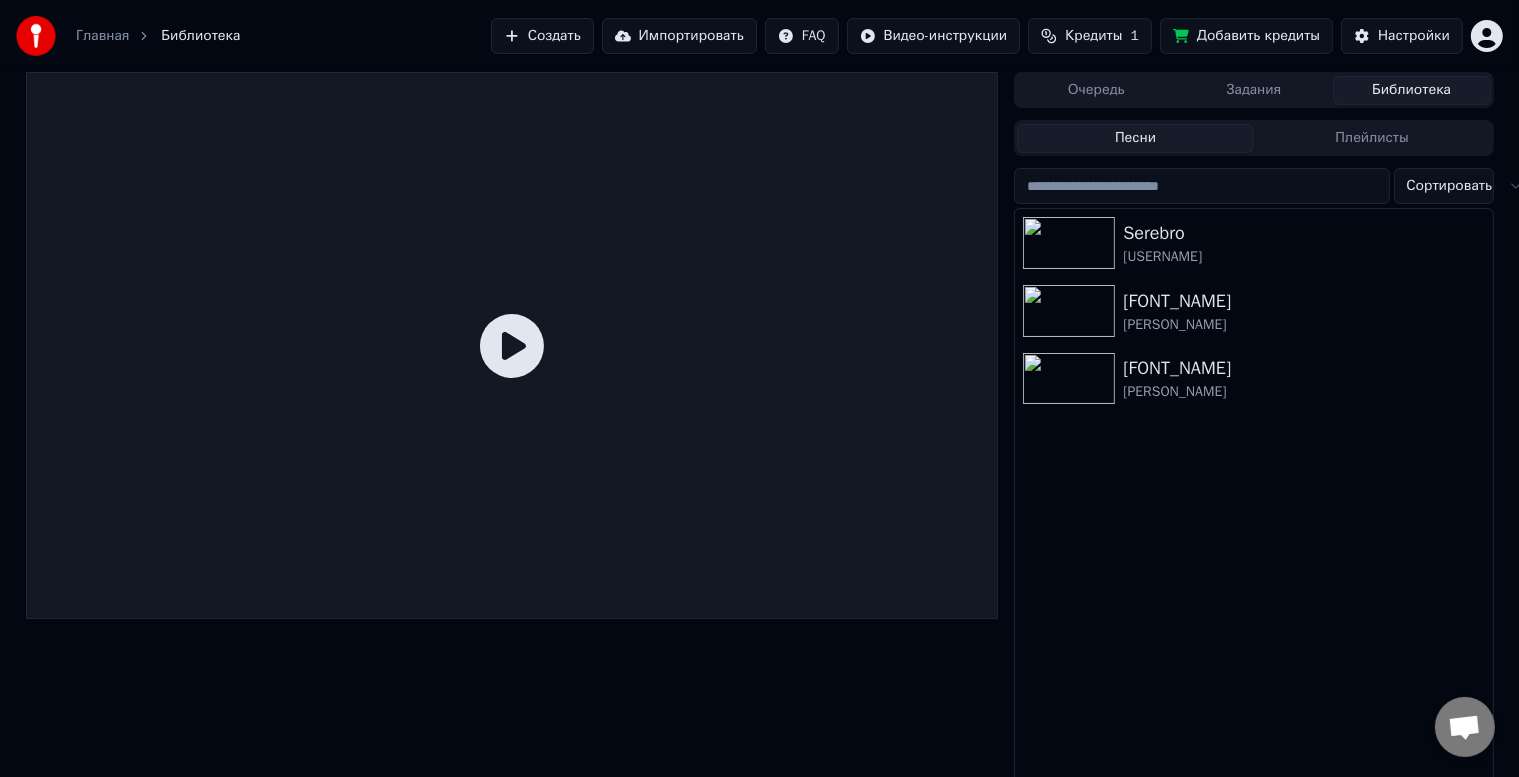 click on "Библиотека" at bounding box center (1412, 90) 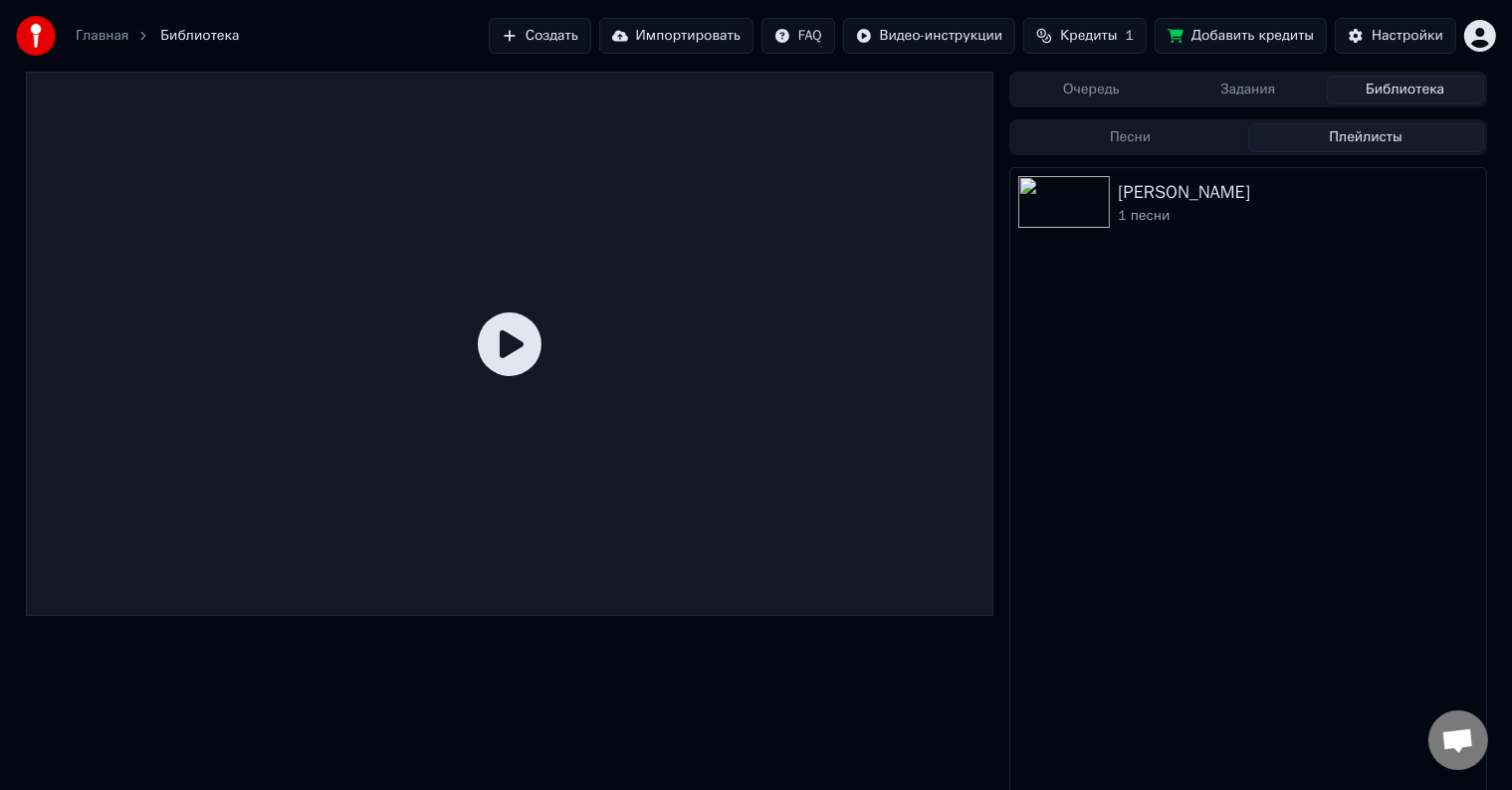 click on "Плейлисты" at bounding box center [1366, 137] 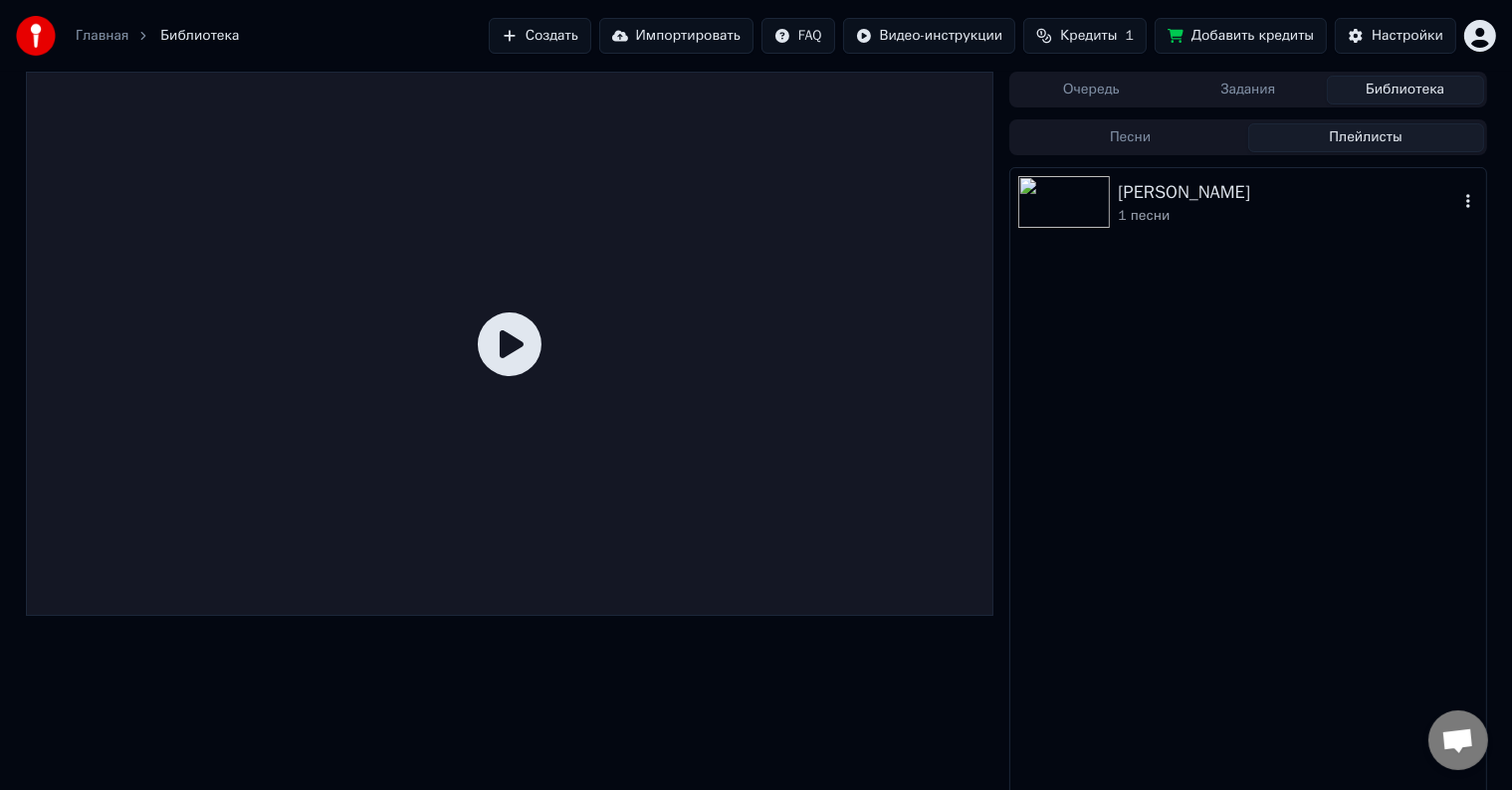 click 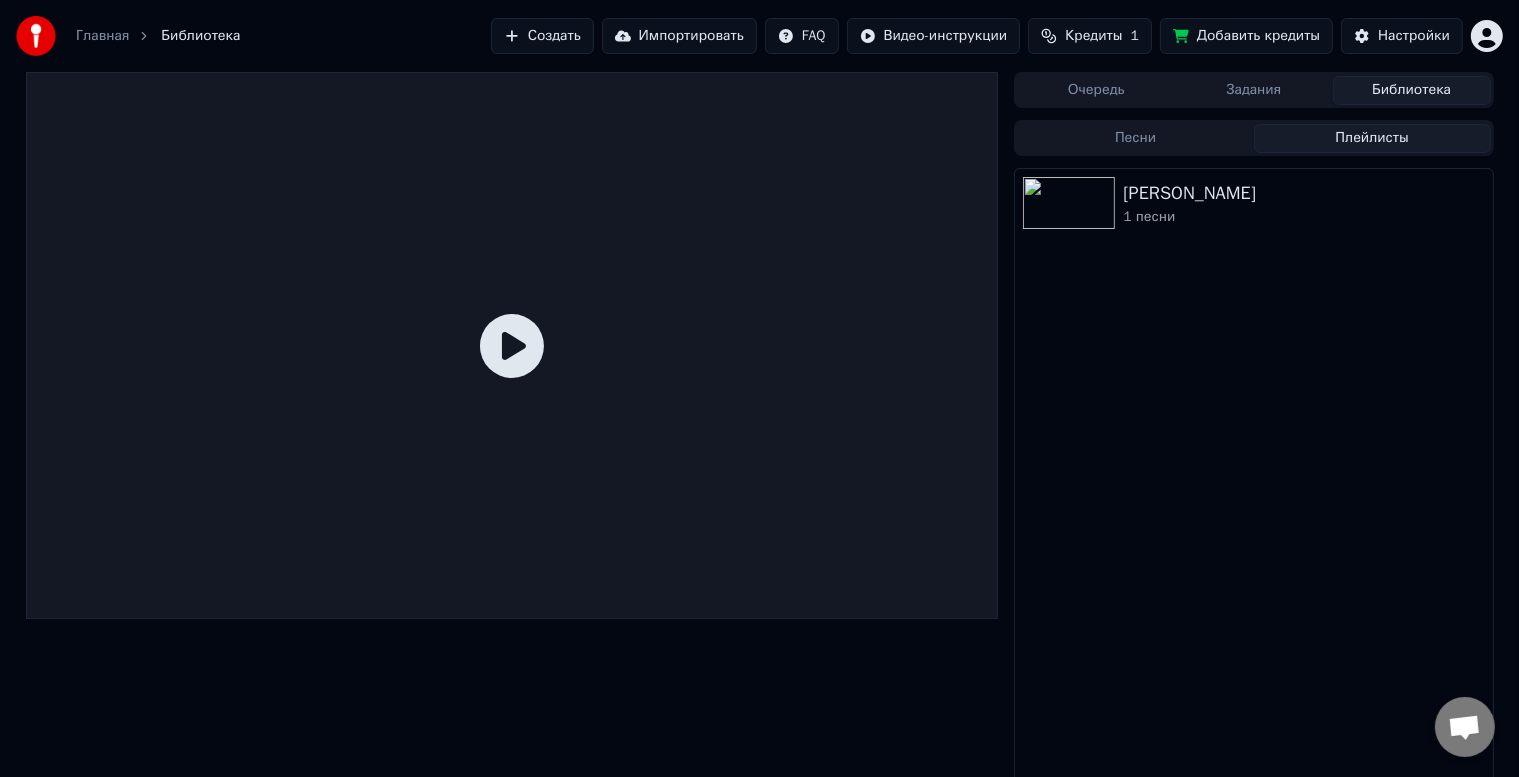 click on "Песни" at bounding box center [1135, 138] 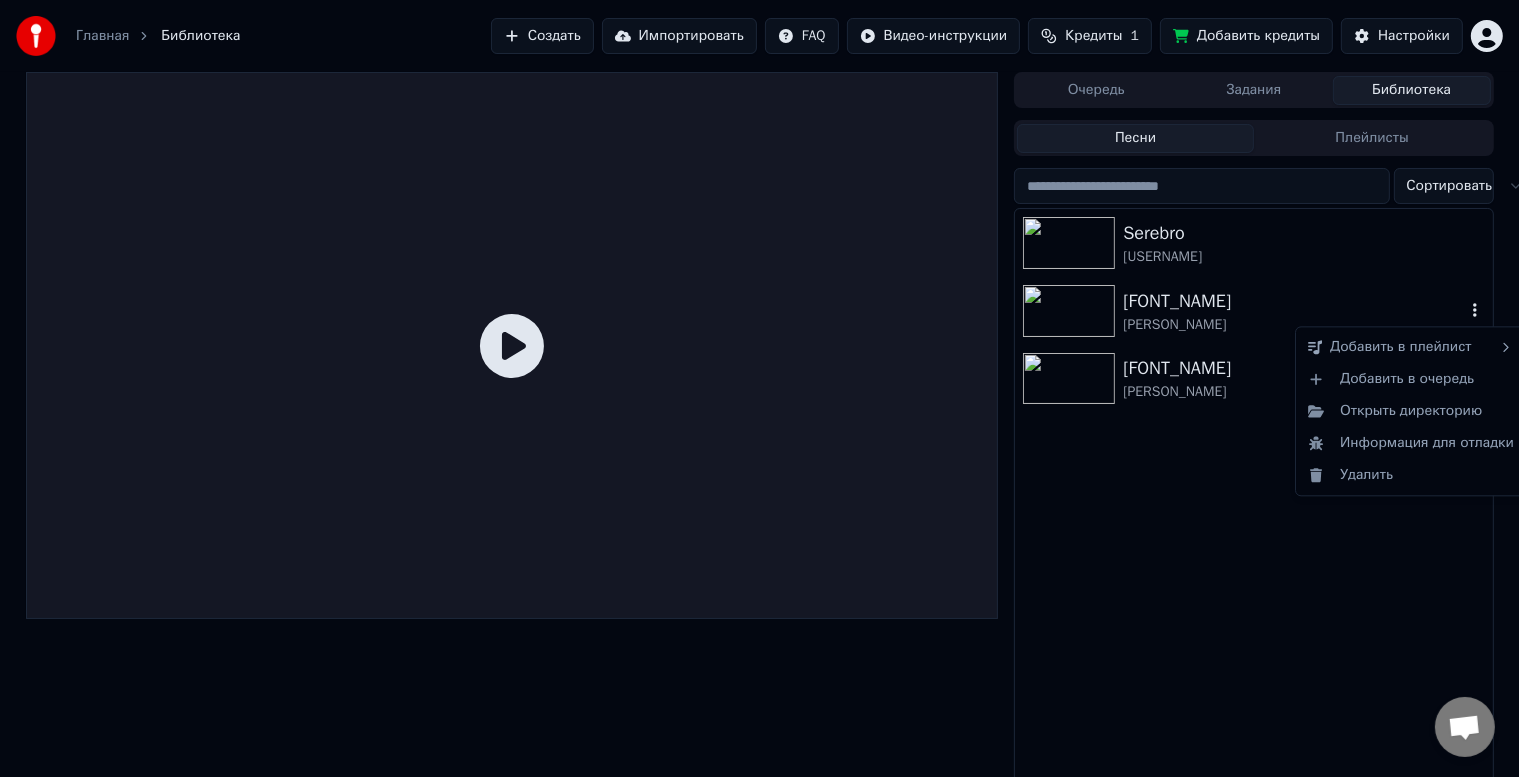 click 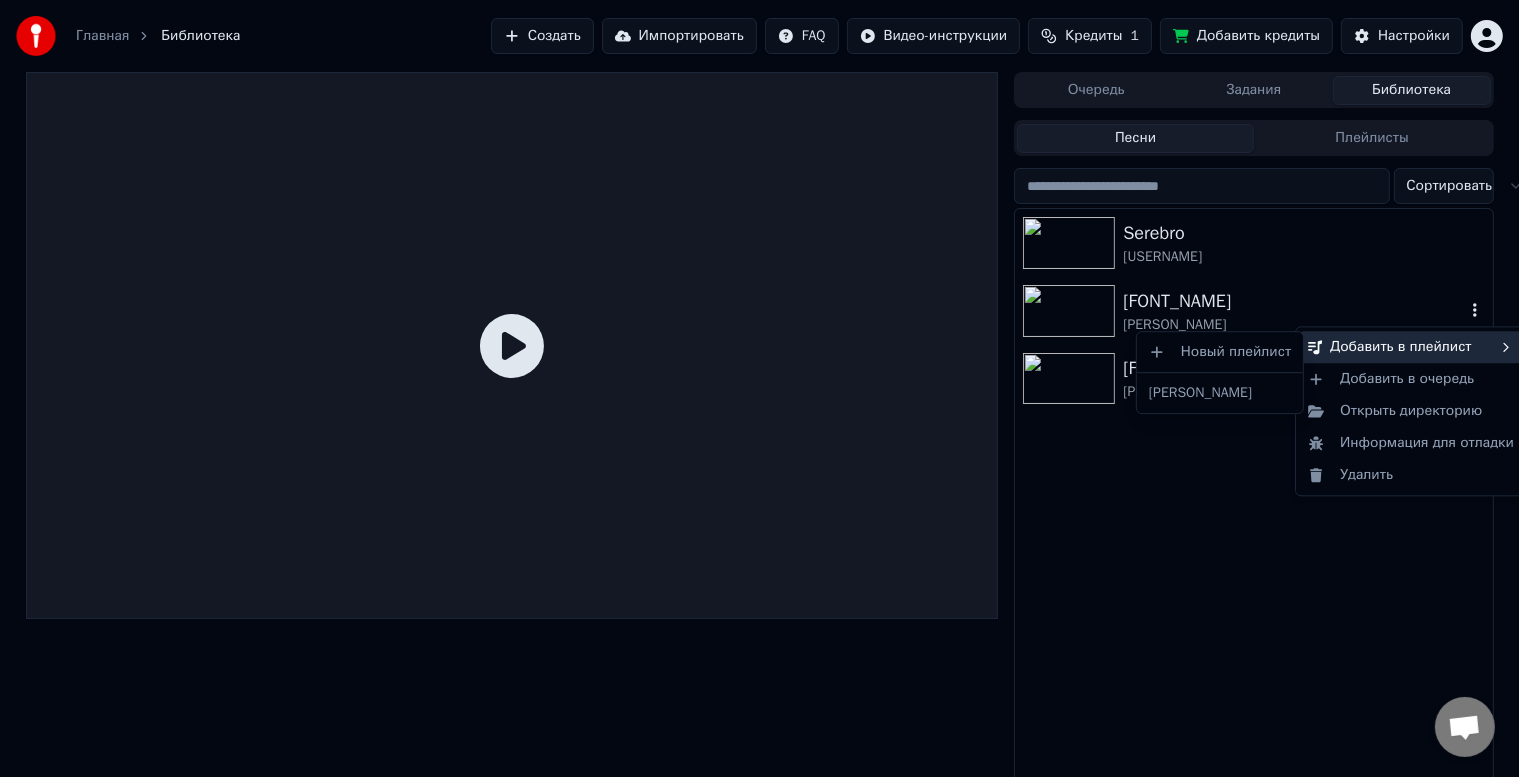 click on "Добавить в плейлист" at bounding box center [1411, 347] 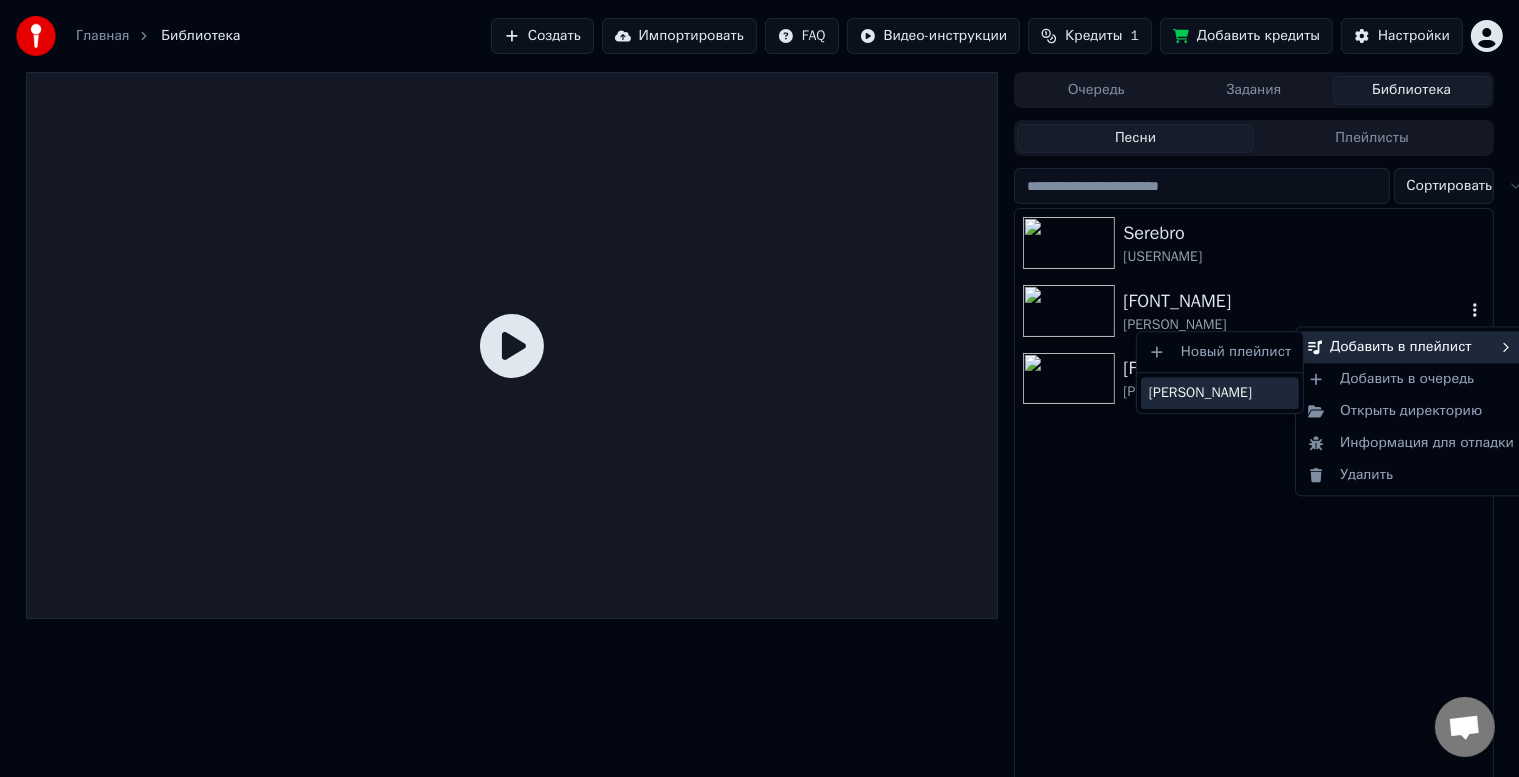 click on "[PERSON_NAME]" at bounding box center (1220, 393) 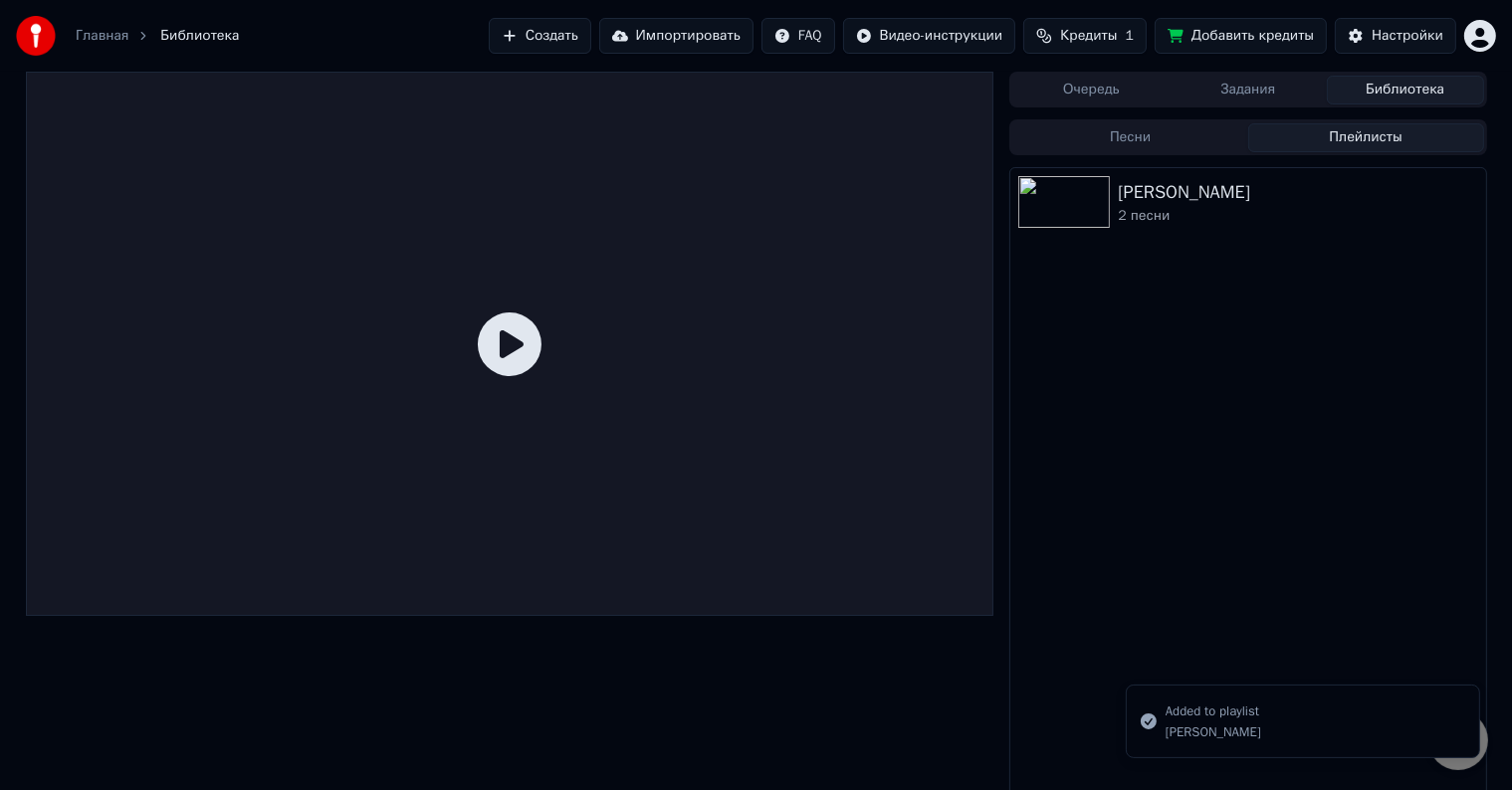 click on "Плейлисты" at bounding box center (1366, 137) 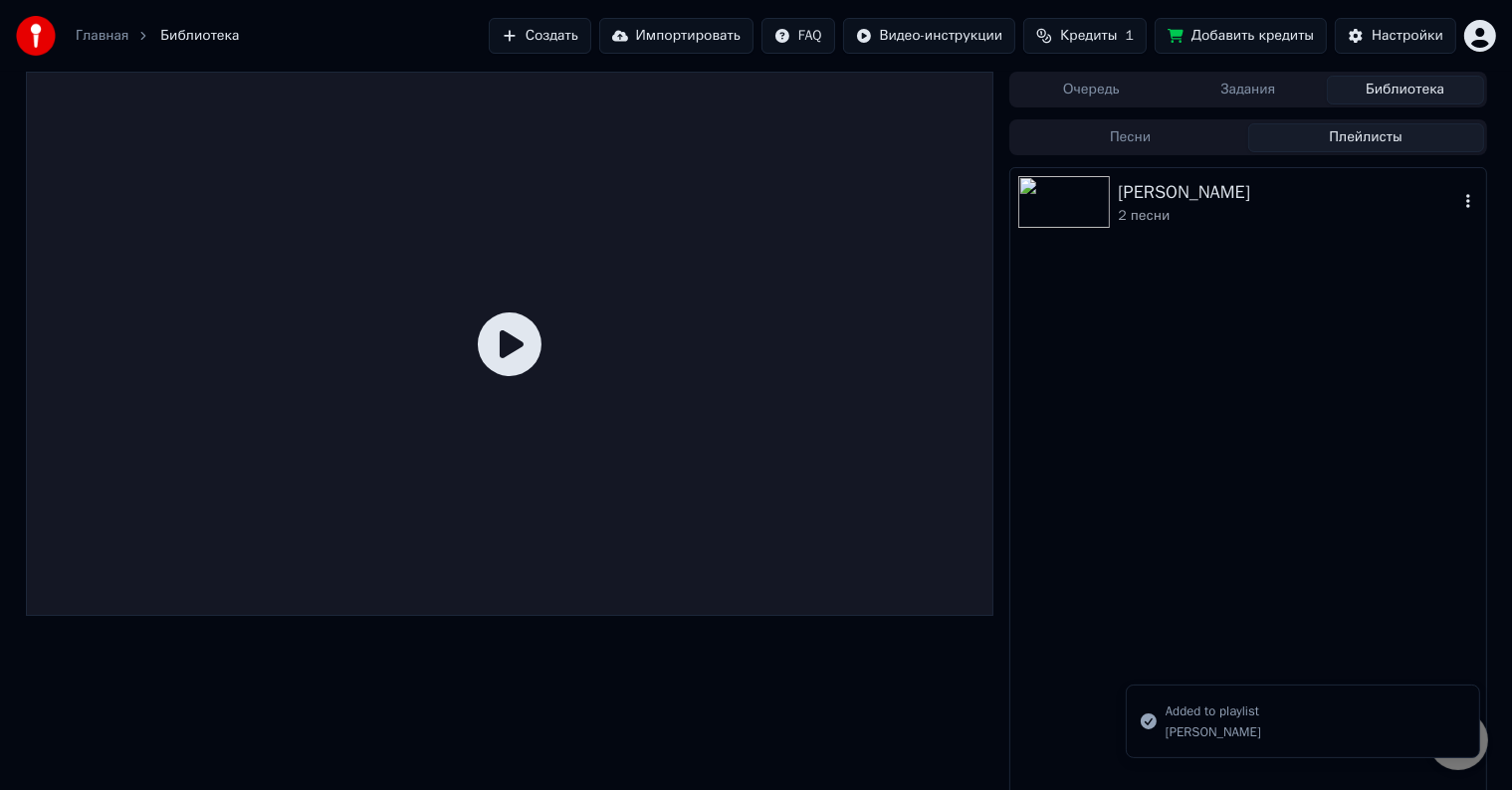 click on "2 песни" at bounding box center [1287, 216] 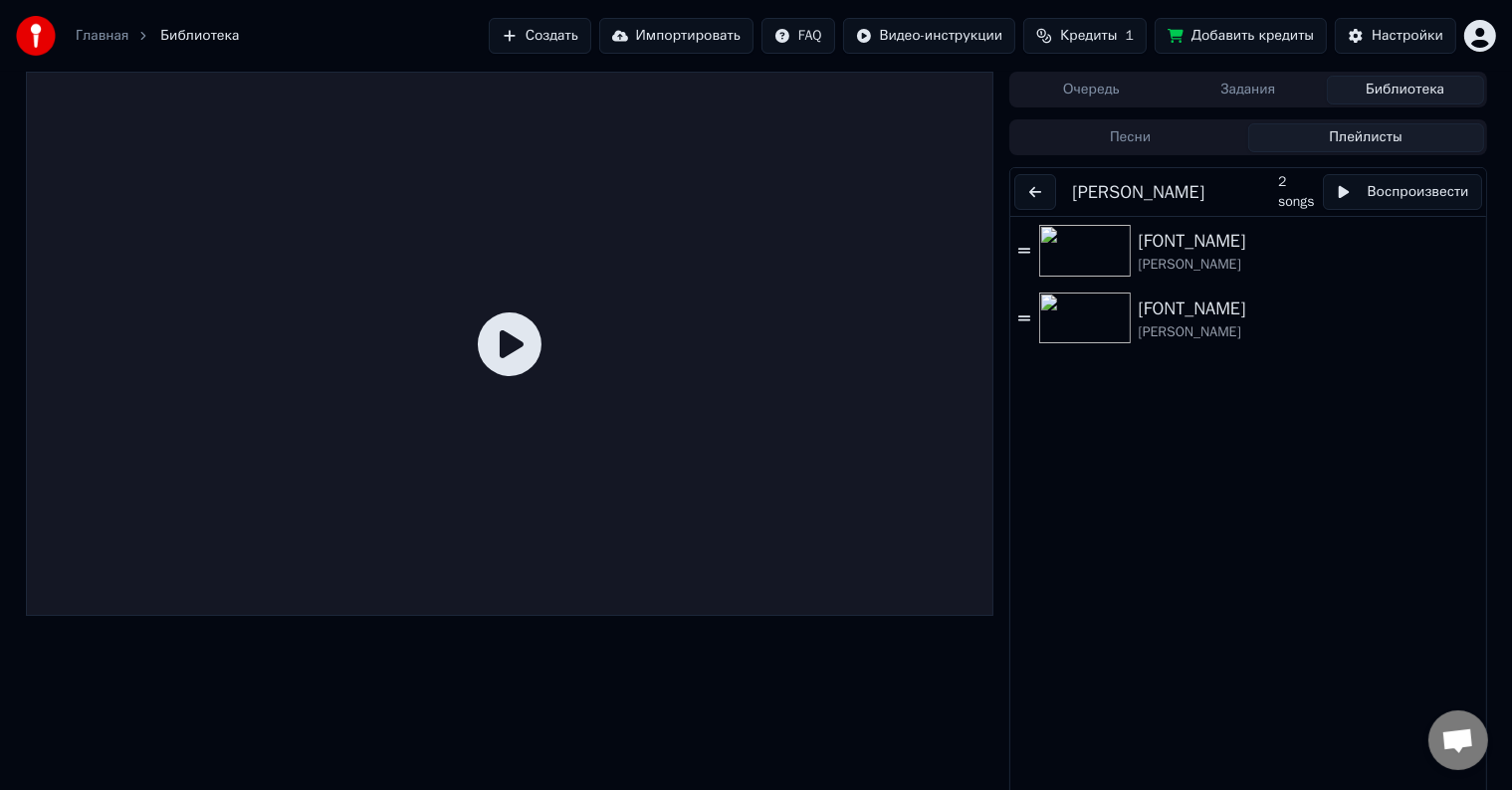 click at bounding box center [1035, 192] 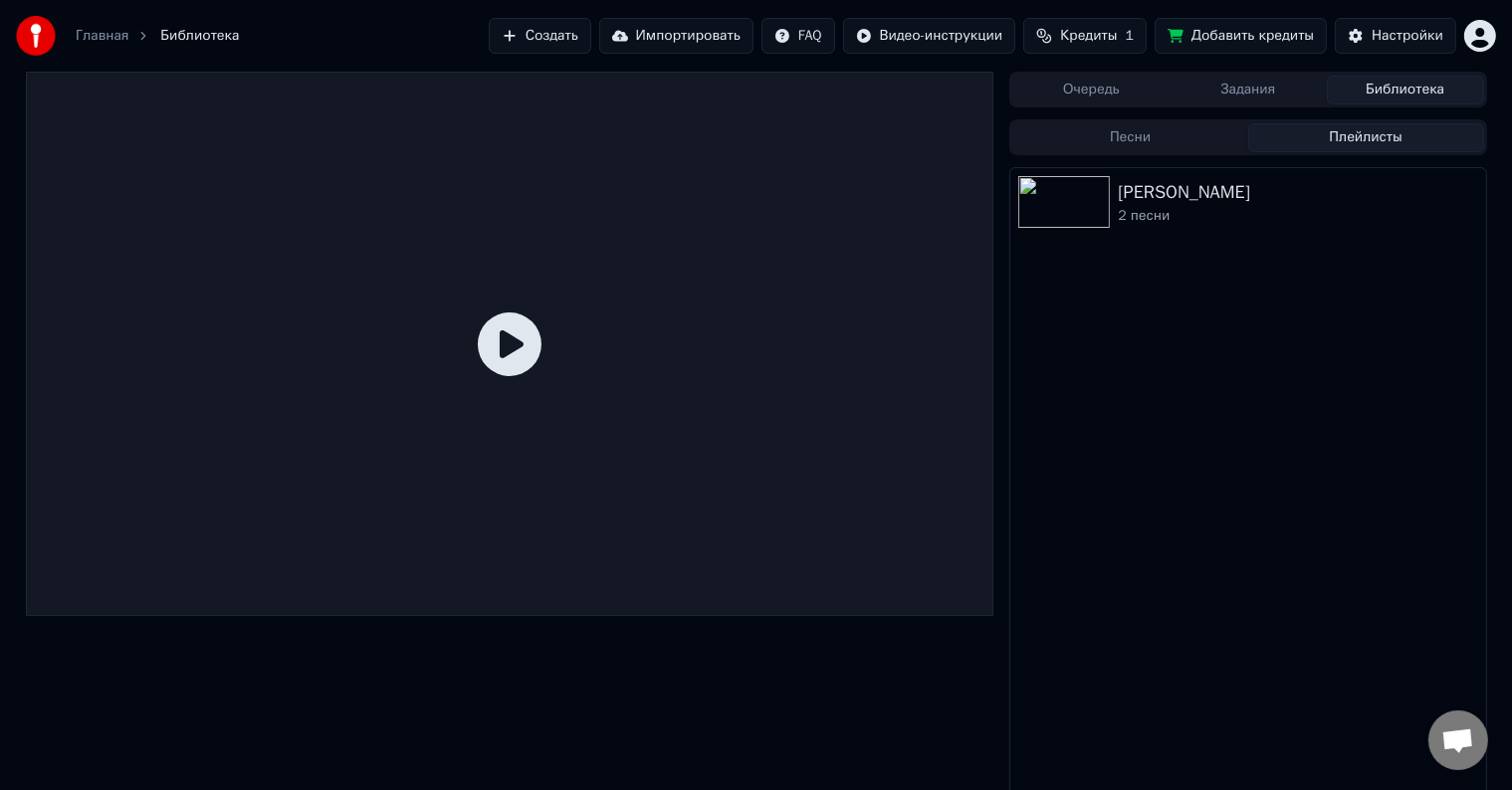 click on "Импортировать" at bounding box center (676, 36) 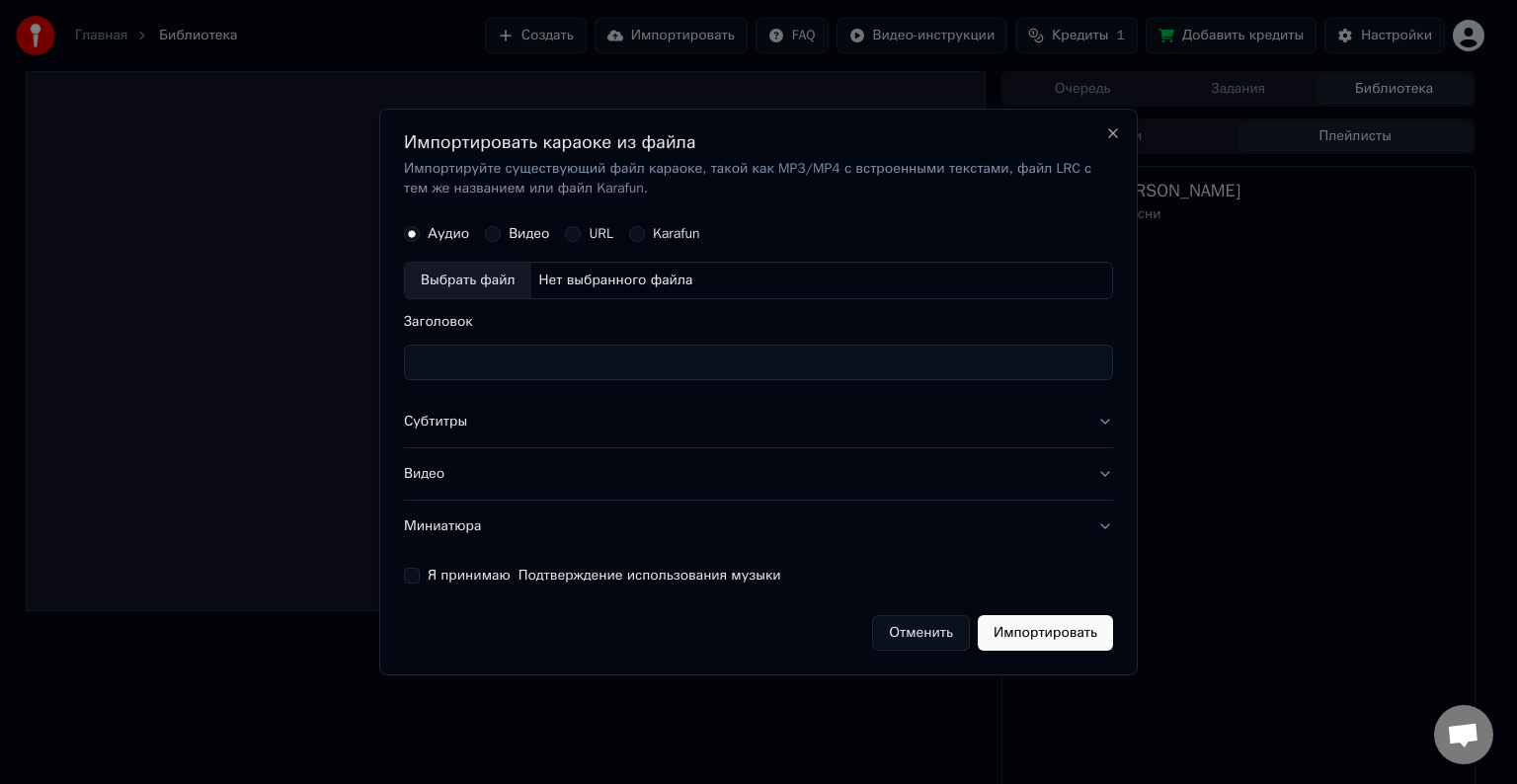 click on "Видео" at bounding box center (528, 234) 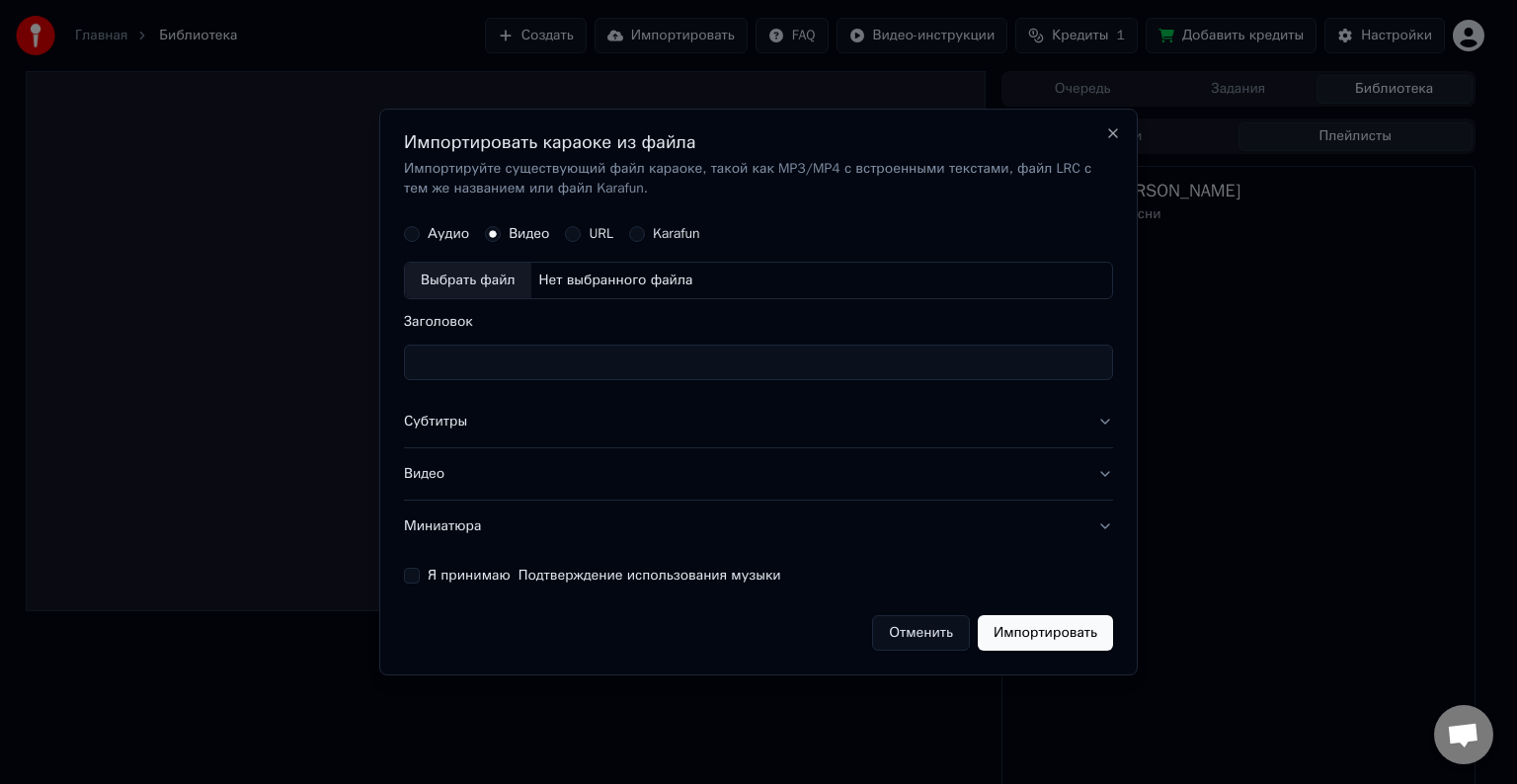 click on "Выбрать файл" at bounding box center (468, 280) 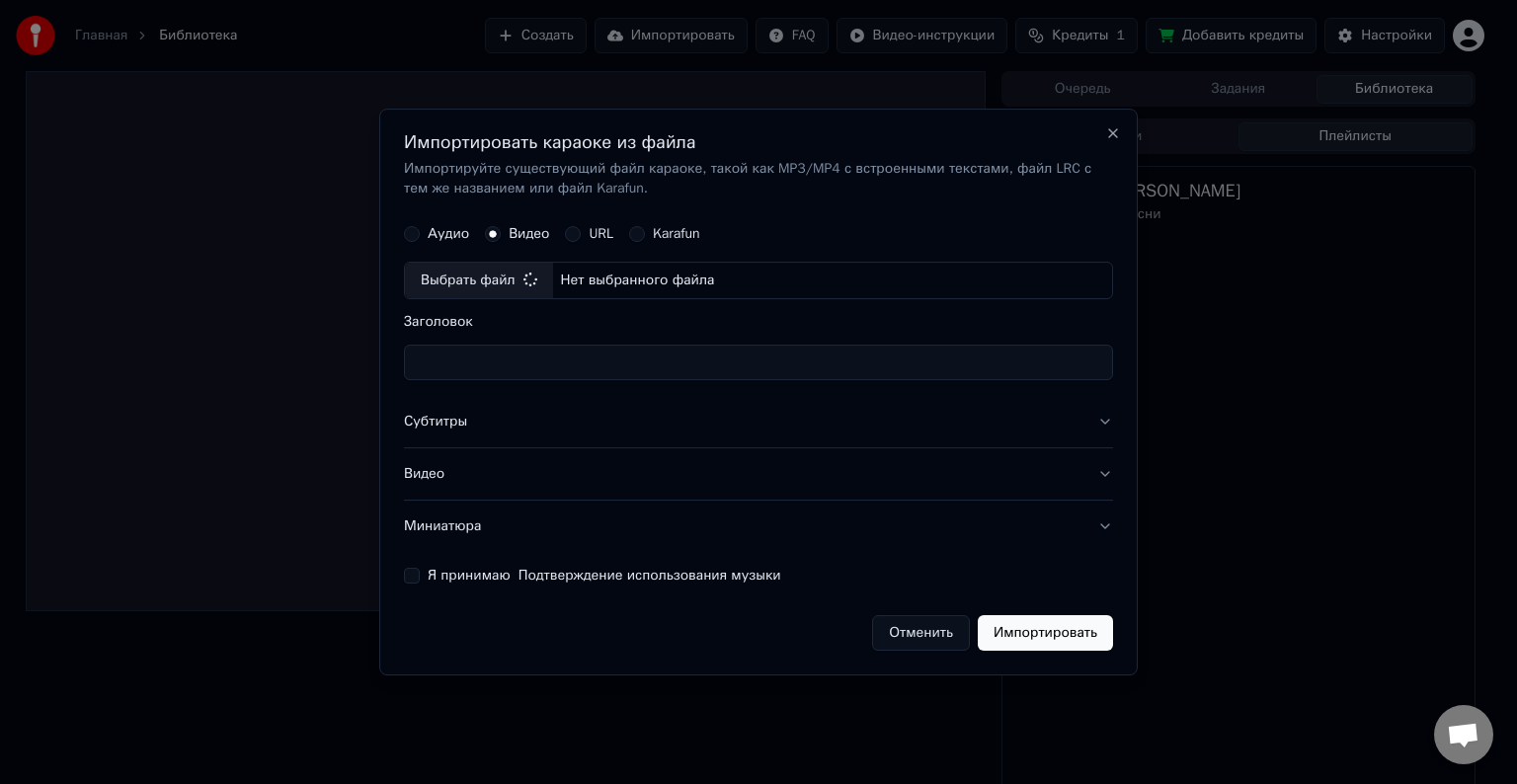 type on "**********" 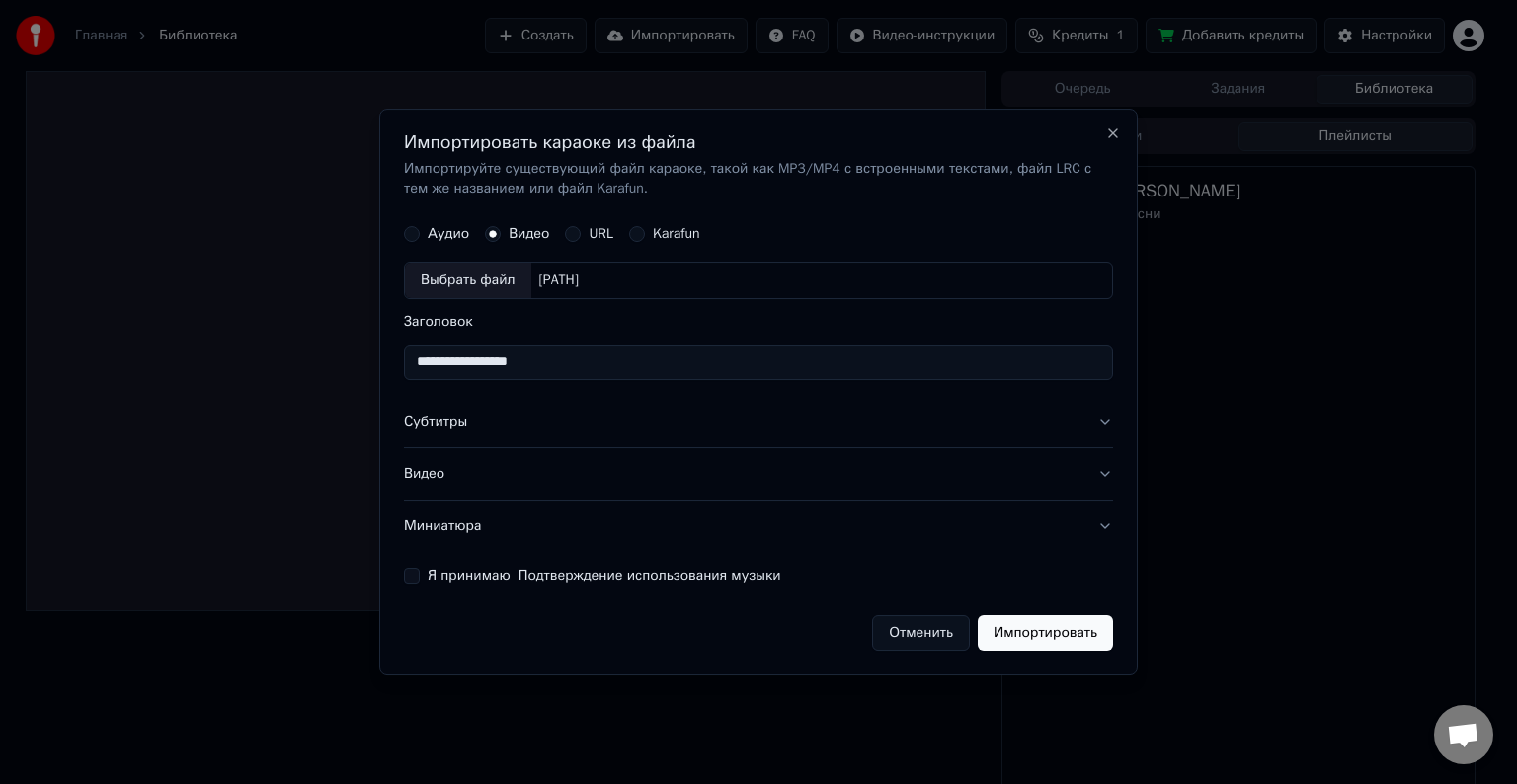 click on "Я принимаю   Подтверждение использования музыки" at bounding box center [412, 576] 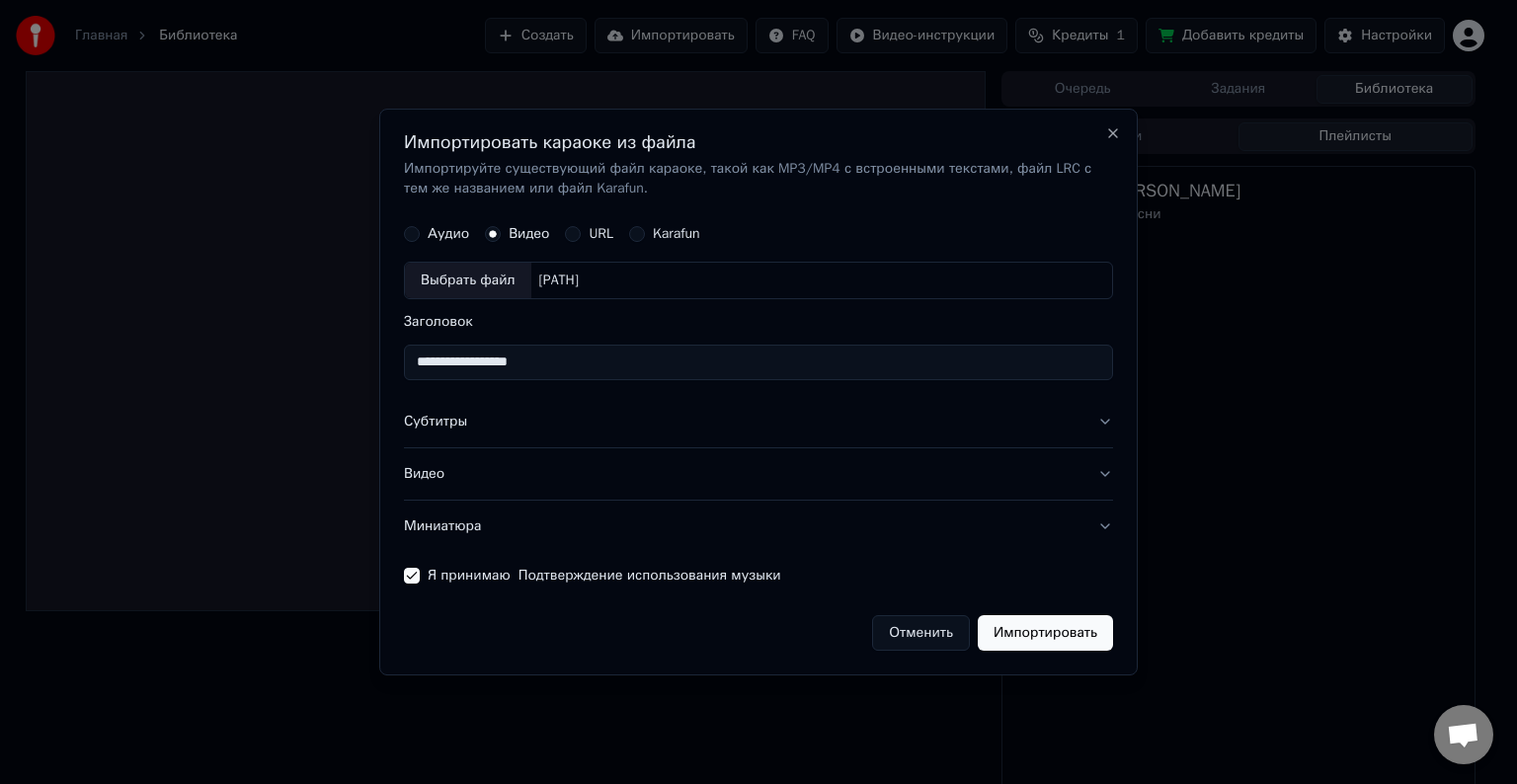 click on "Импортировать" at bounding box center [1045, 633] 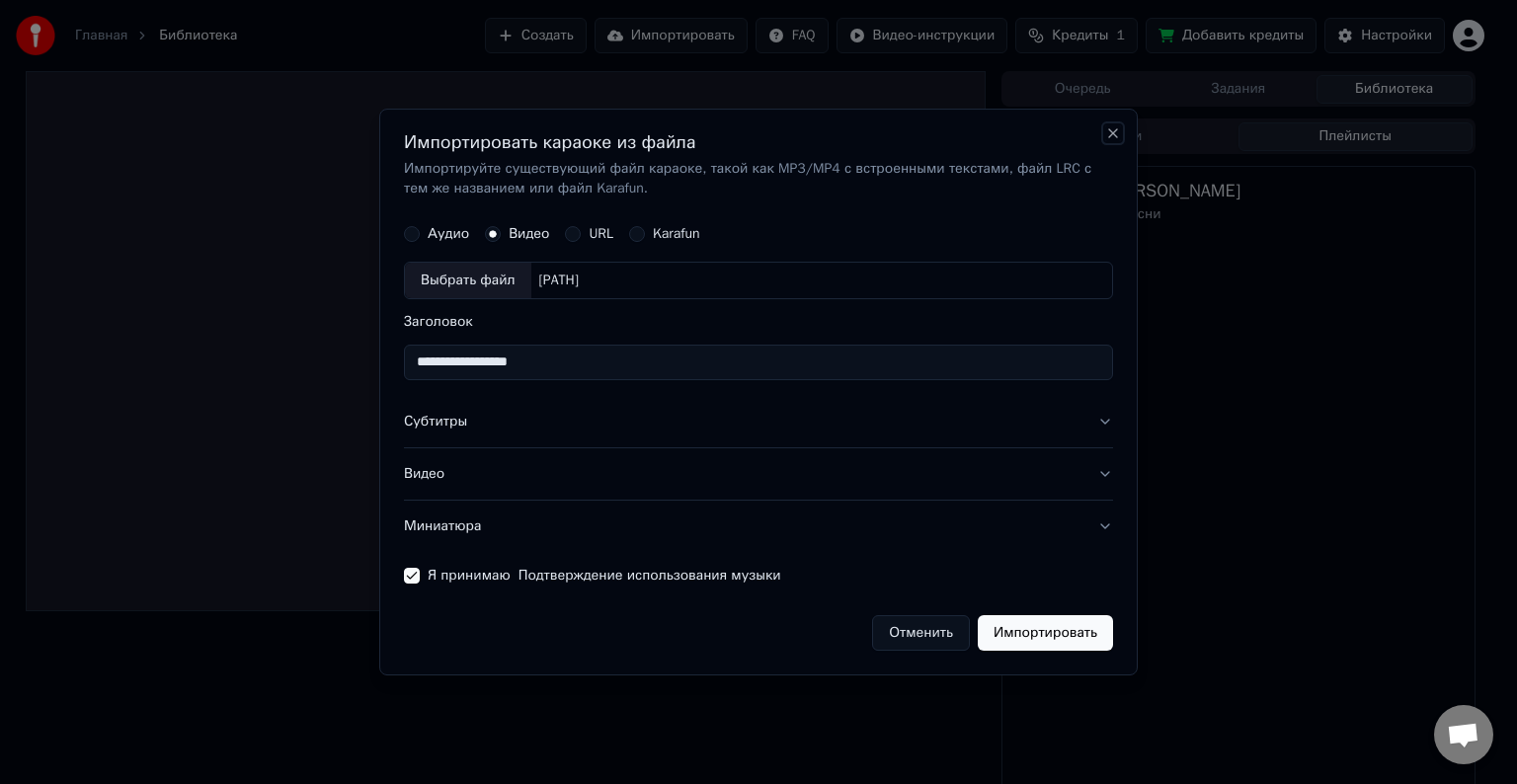 click on "Close" at bounding box center (1113, 133) 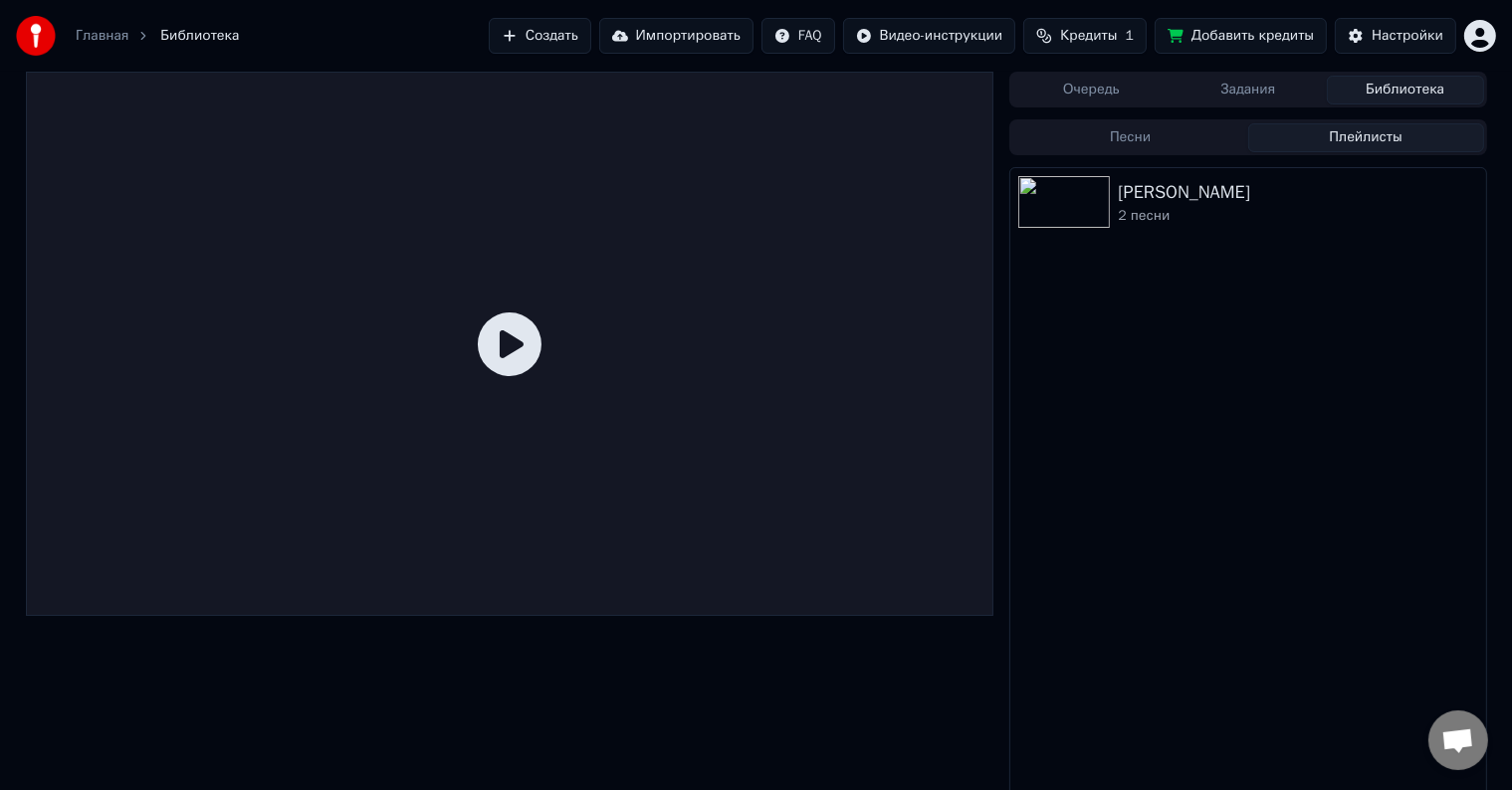 click on "Библиотека" at bounding box center (1405, 90) 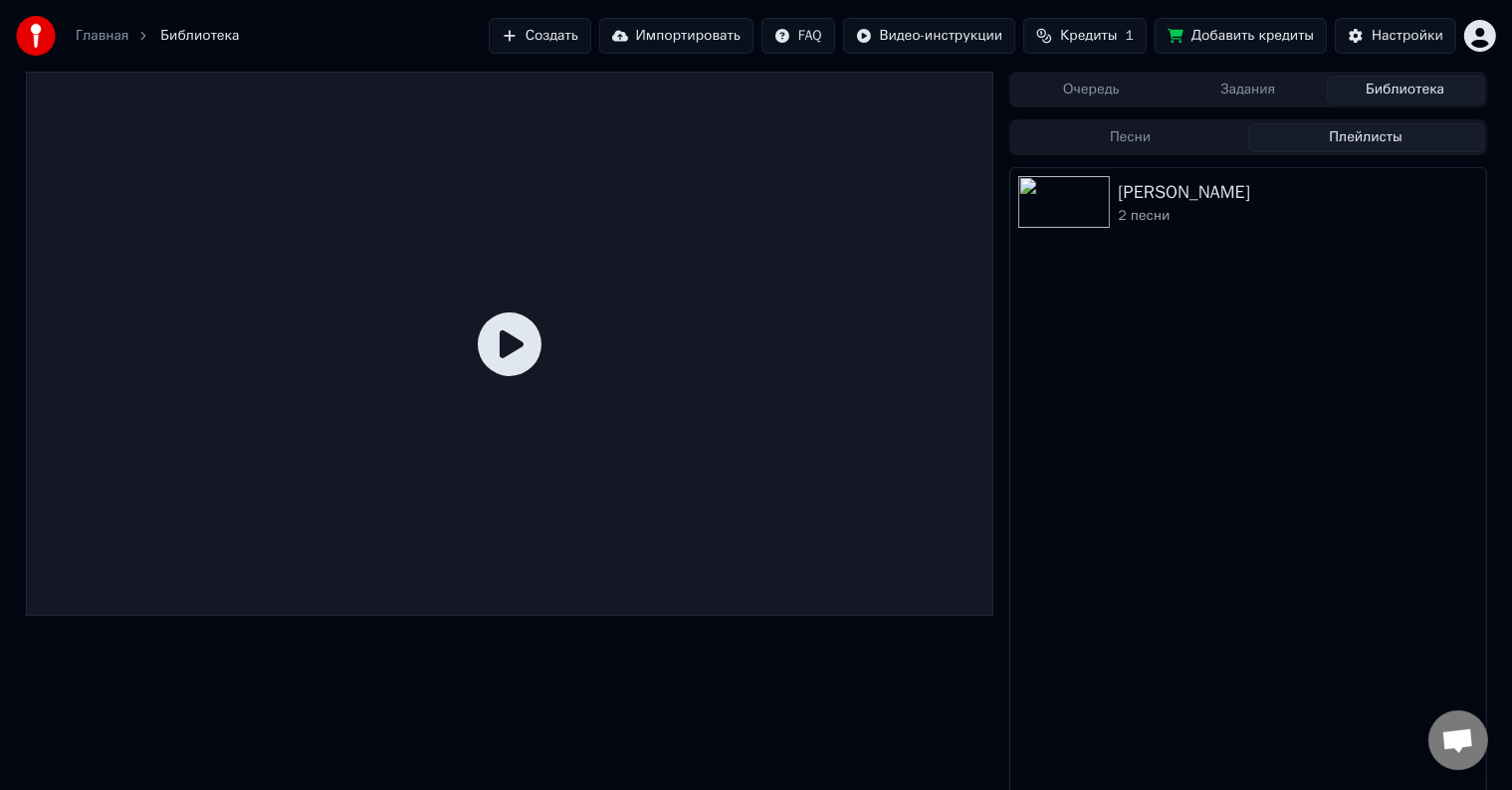 click on "Задания" at bounding box center [1248, 90] 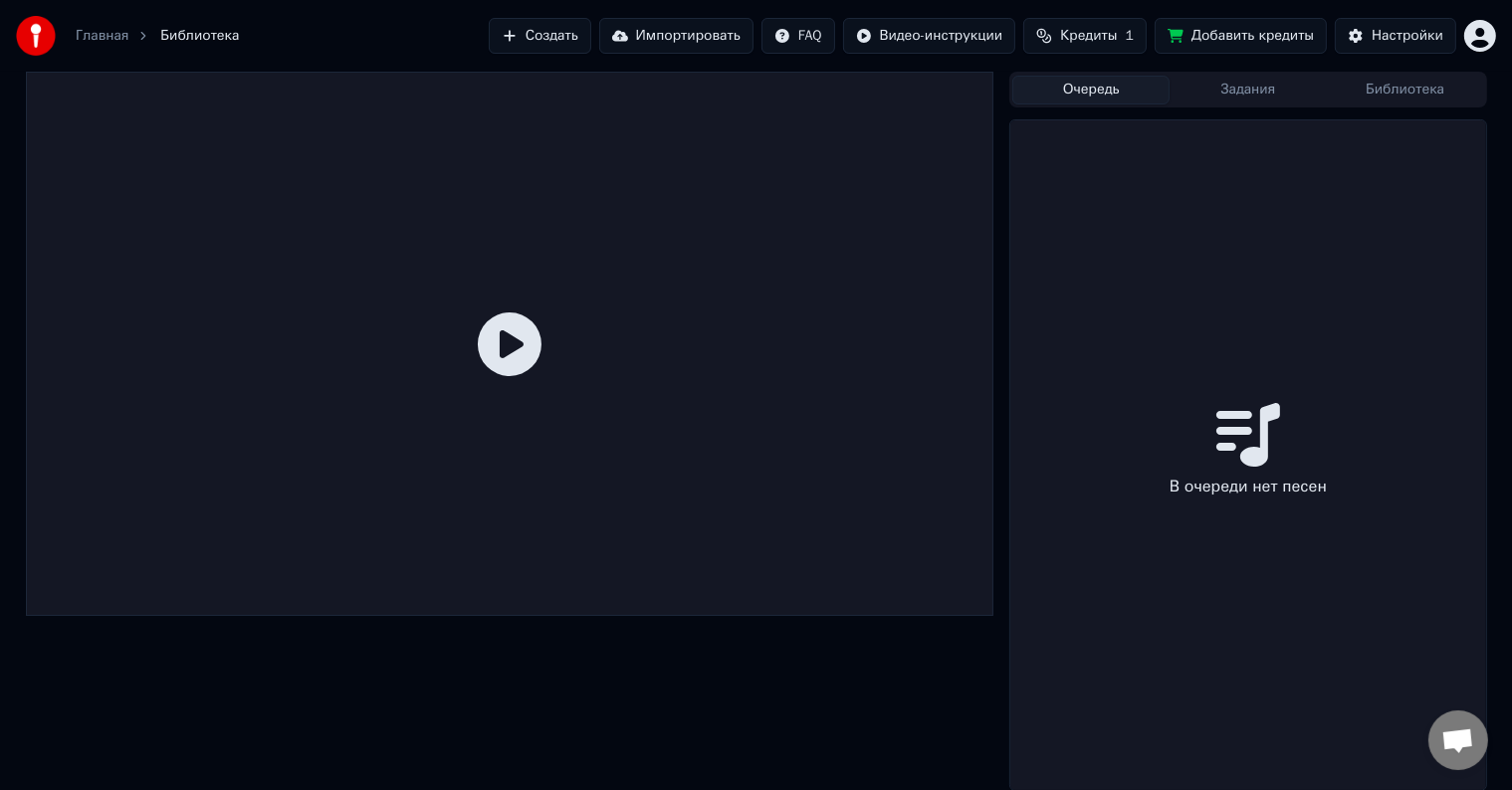 click on "Очередь" at bounding box center [1091, 90] 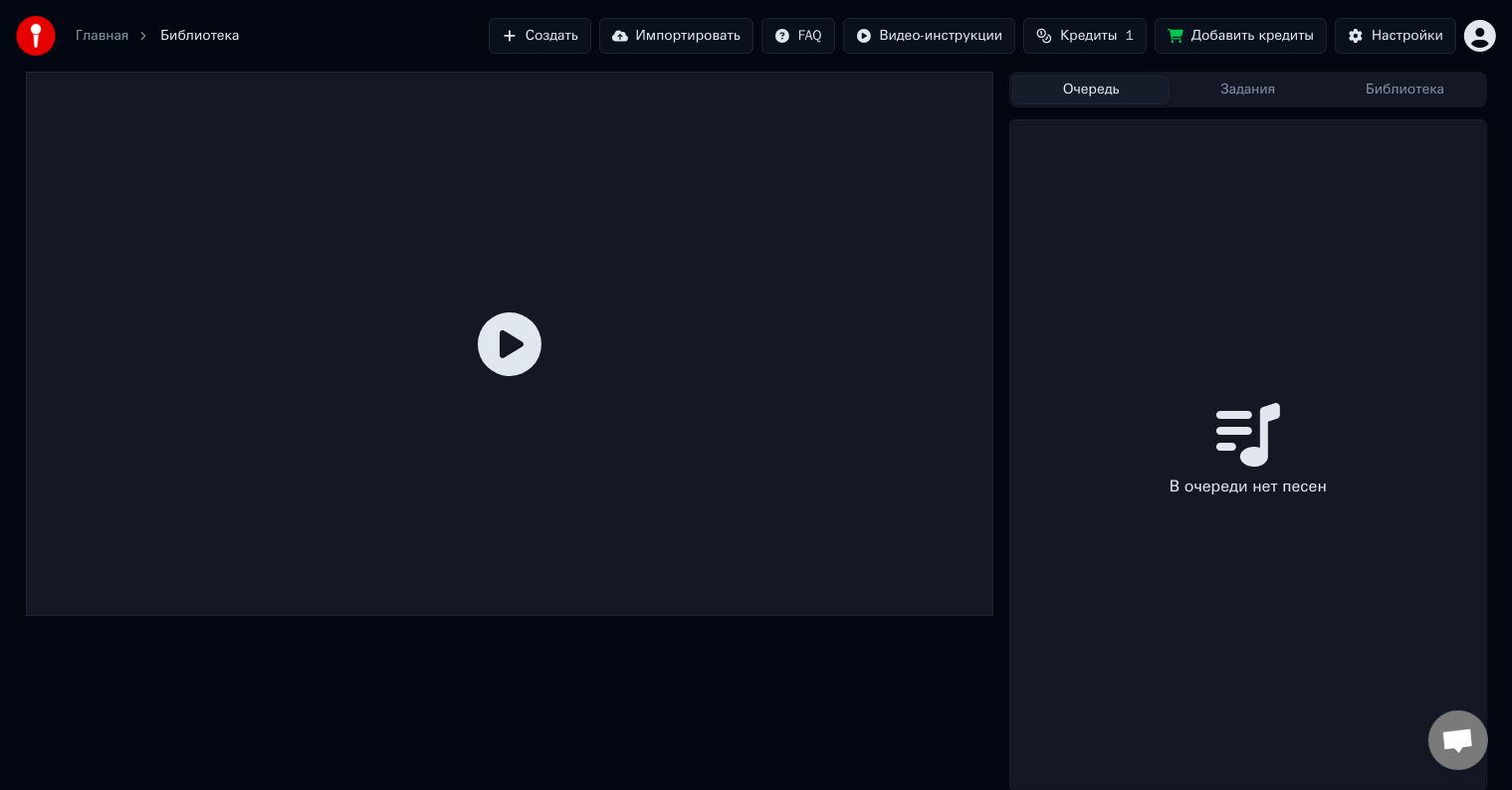 click at bounding box center (510, 343) 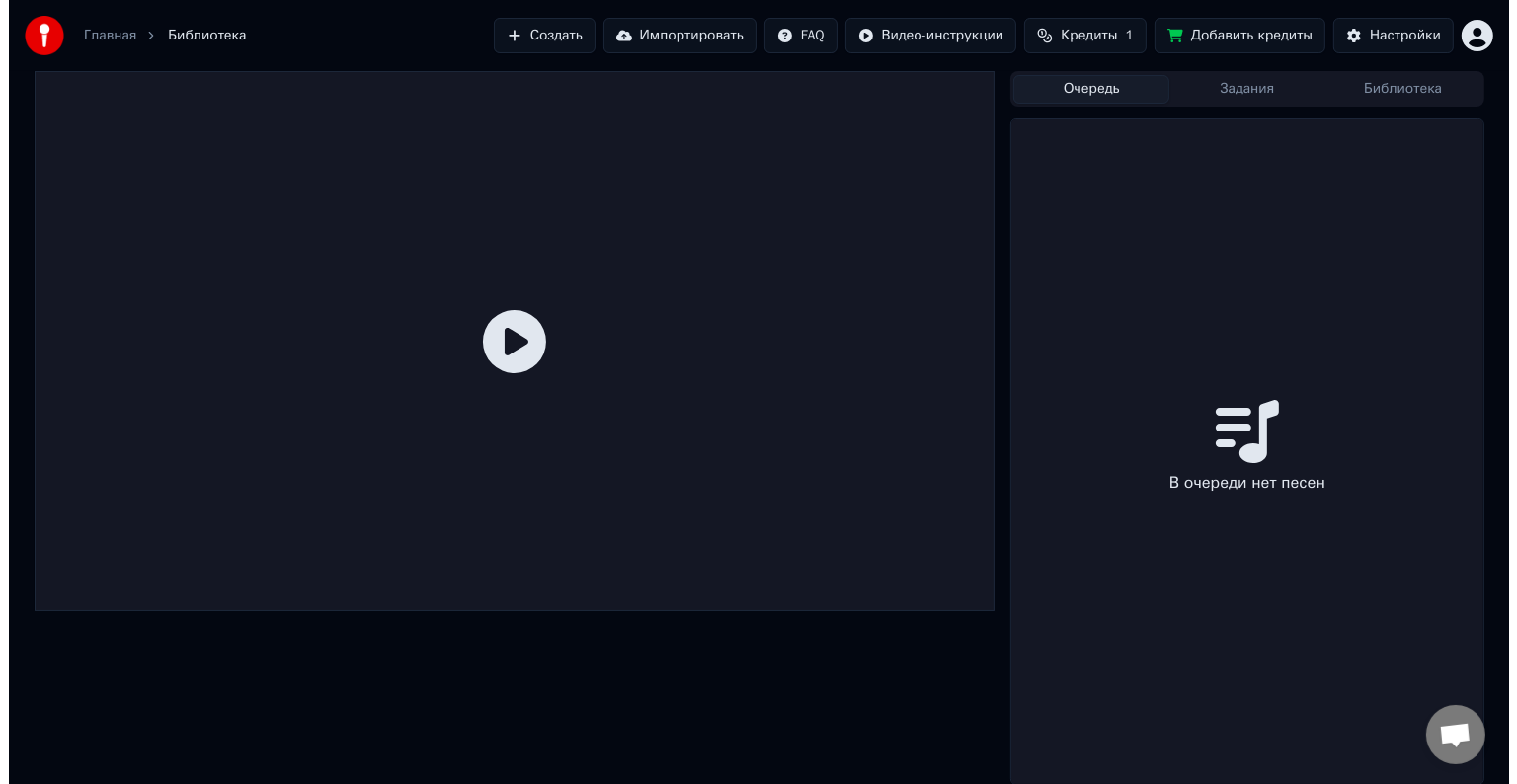 scroll, scrollTop: 0, scrollLeft: 0, axis: both 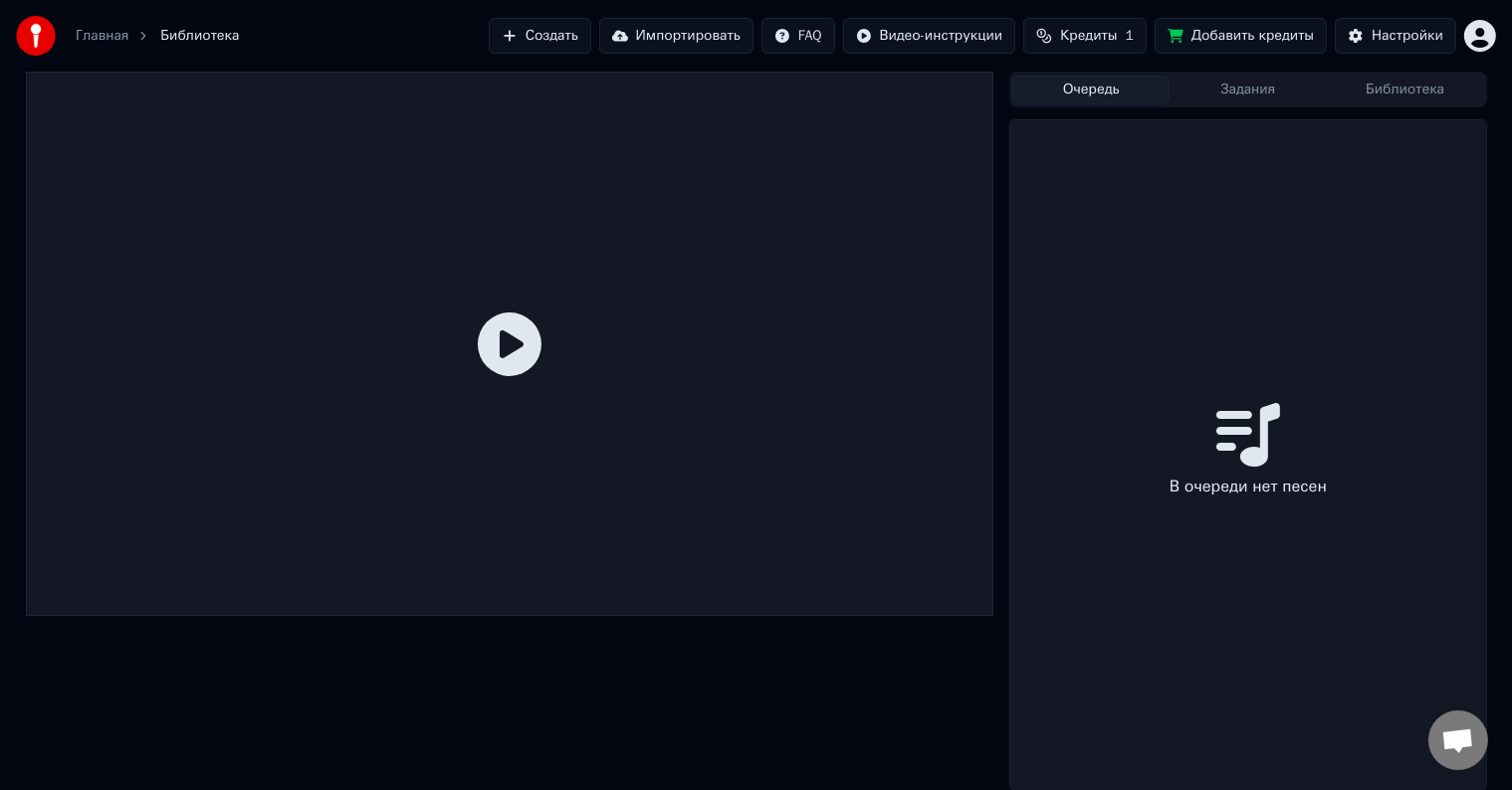 click on "Импортировать" at bounding box center (676, 36) 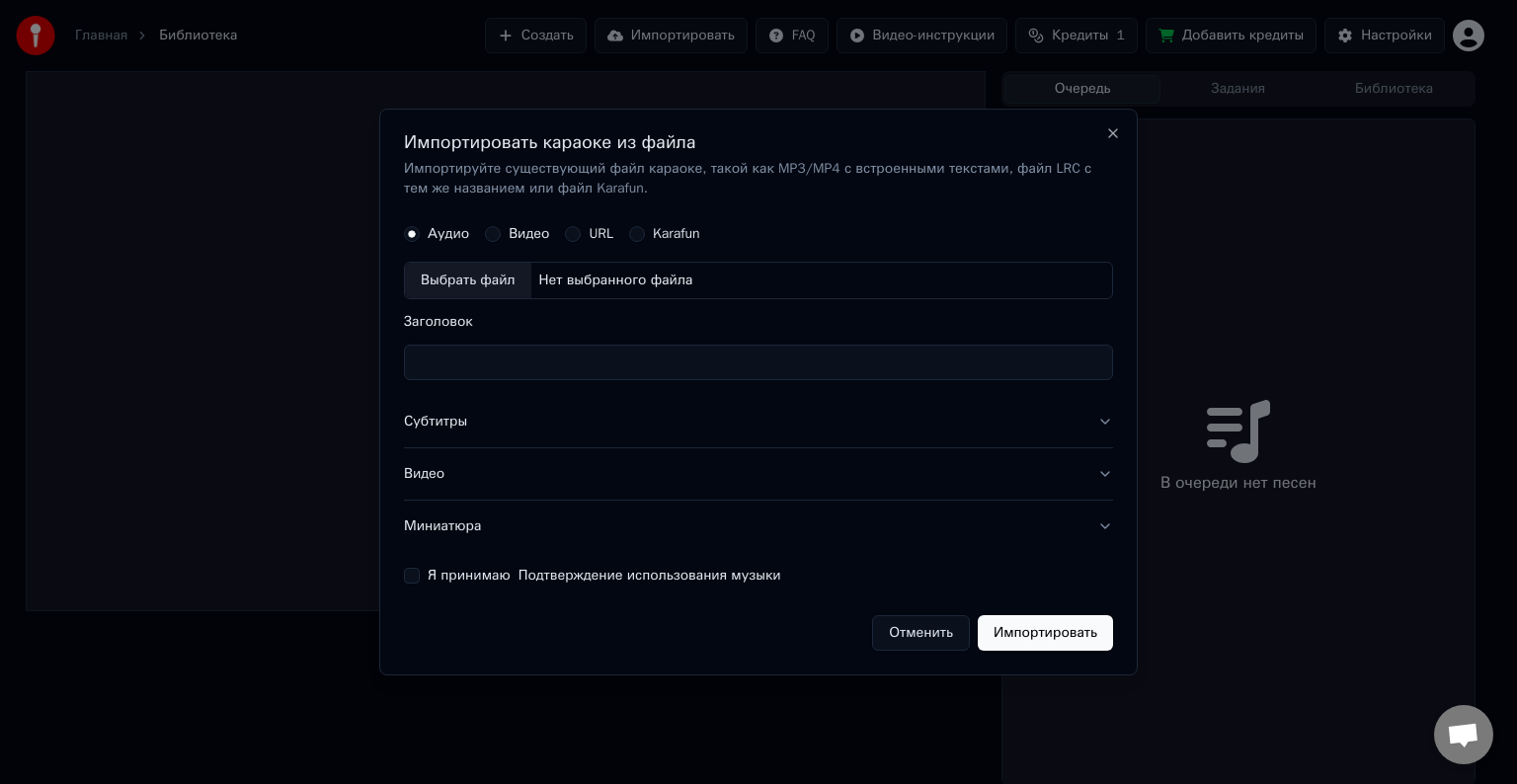click on "Видео" at bounding box center [528, 234] 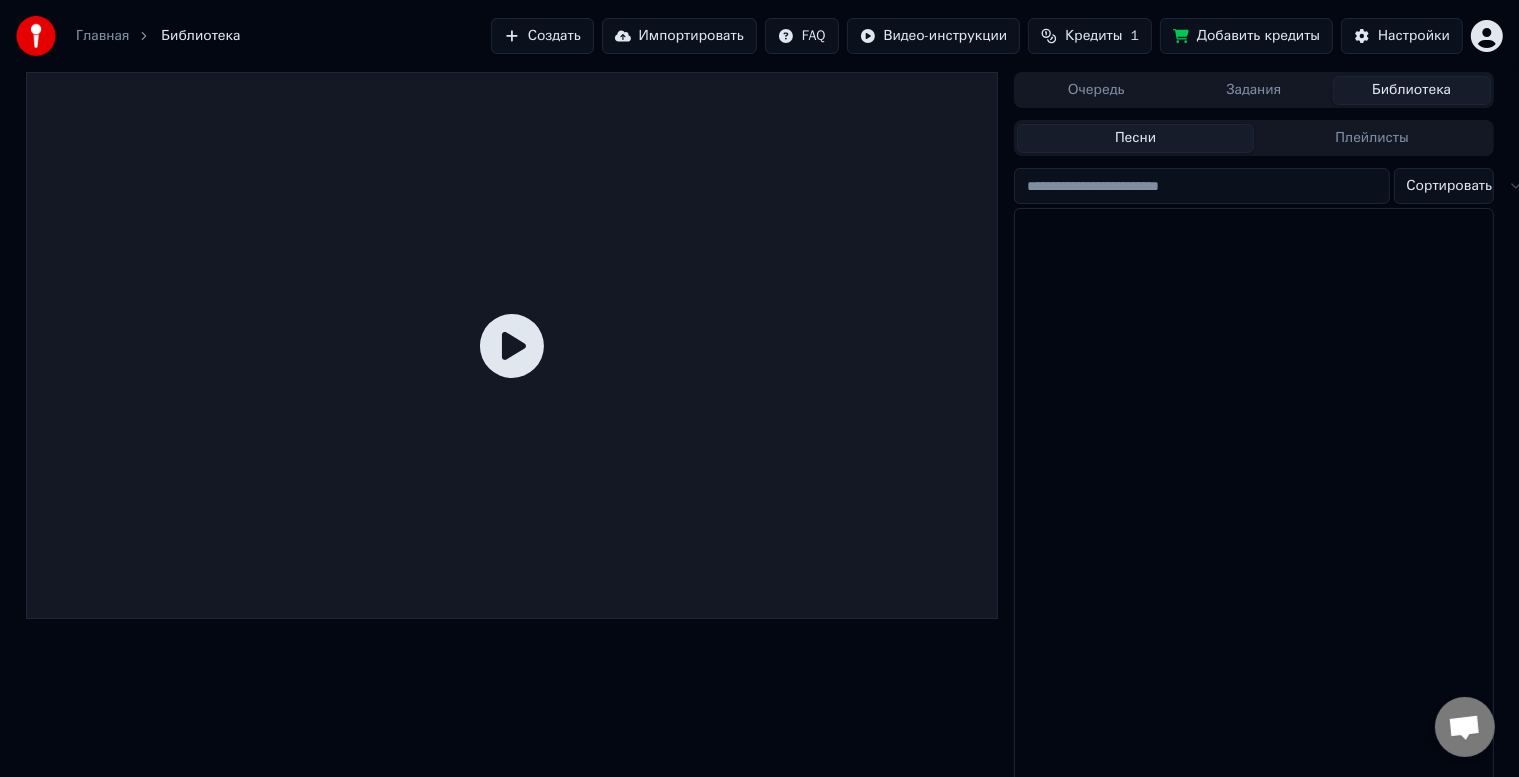 click on "Библиотека" at bounding box center (1412, 90) 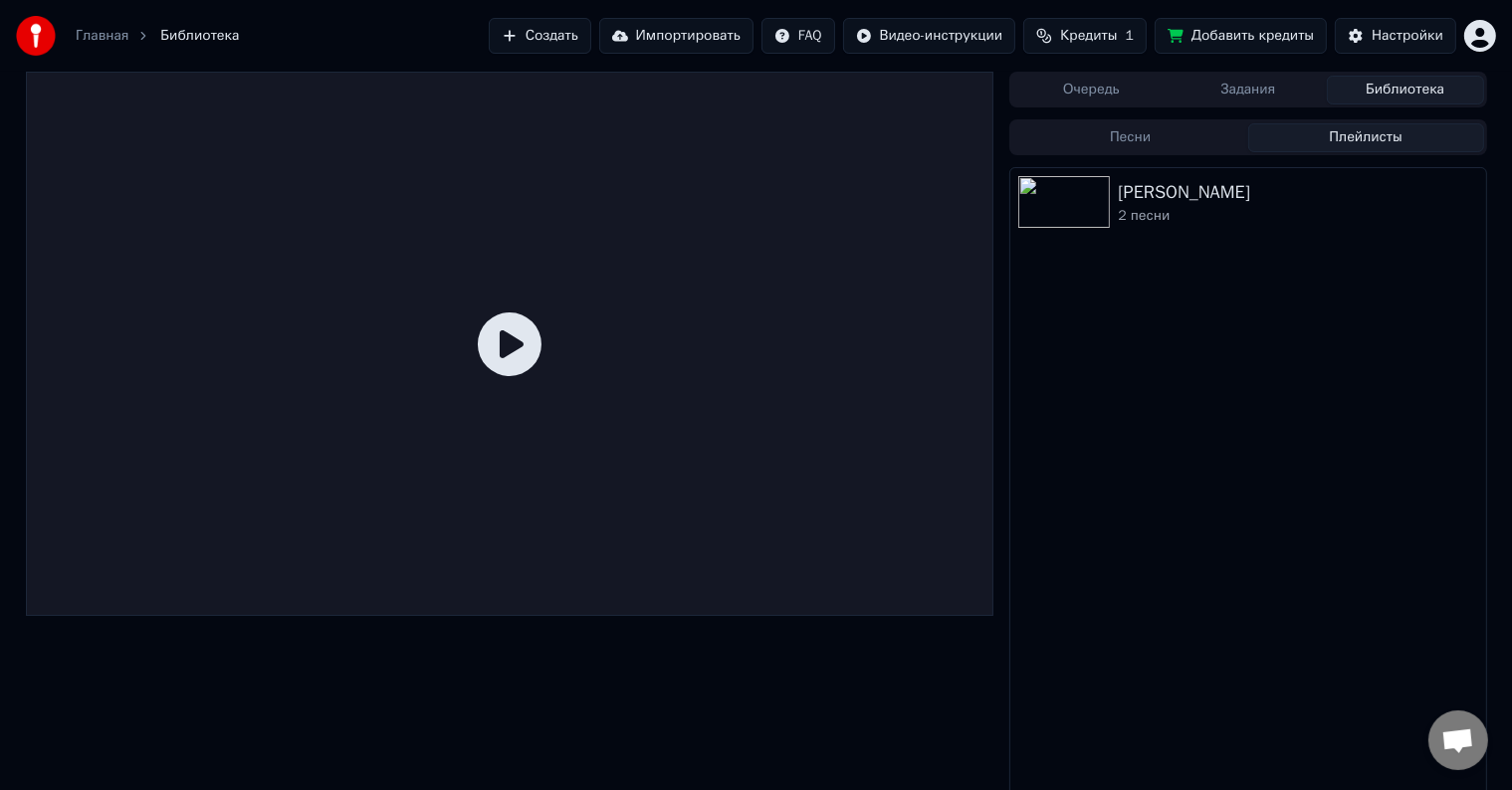 click on "Плейлисты" at bounding box center (1366, 137) 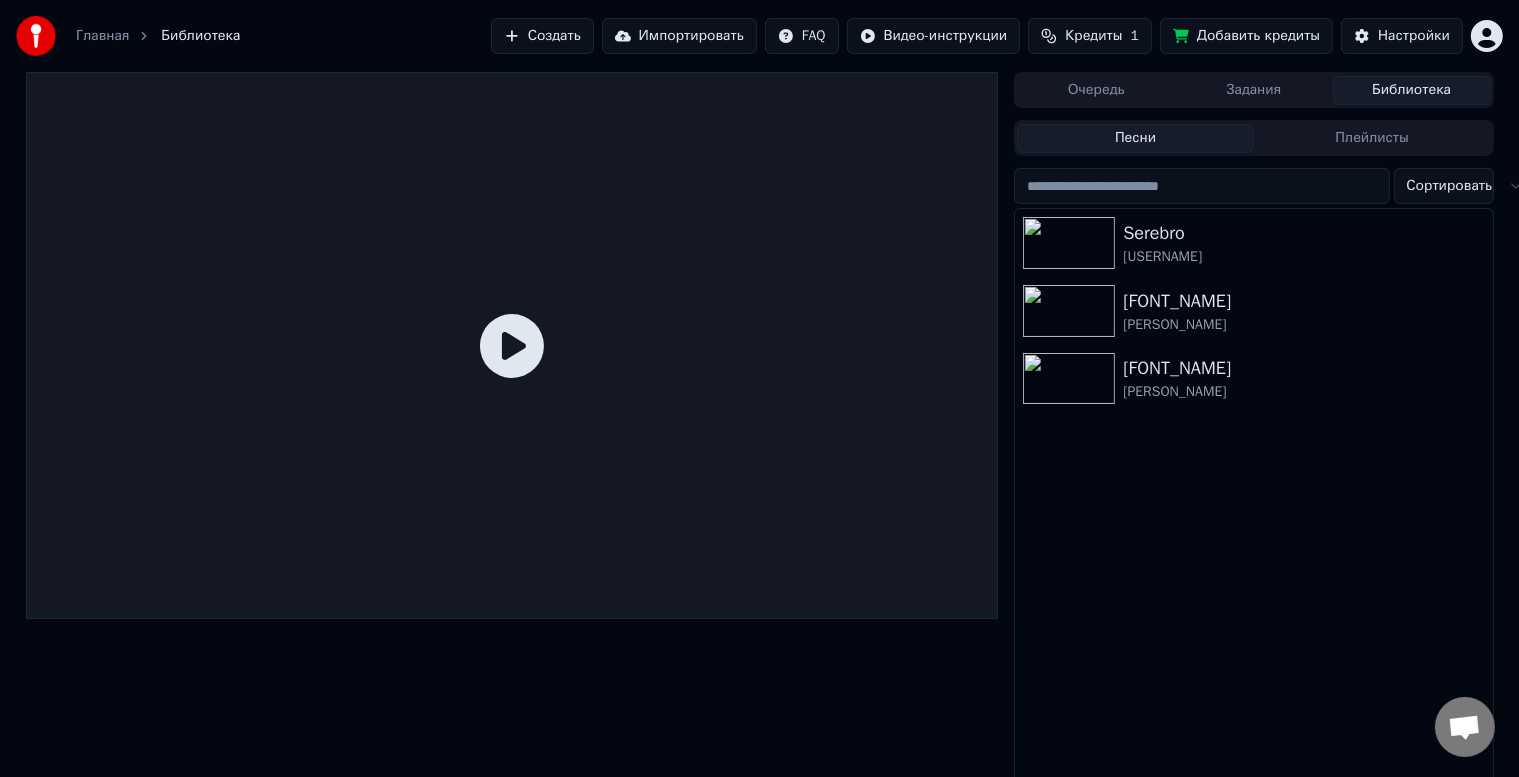 click on "Песни" at bounding box center (1135, 138) 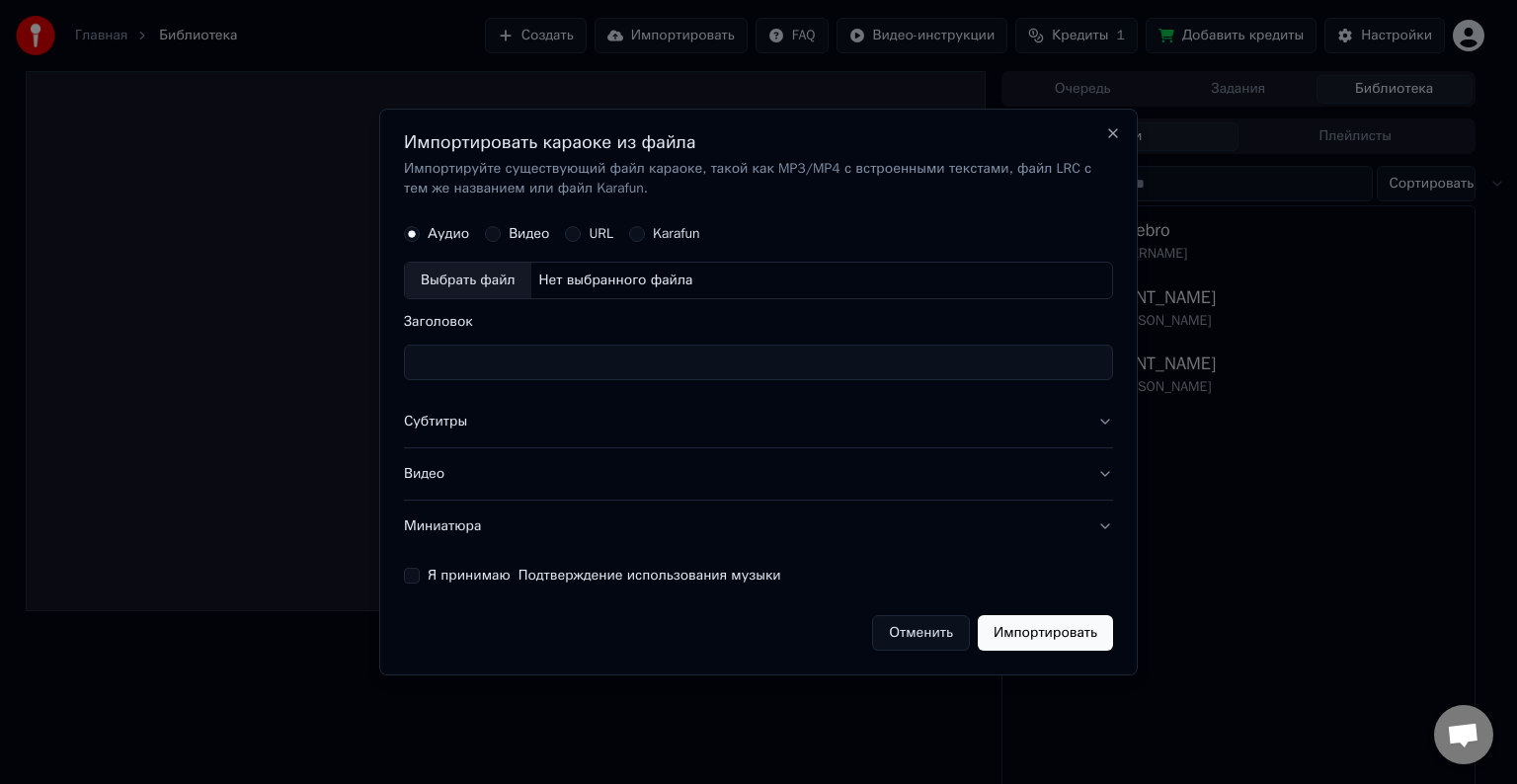 click on "Видео" at bounding box center (493, 234) 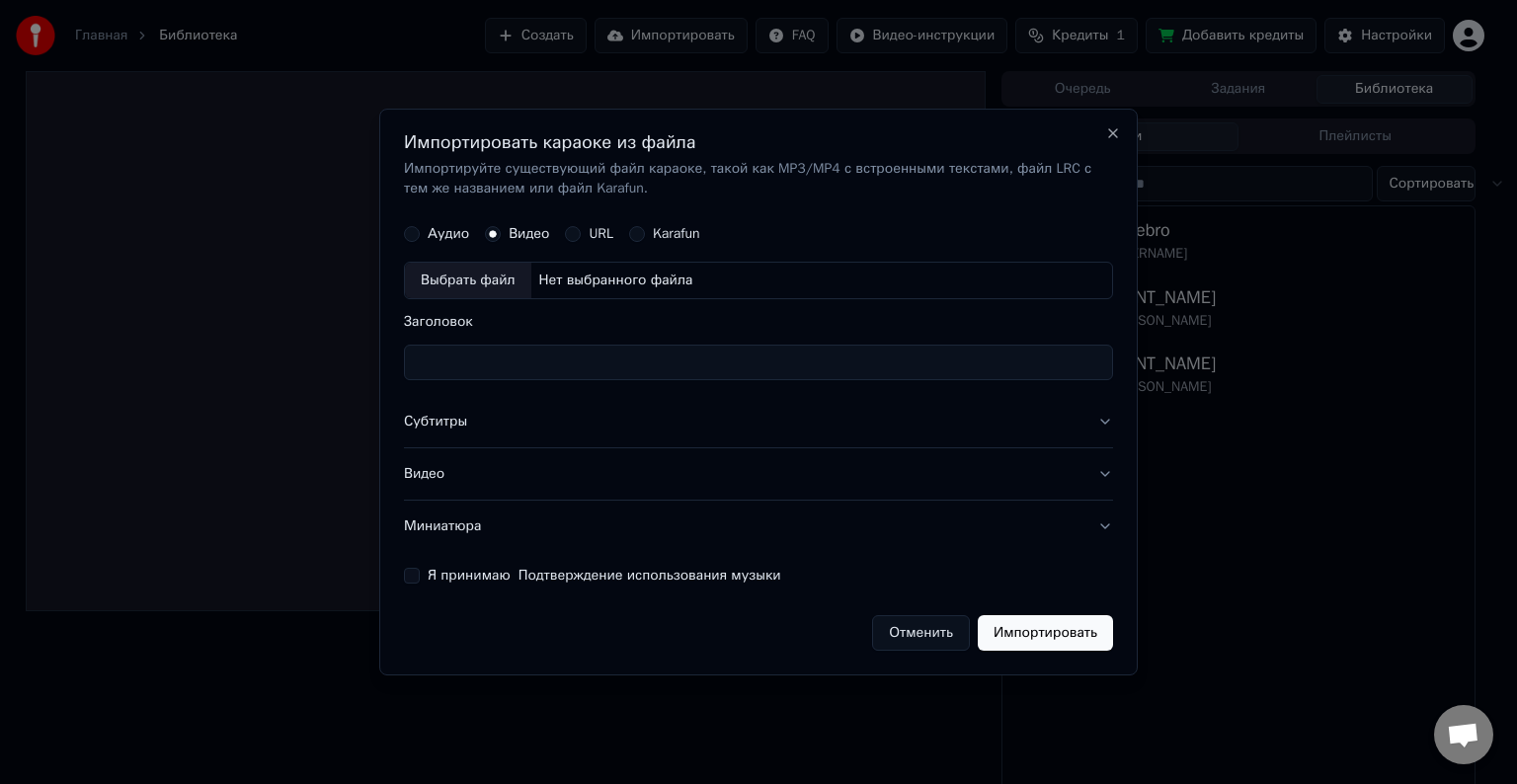 click on "Субтитры" at bounding box center [758, 422] 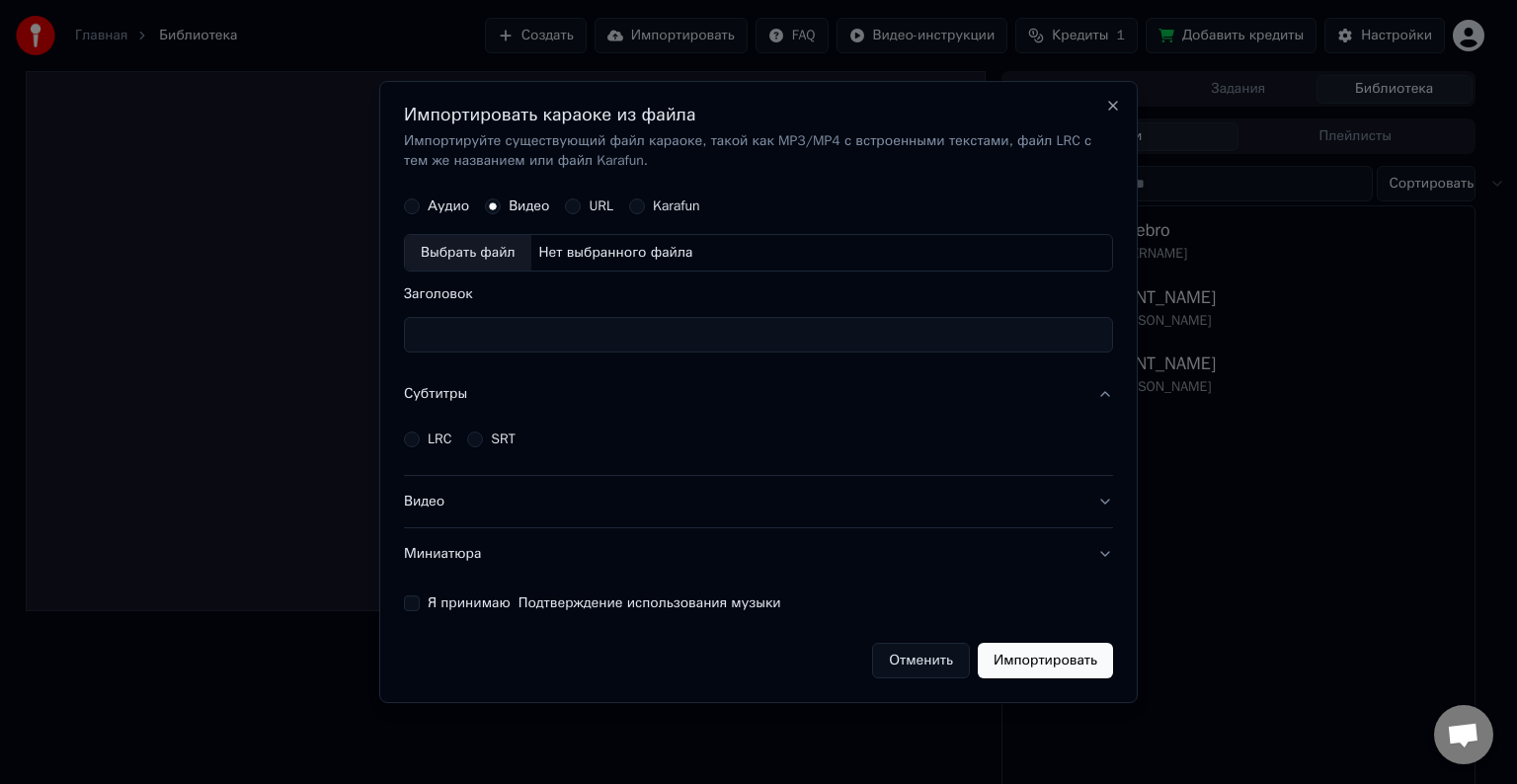 click on "Видео" at bounding box center [758, 502] 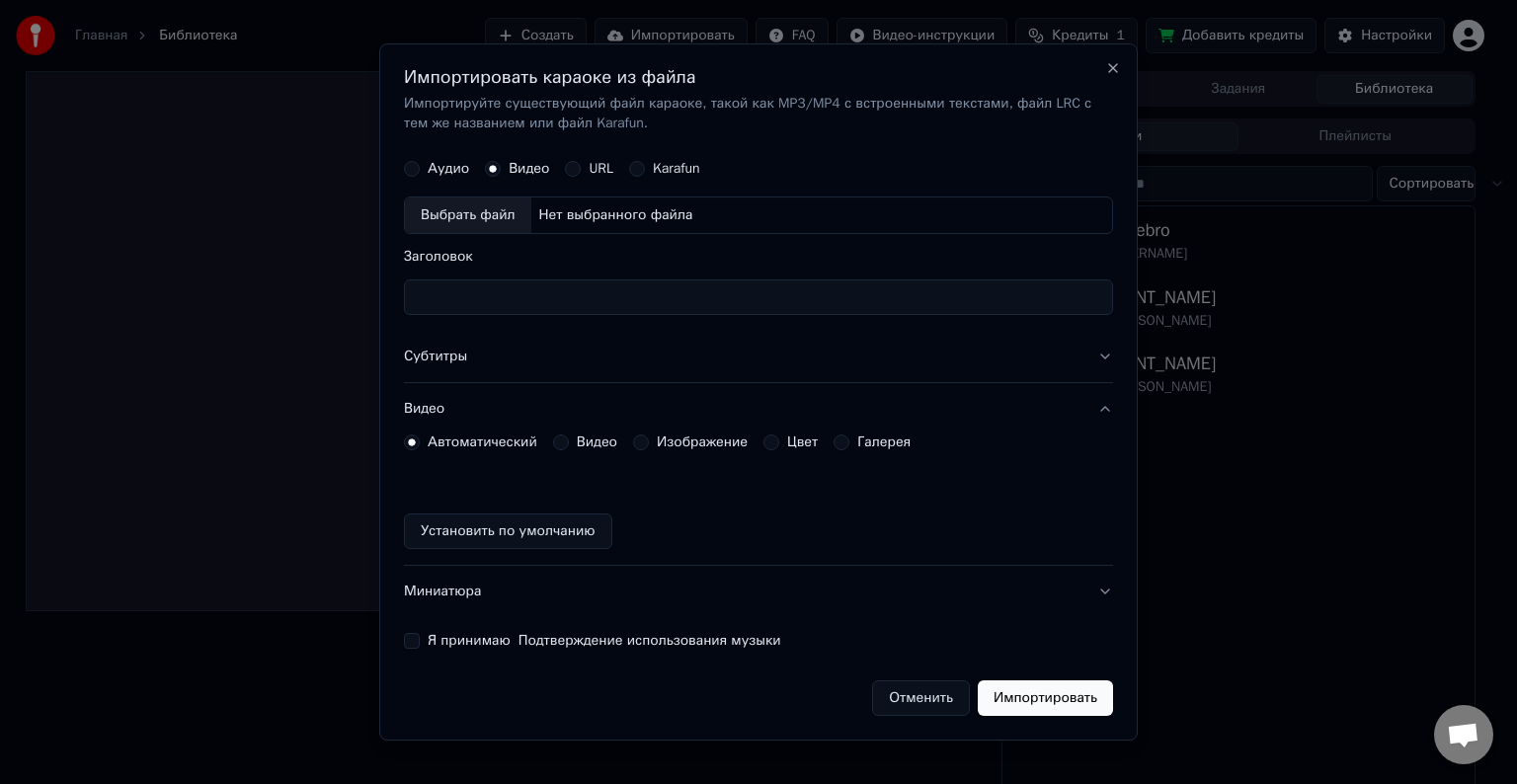 click on "Видео" at bounding box center (561, 442) 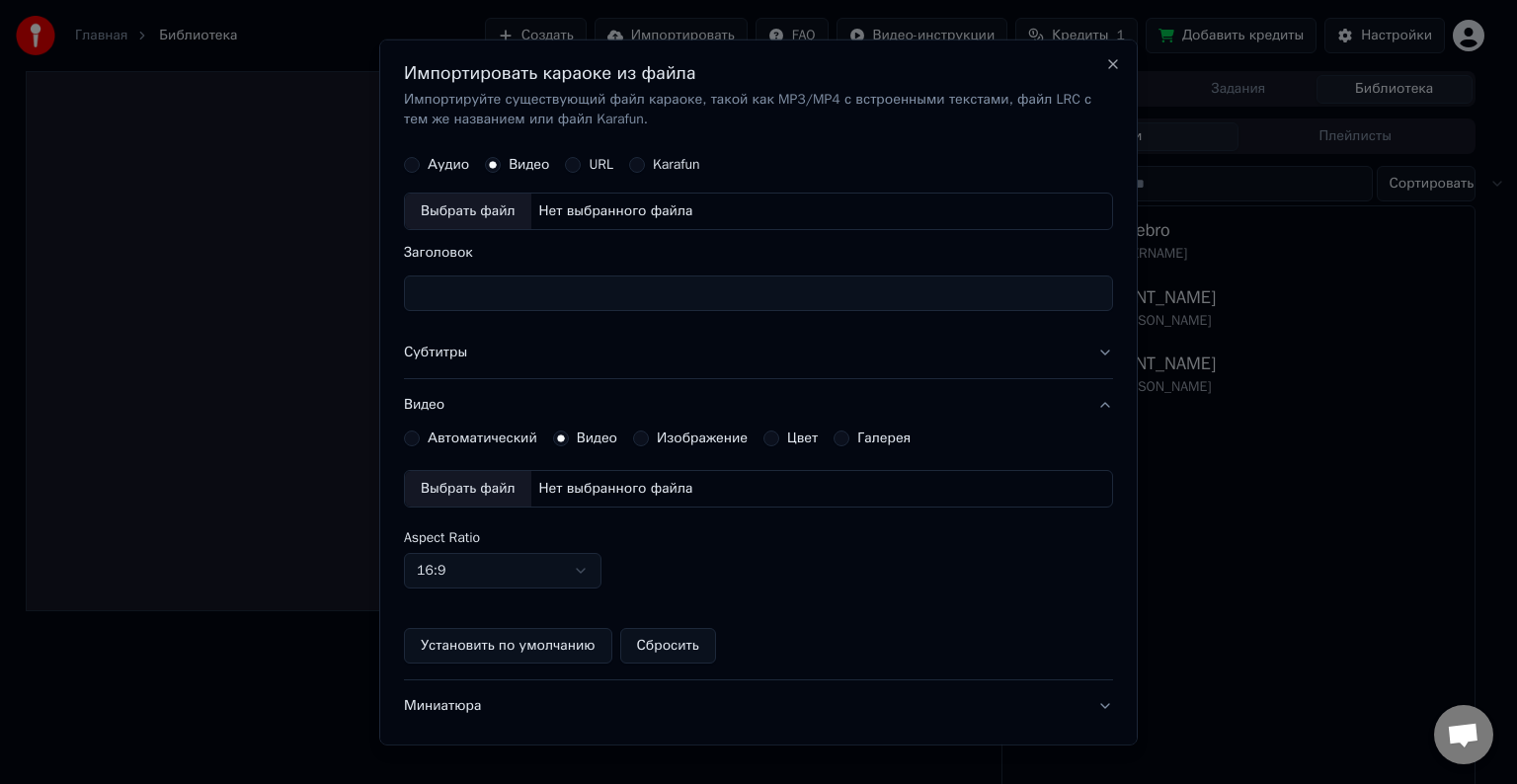 click on "Выбрать файл" at bounding box center [468, 489] 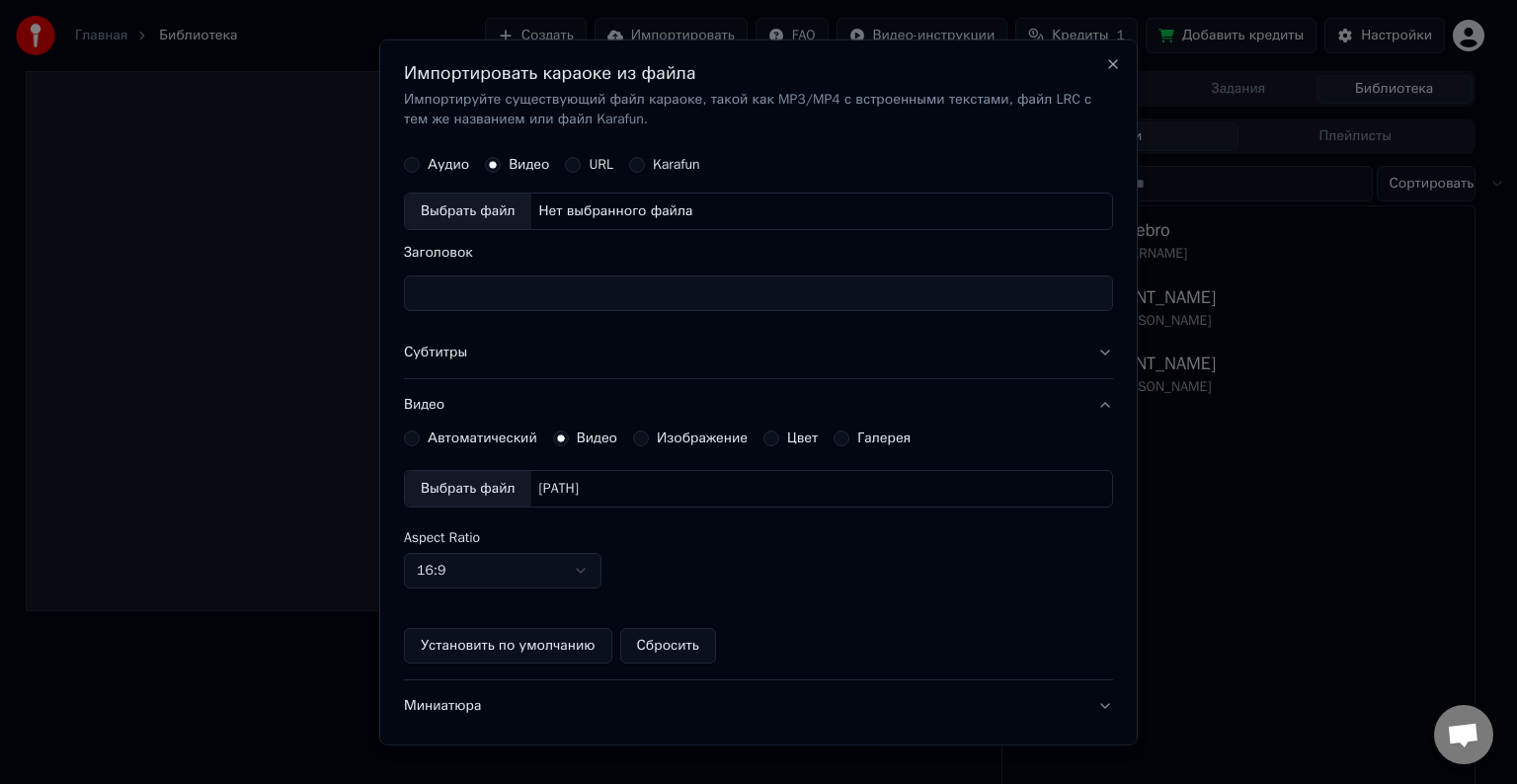 click on "Выбрать файл" at bounding box center [468, 211] 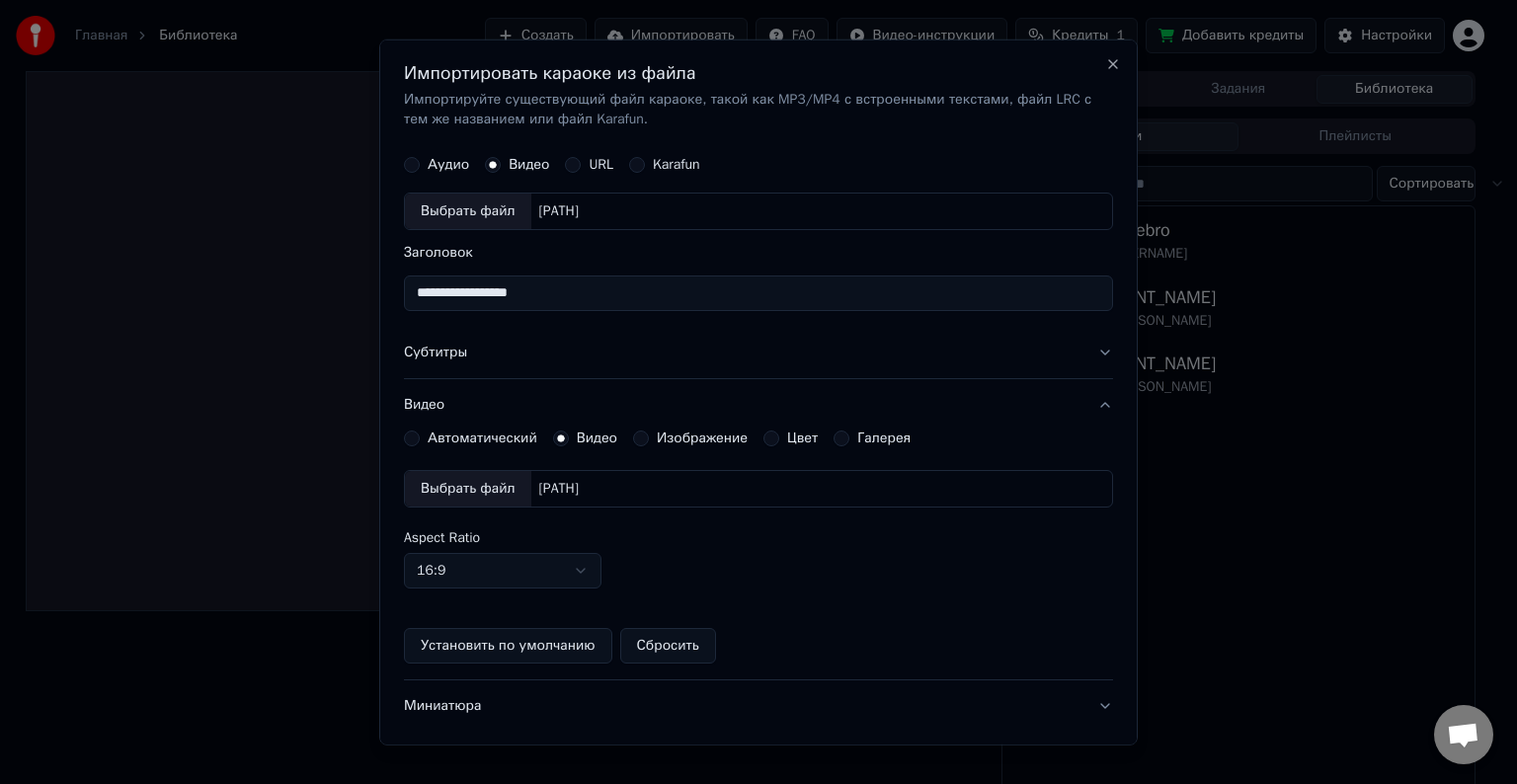 type on "**********" 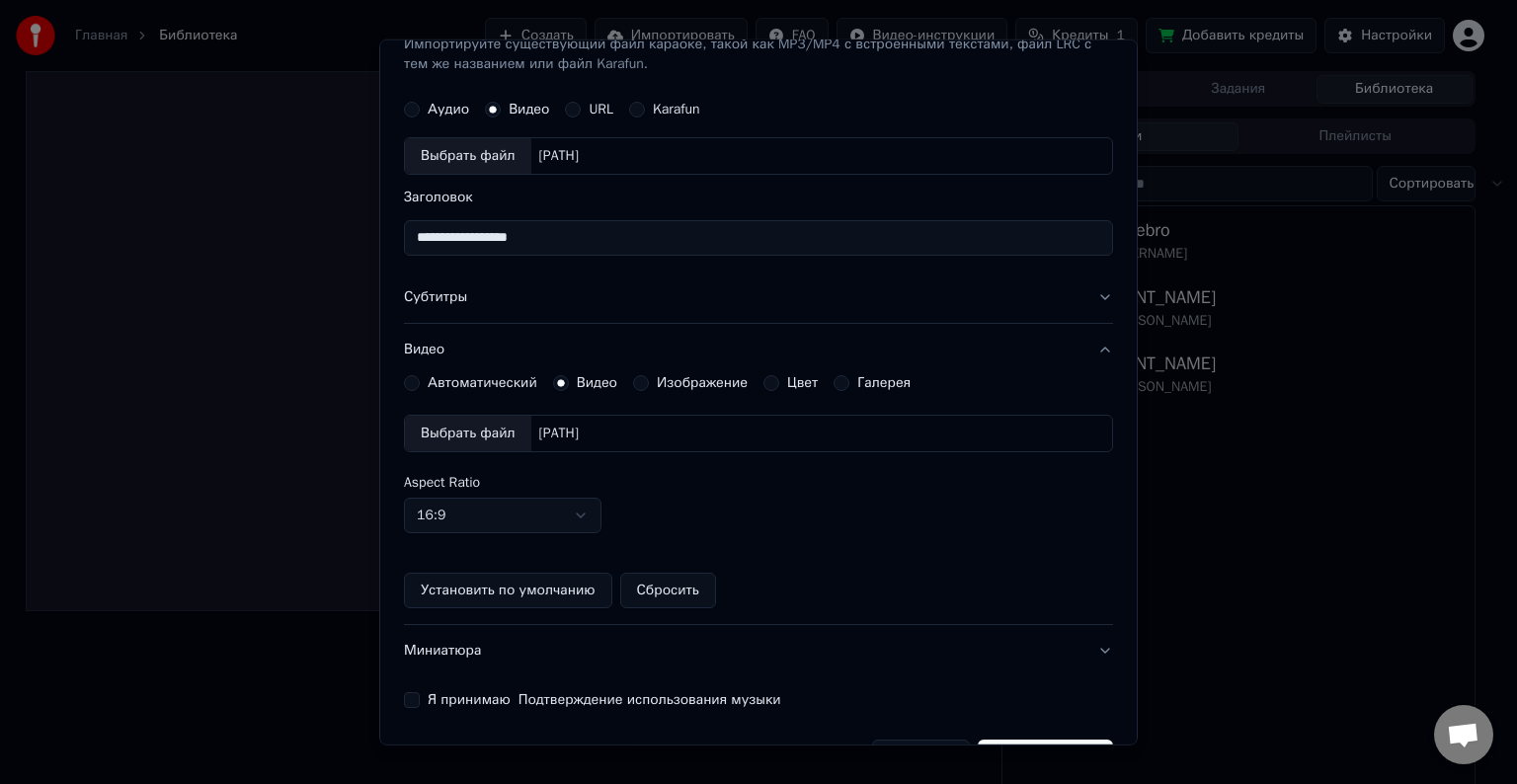 scroll, scrollTop: 108, scrollLeft: 0, axis: vertical 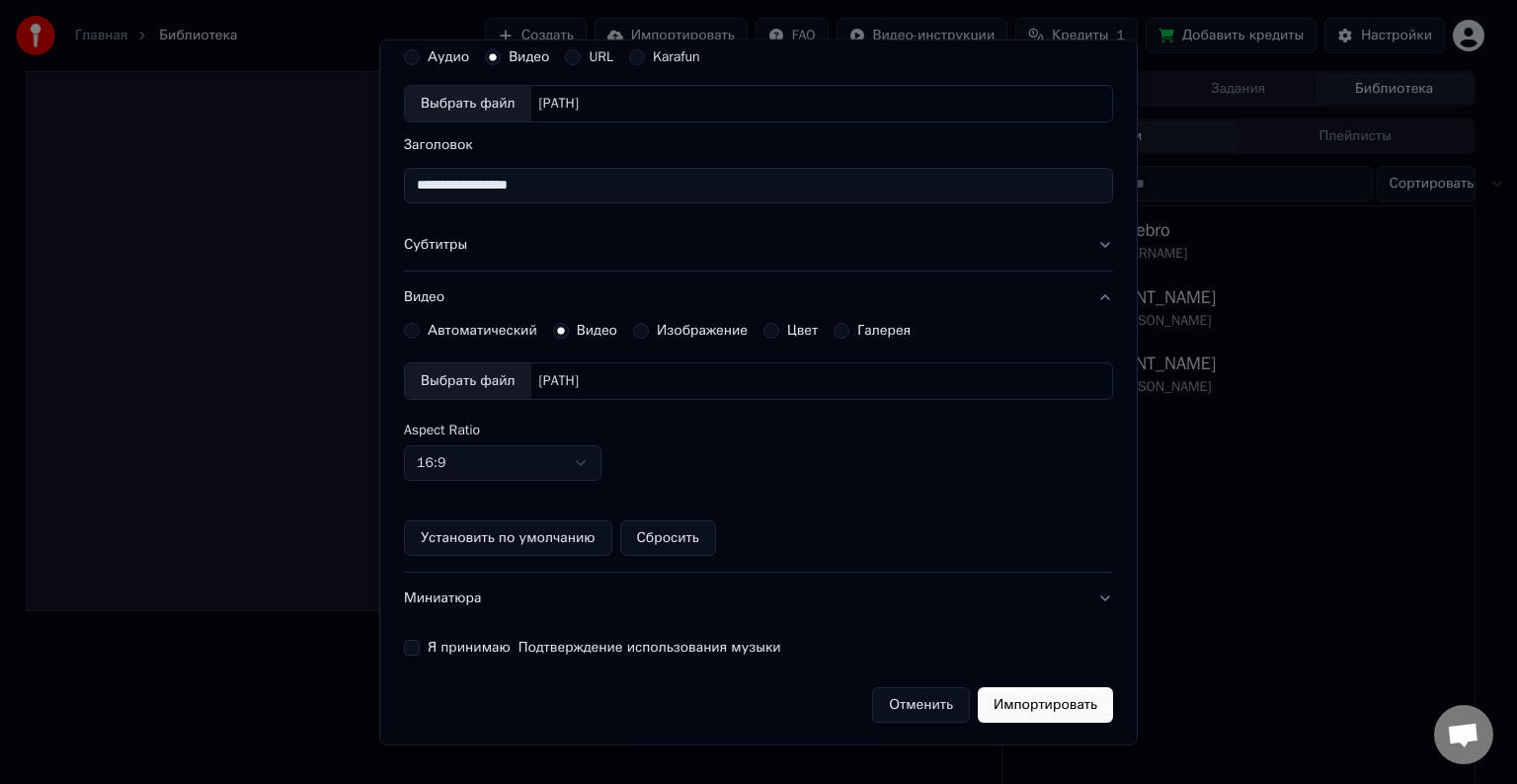 click on "Я принимаю   Подтверждение использования музыки" at bounding box center [412, 648] 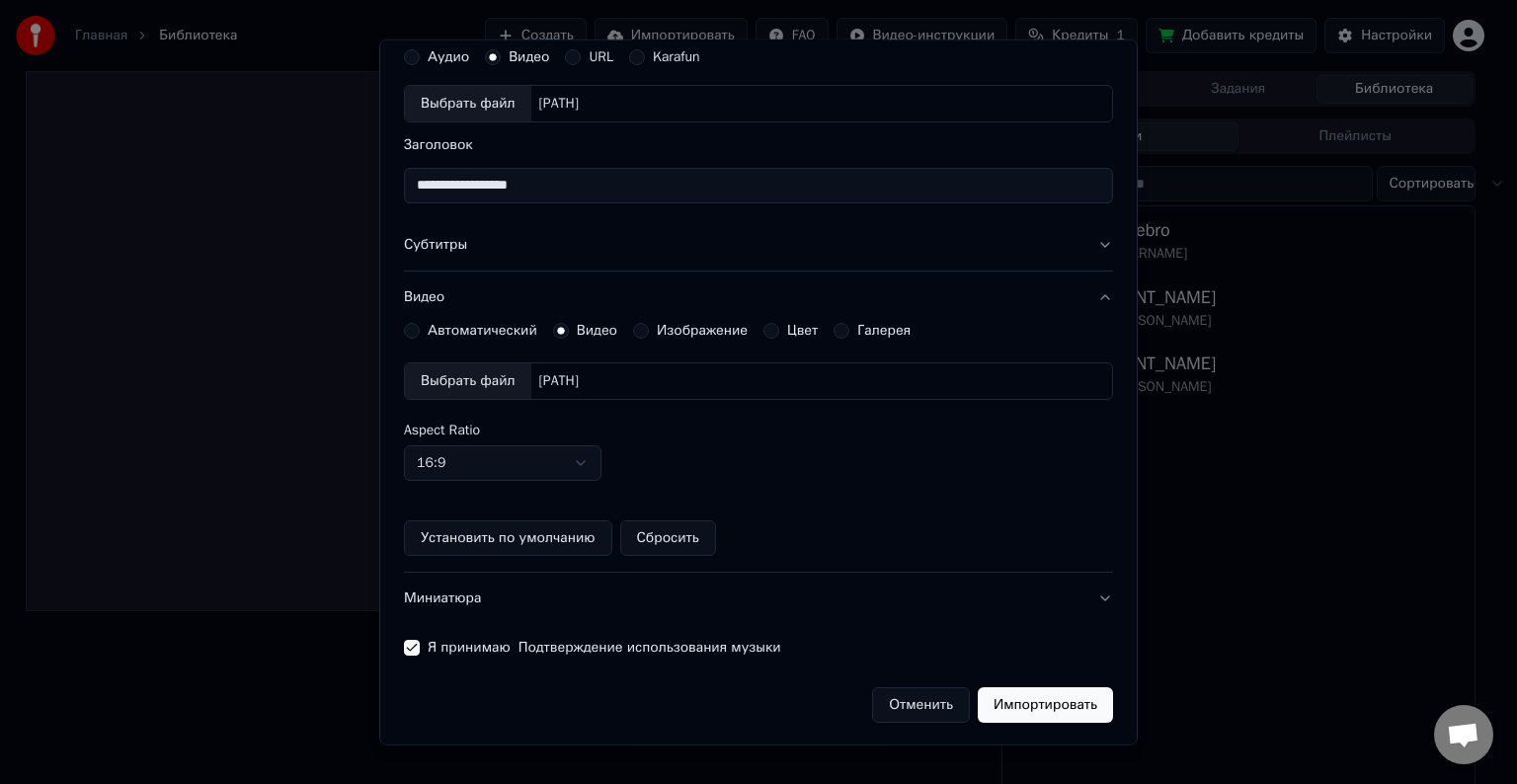 click on "Импортировать" at bounding box center [1045, 705] 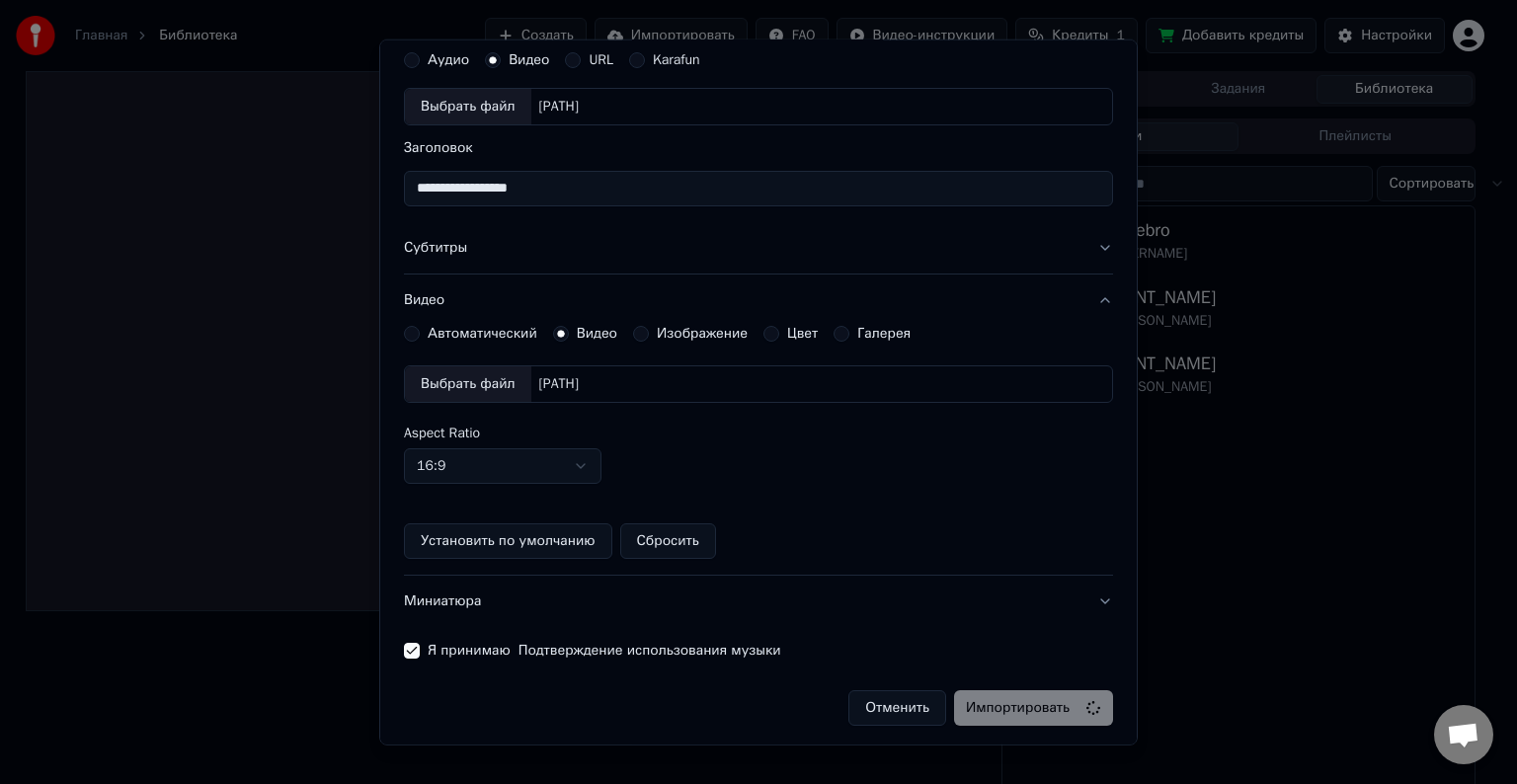 scroll, scrollTop: 108, scrollLeft: 0, axis: vertical 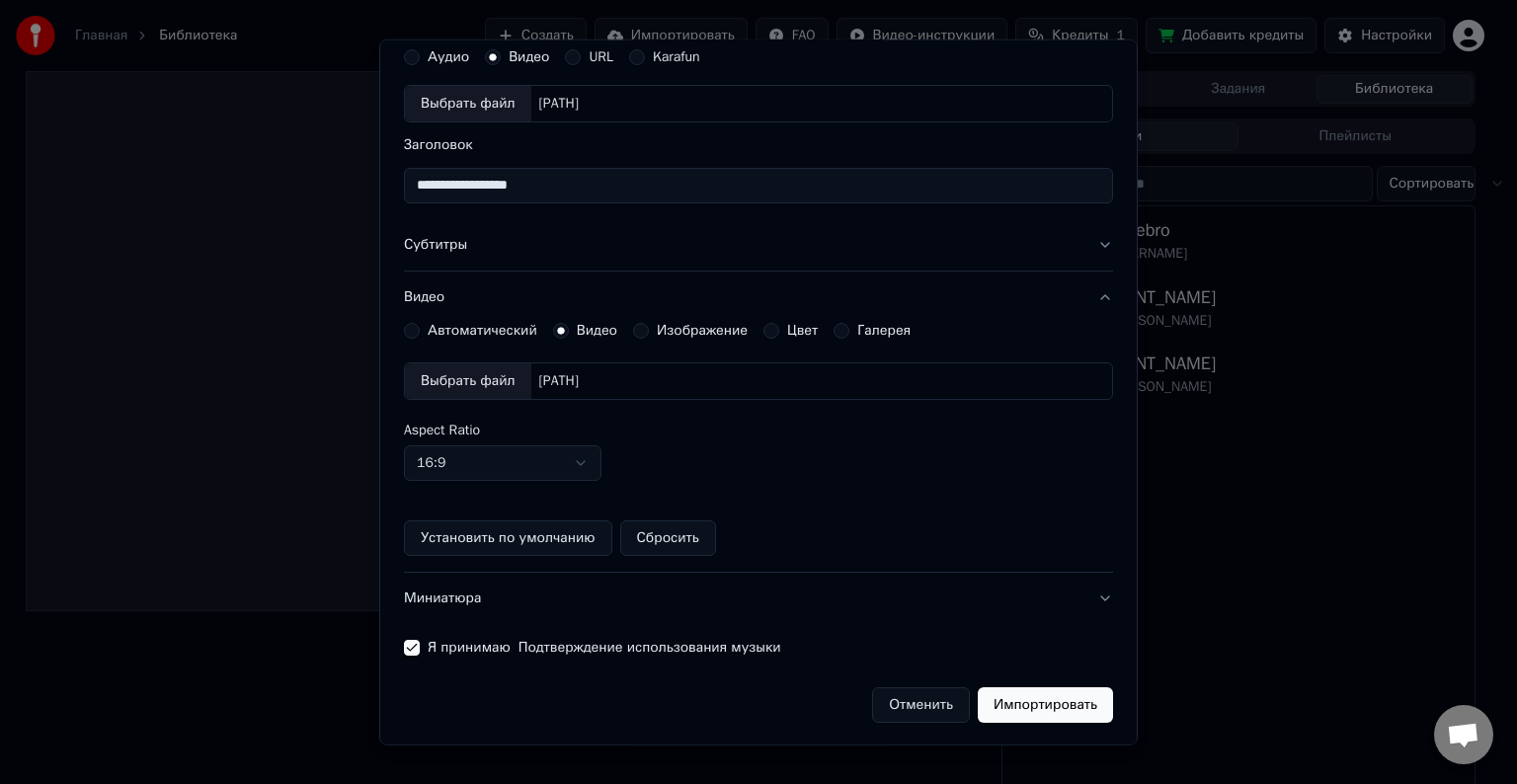 click on "Импортировать" at bounding box center [1045, 705] 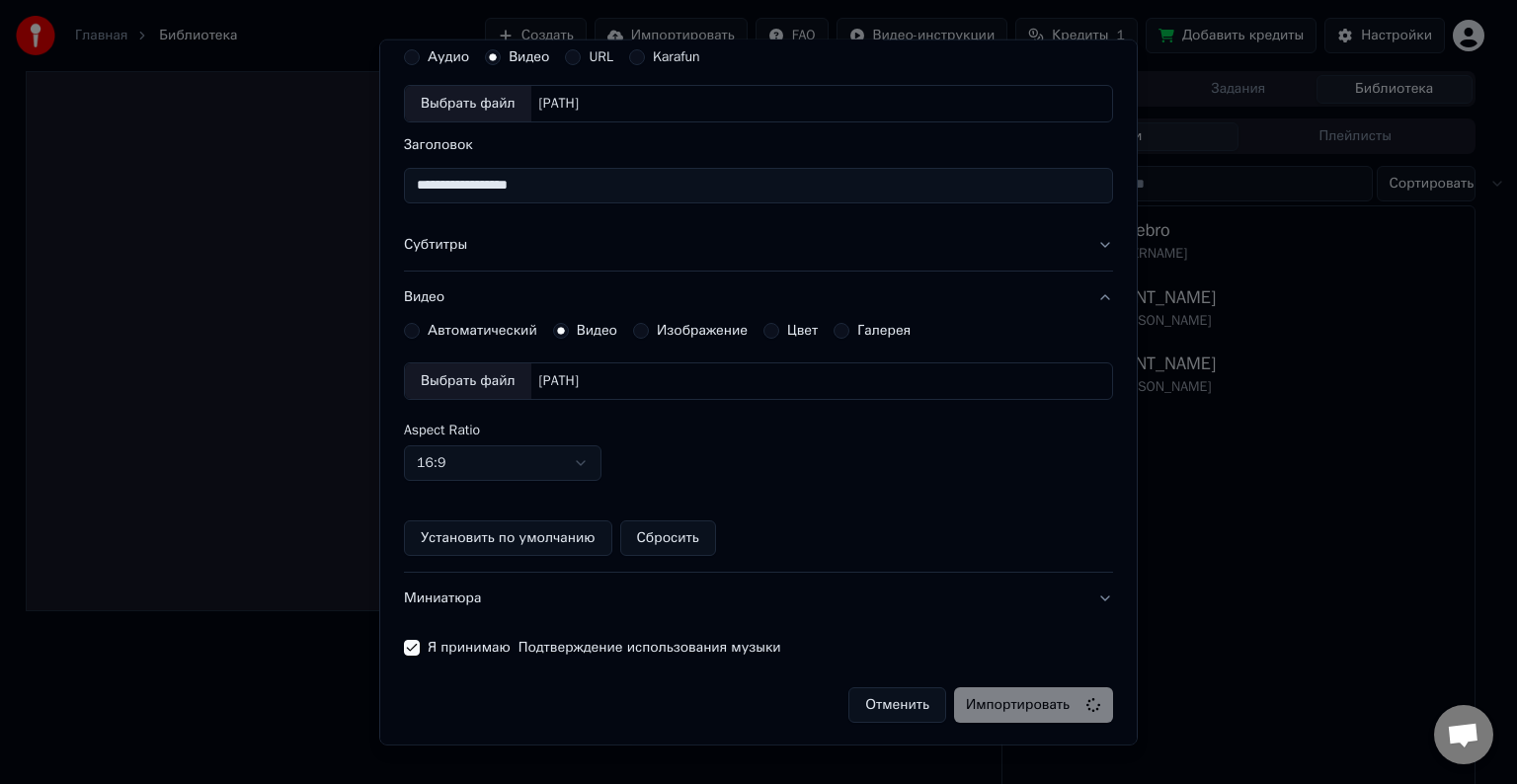 scroll, scrollTop: 0, scrollLeft: 0, axis: both 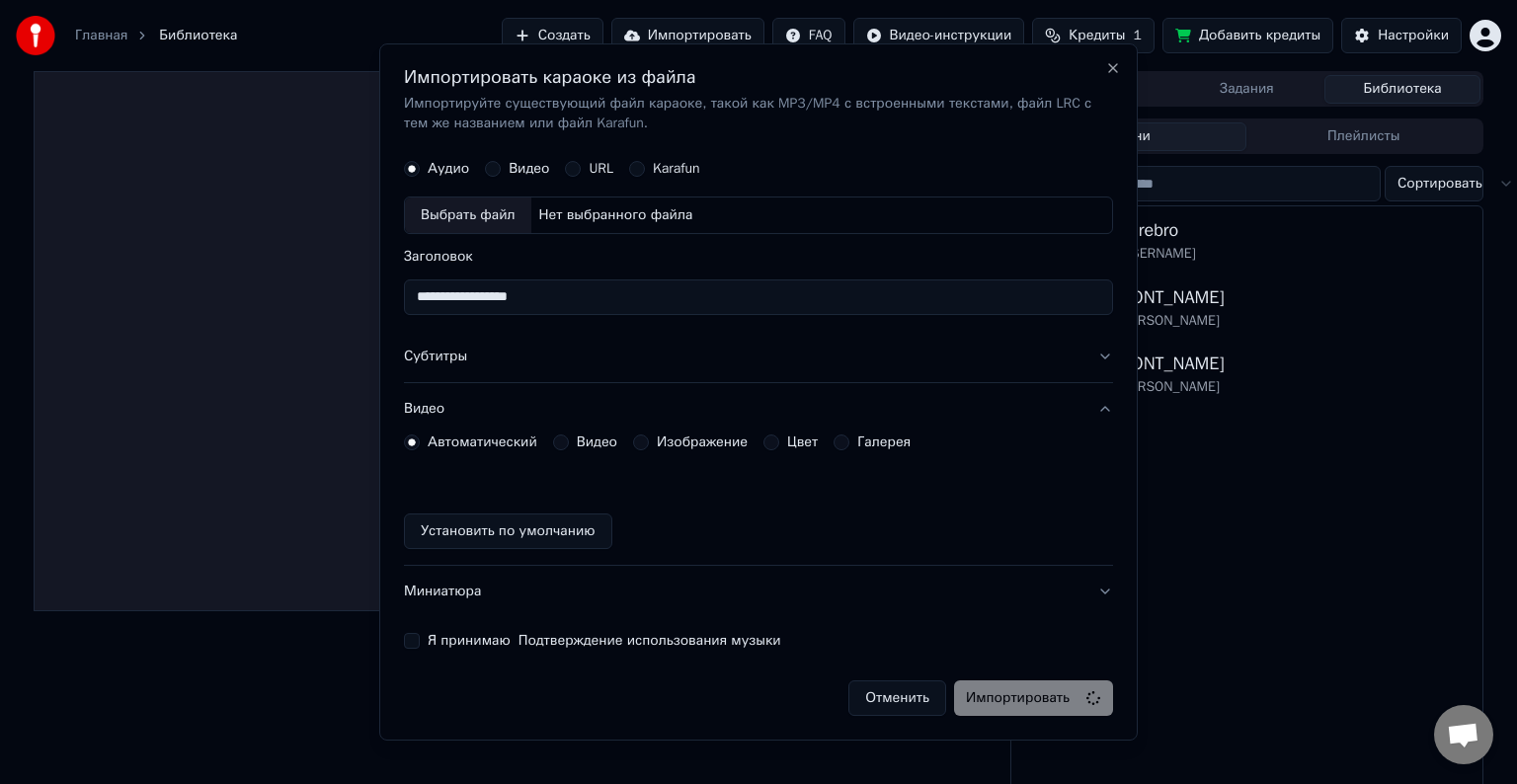 type 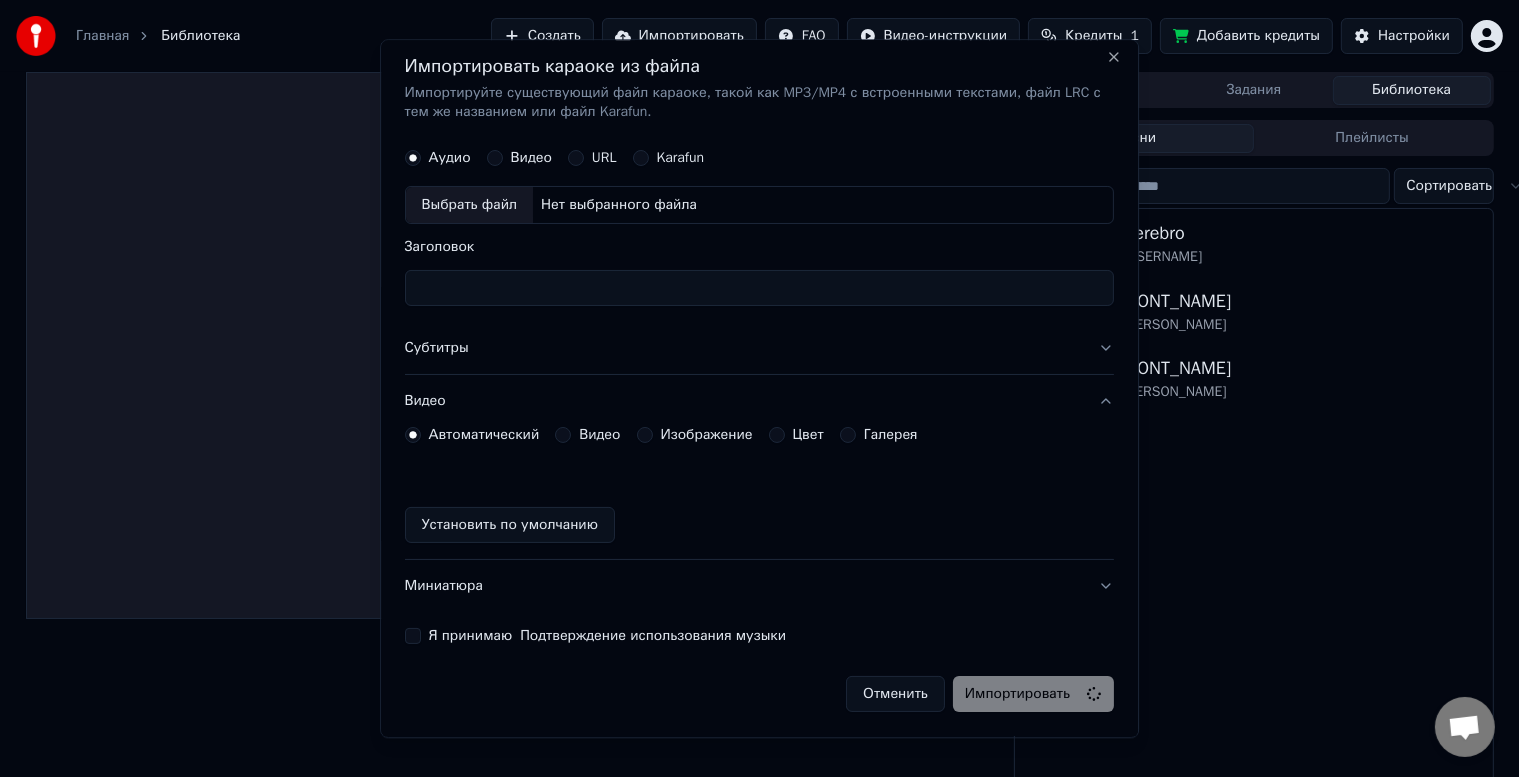 scroll, scrollTop: 0, scrollLeft: 0, axis: both 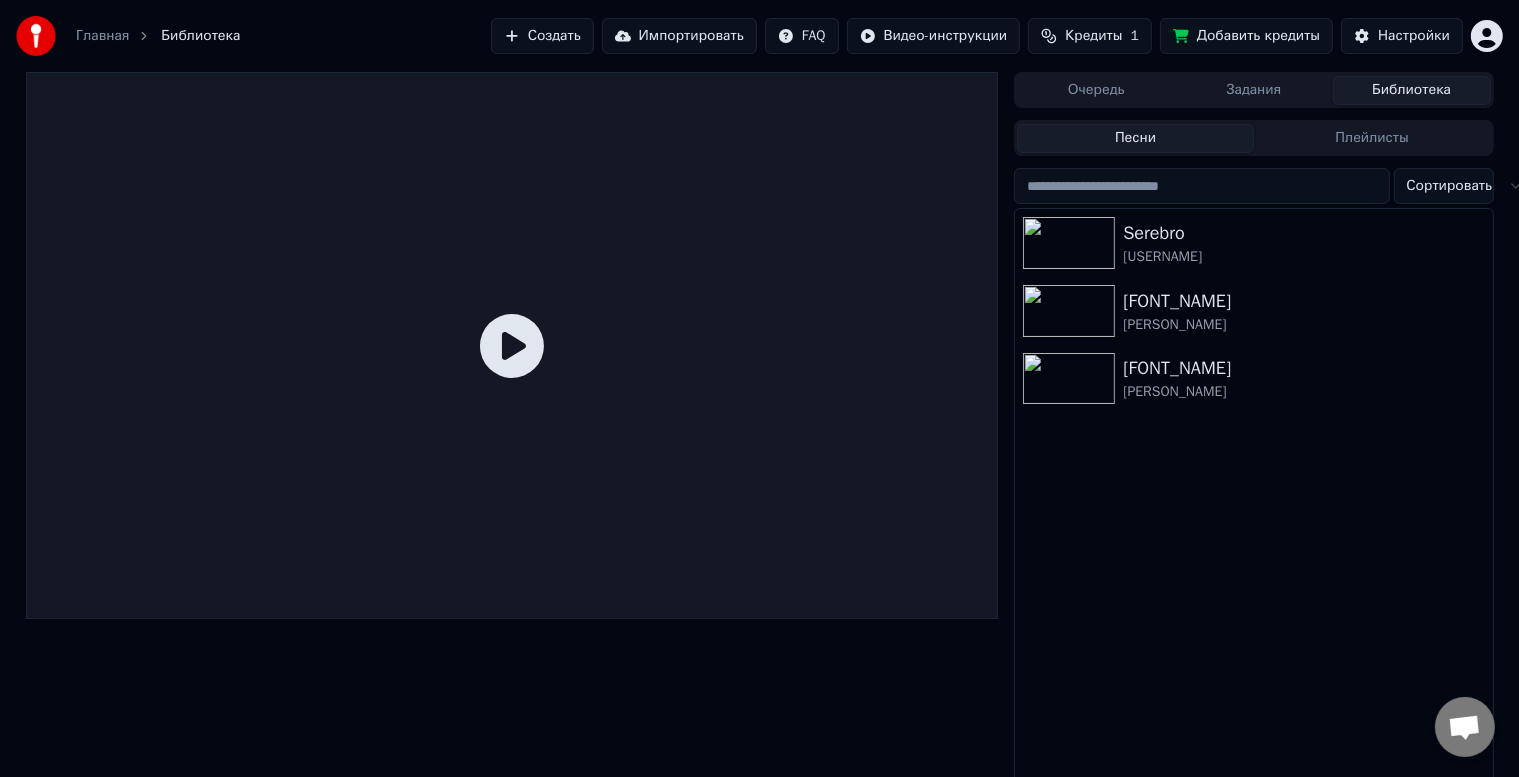 click 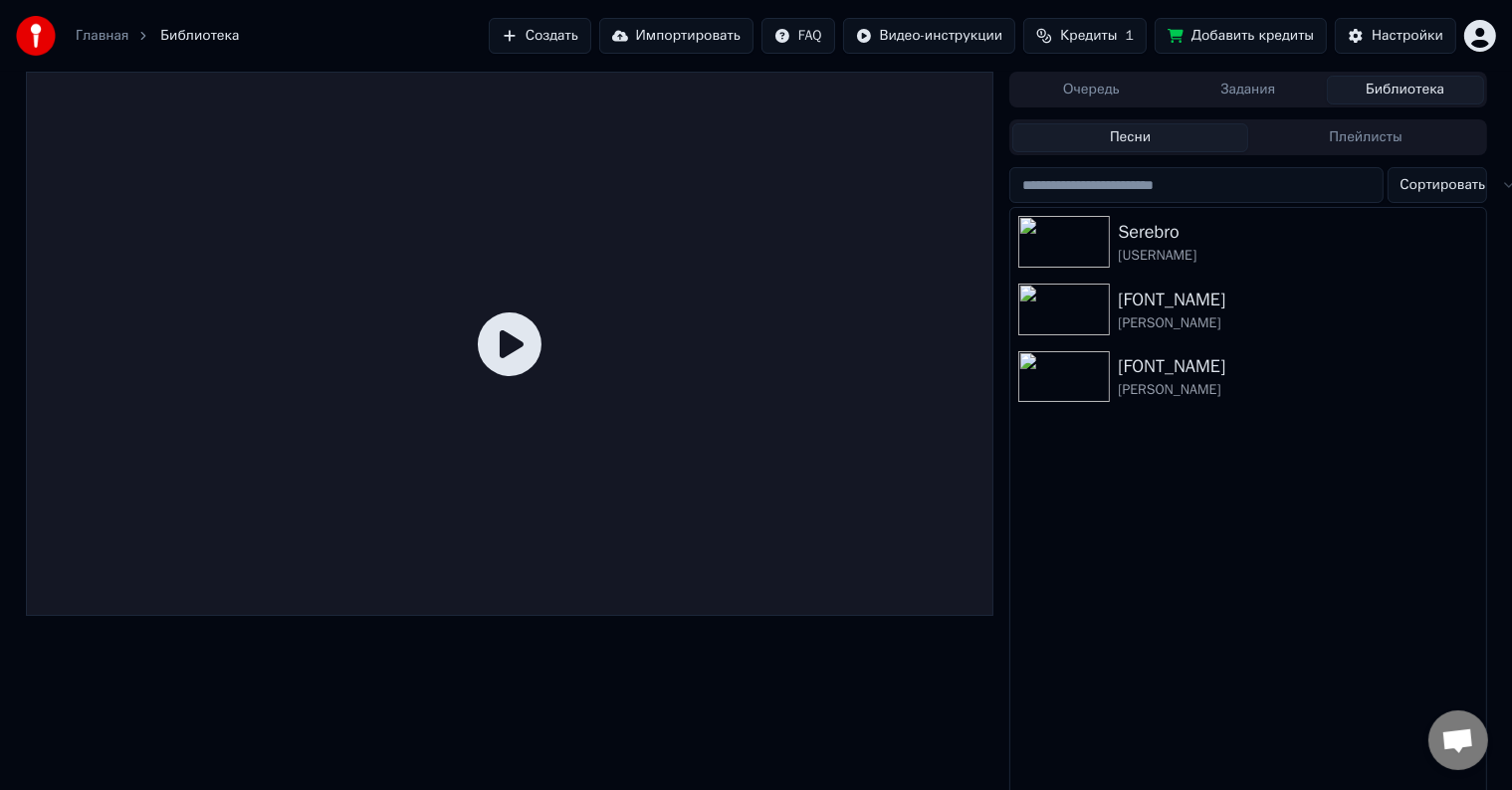 click on "Задания" at bounding box center [1248, 90] 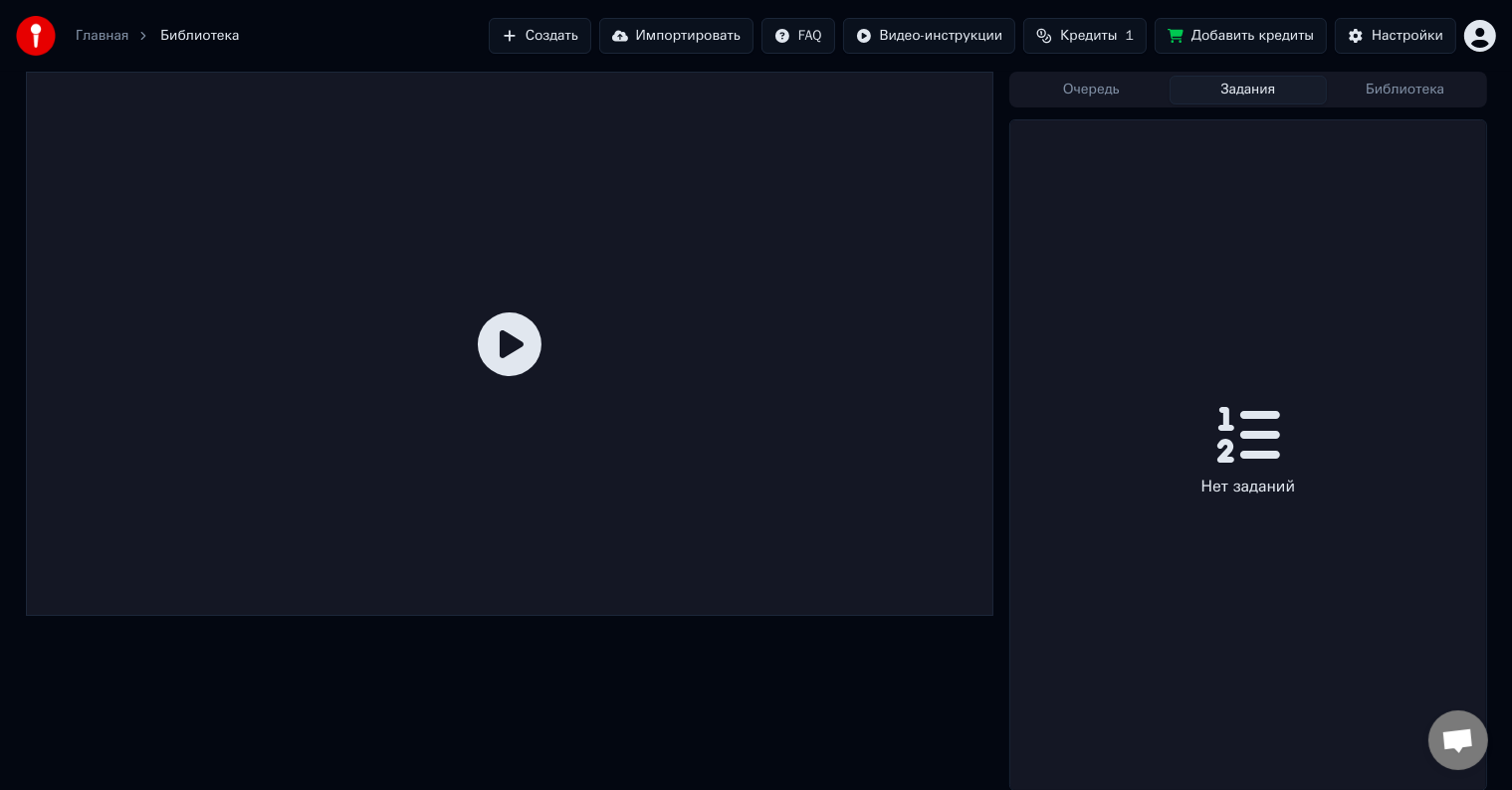 click on "Очередь" at bounding box center [1091, 90] 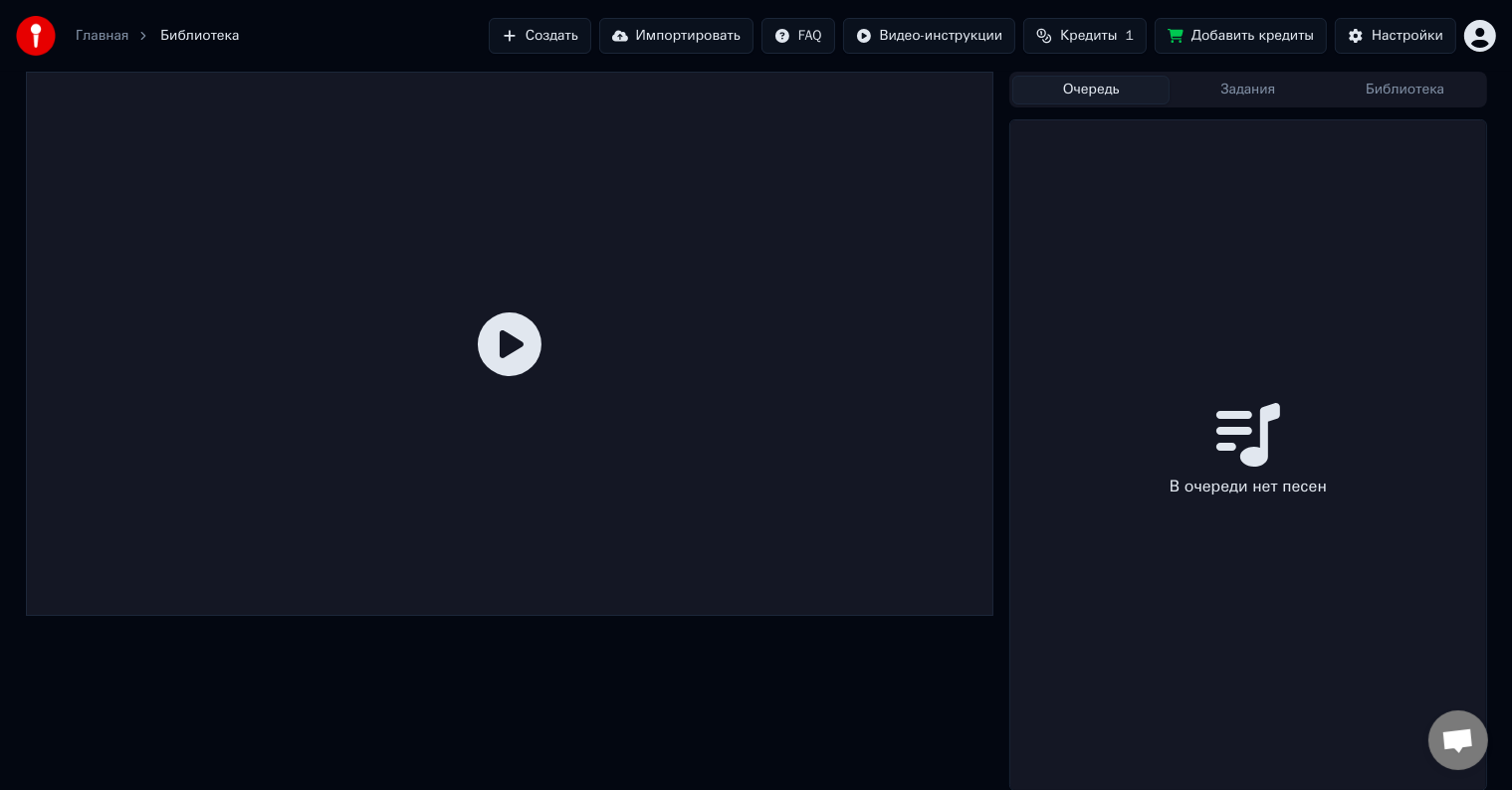 click on "Библиотека" at bounding box center (1405, 90) 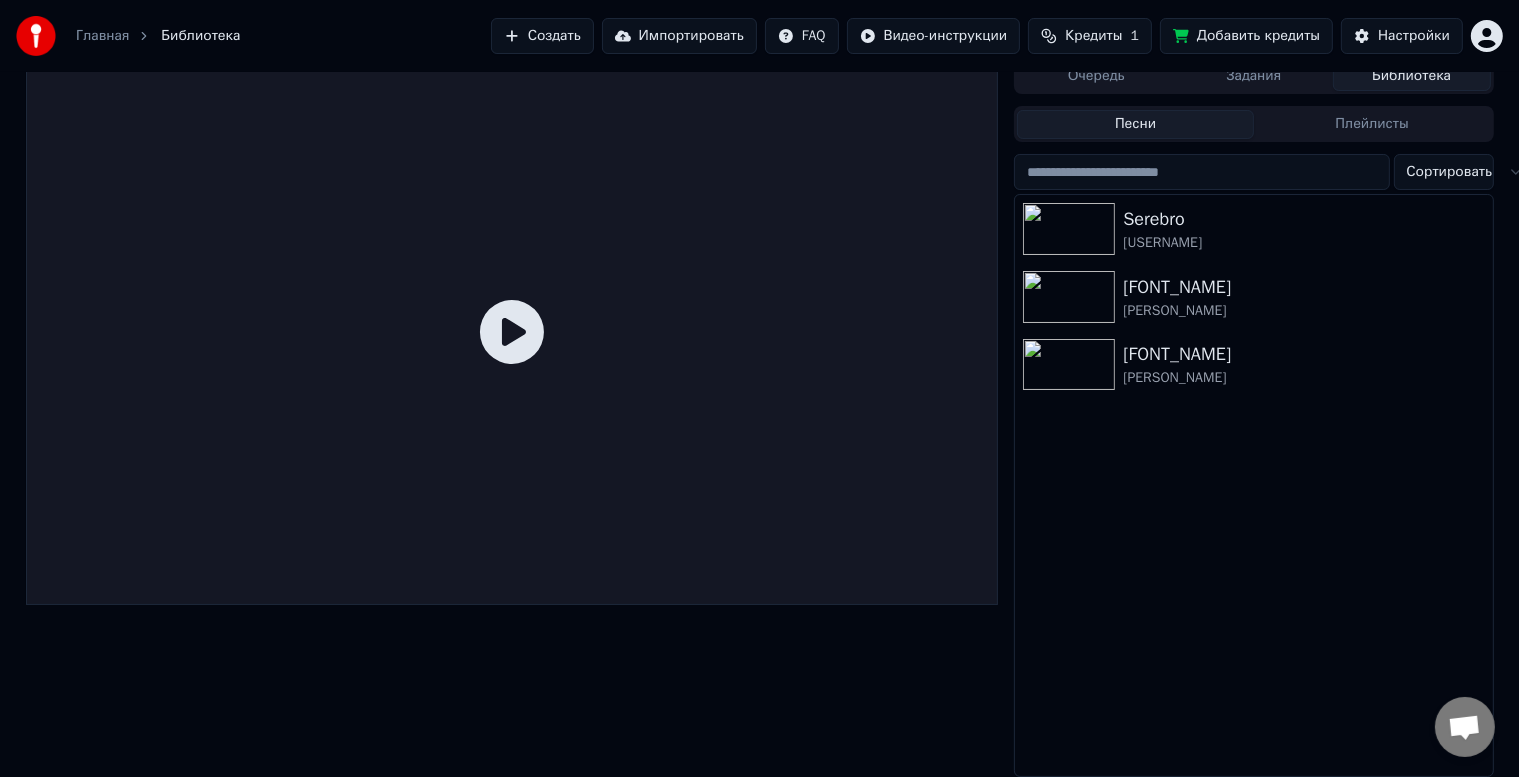 scroll, scrollTop: 26, scrollLeft: 0, axis: vertical 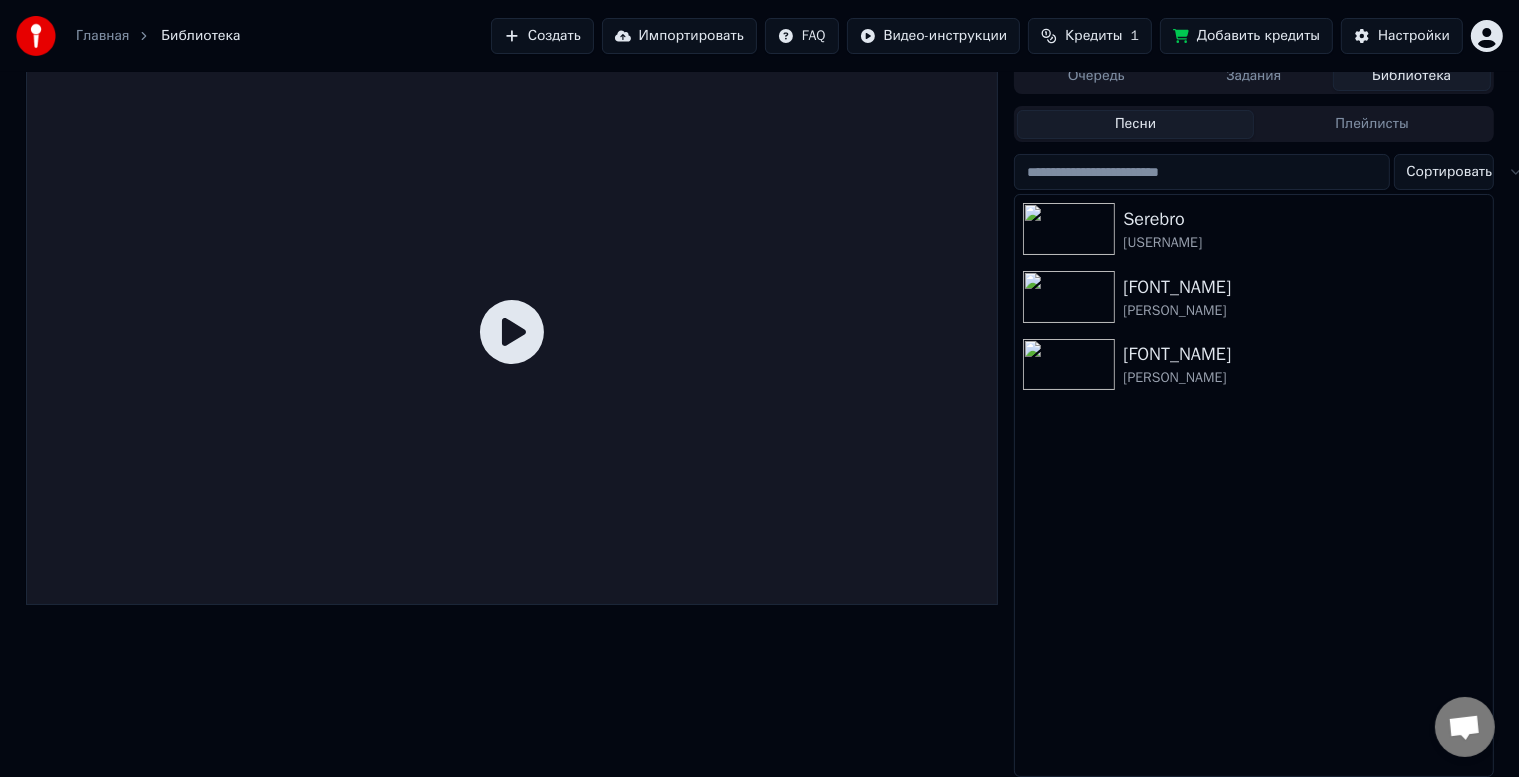 click at bounding box center [1464, 729] 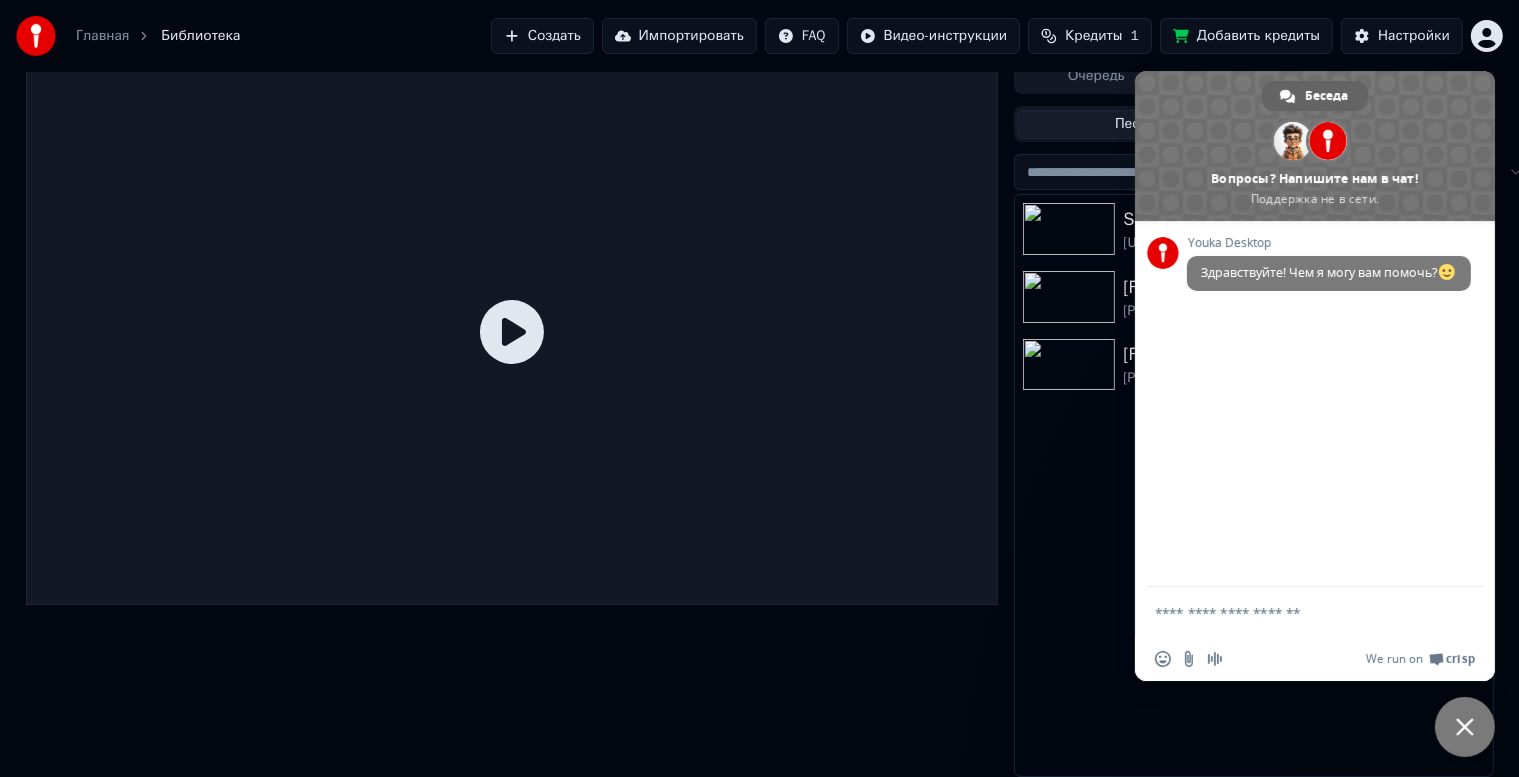 scroll, scrollTop: 0, scrollLeft: 0, axis: both 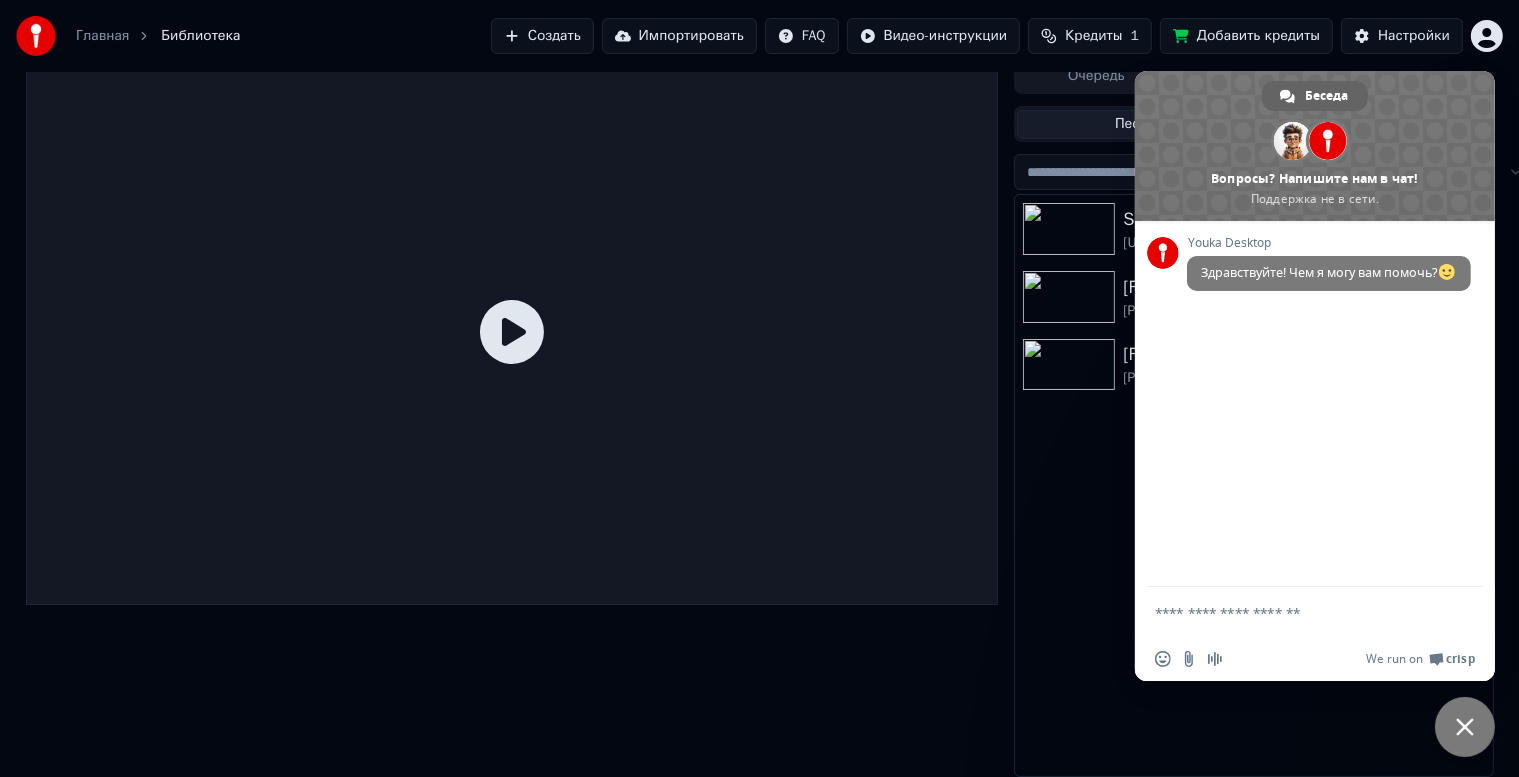 click at bounding box center [1465, 727] 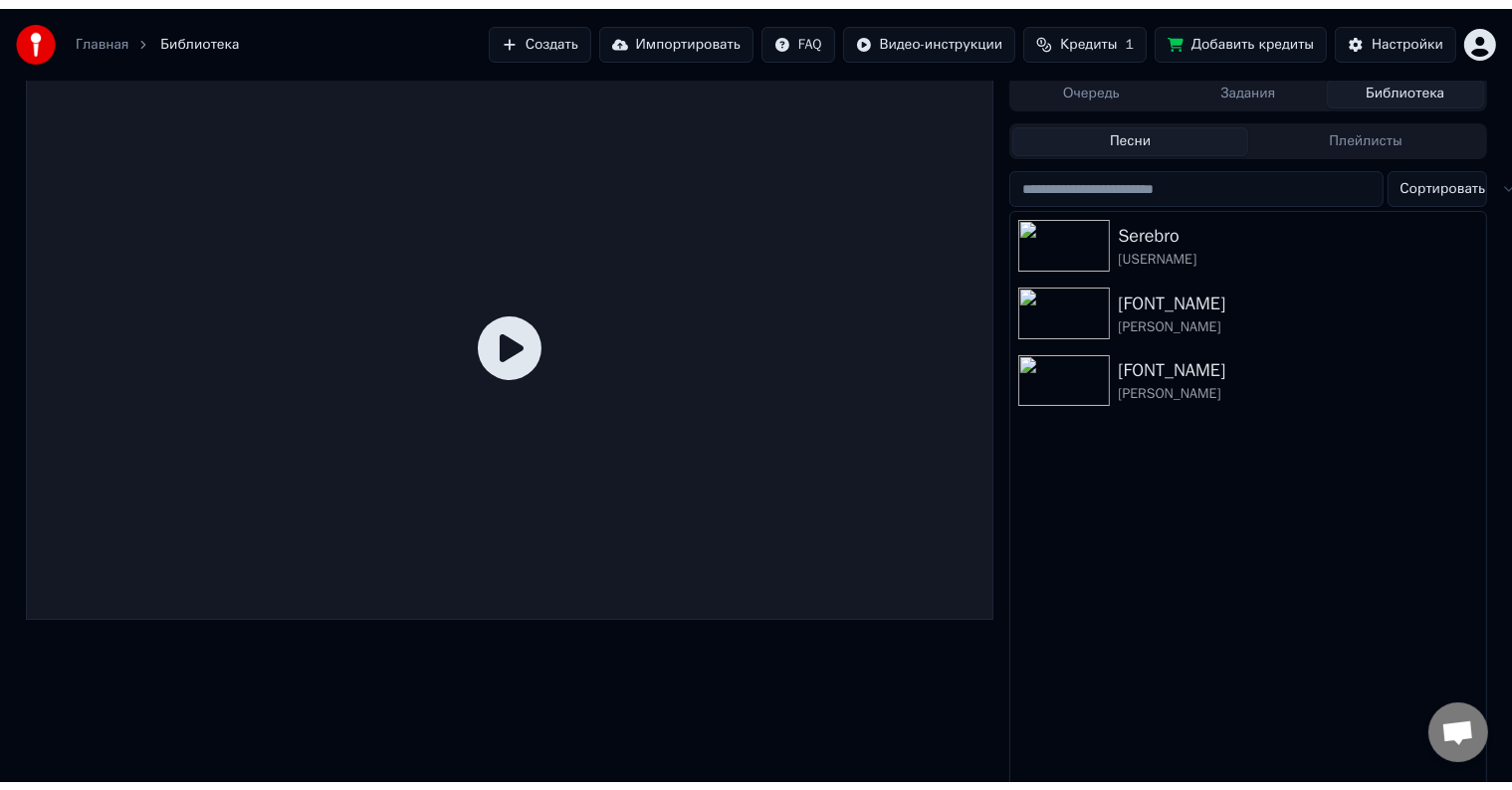 scroll, scrollTop: 0, scrollLeft: 0, axis: both 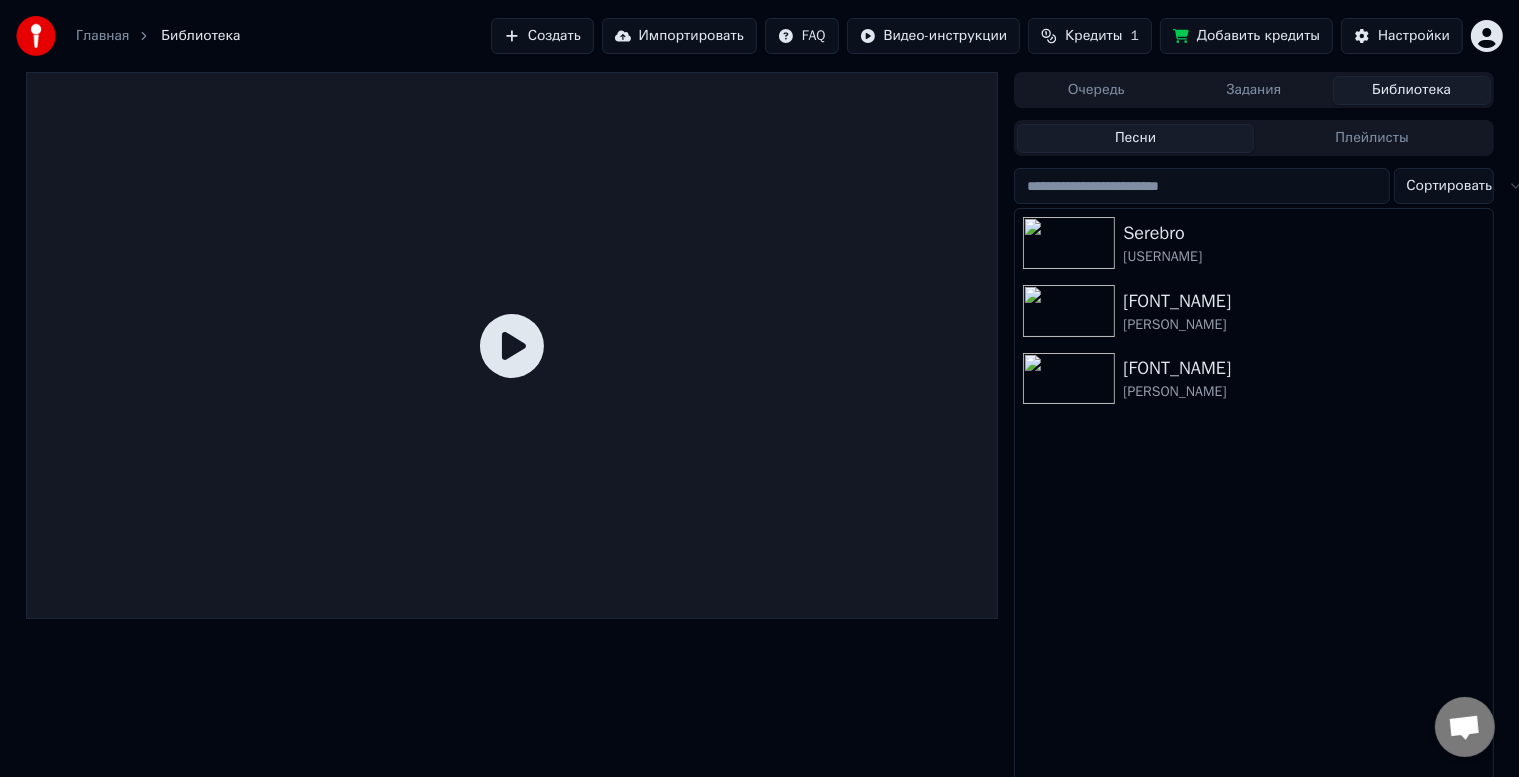 click on "Главная" at bounding box center [102, 36] 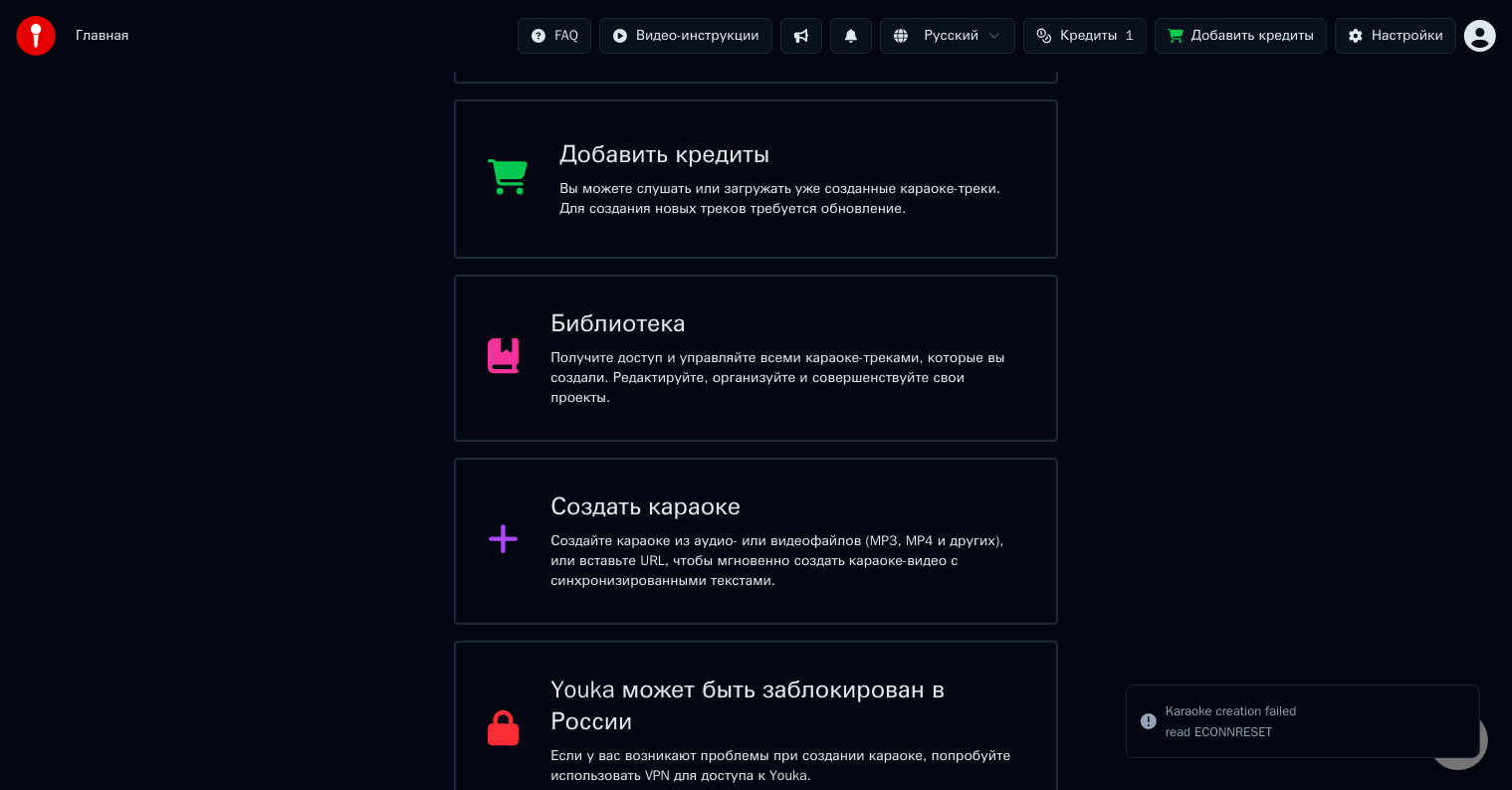 scroll, scrollTop: 331, scrollLeft: 0, axis: vertical 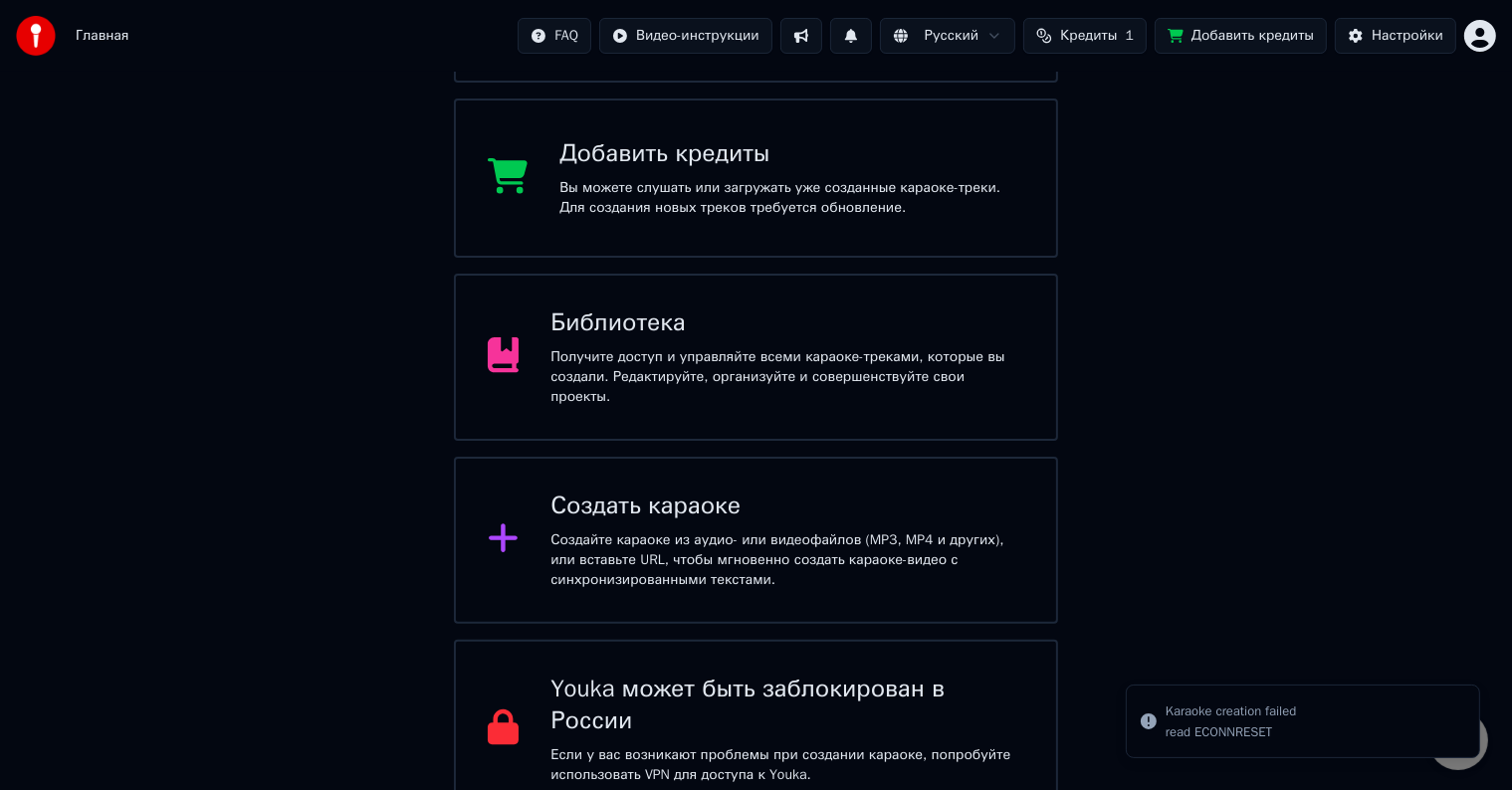 click on "Библиотека" at bounding box center [787, 323] 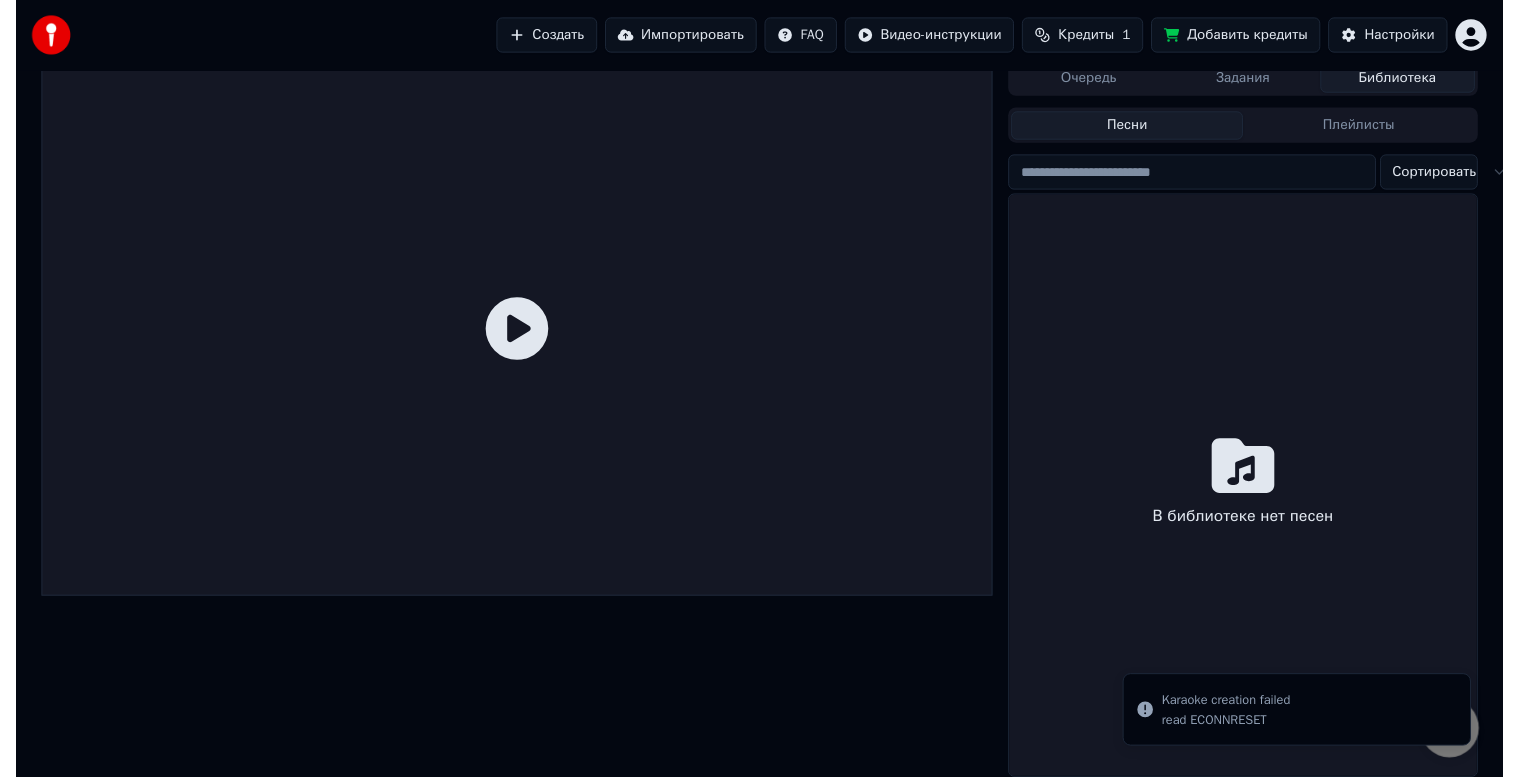 scroll, scrollTop: 26, scrollLeft: 0, axis: vertical 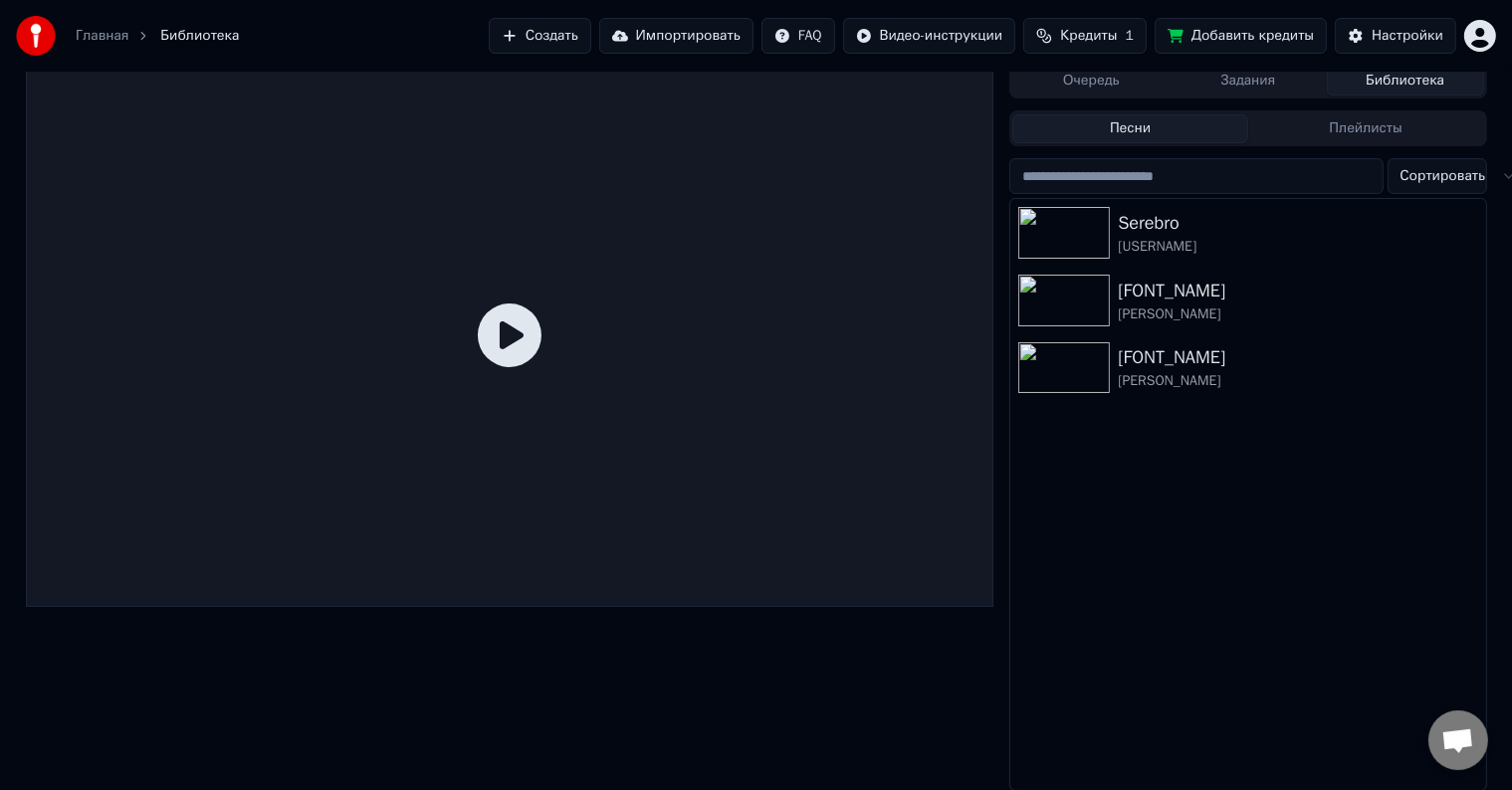 click on "Песни Плейлисты Сортировать Serebro [USERNAME] [FONT_NAME] [PERSON_NAME] [FONT_NAME] [PERSON_NAME]" at bounding box center (1247, 449) 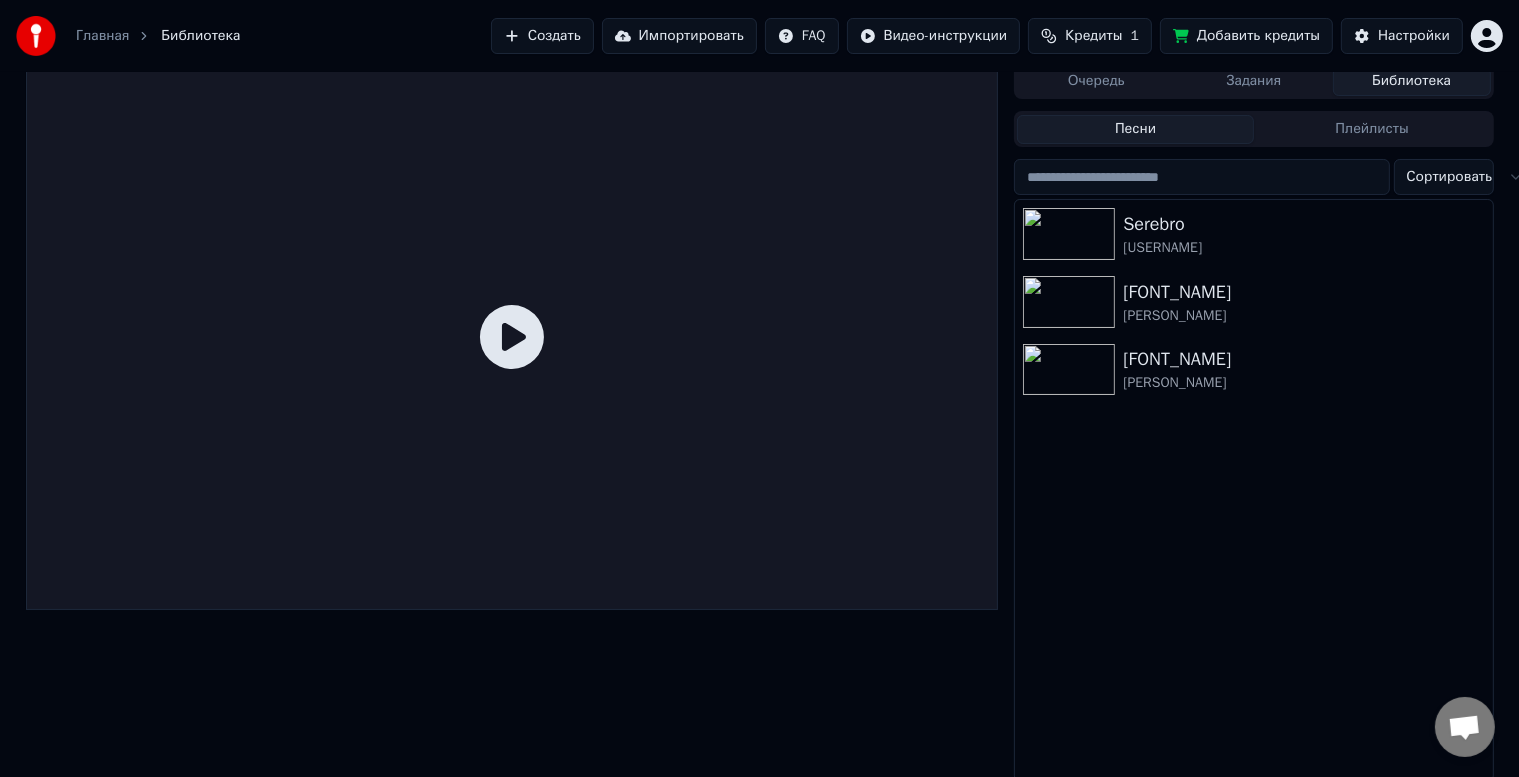 click on "Песни" at bounding box center [1135, 129] 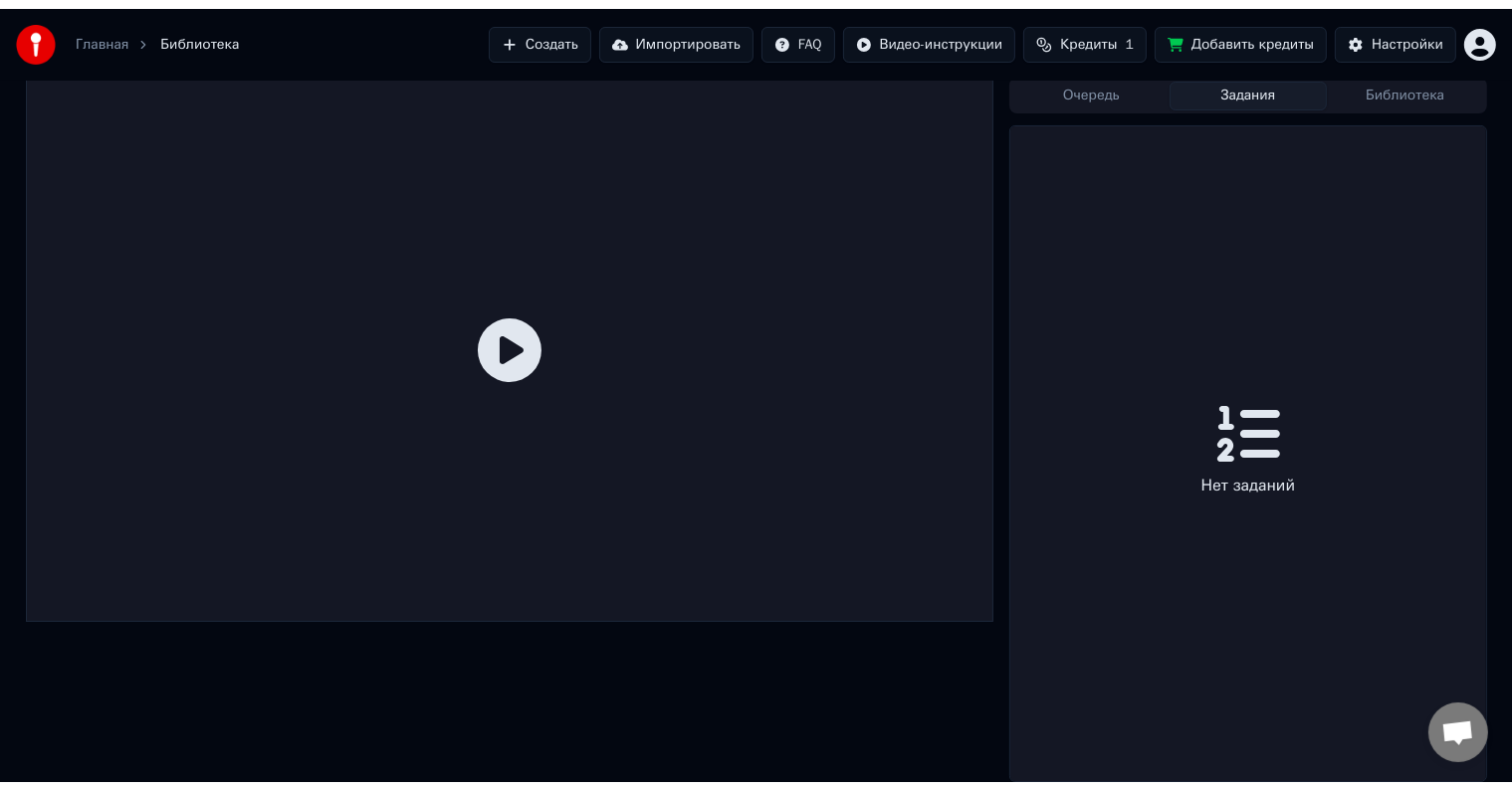 scroll, scrollTop: 0, scrollLeft: 0, axis: both 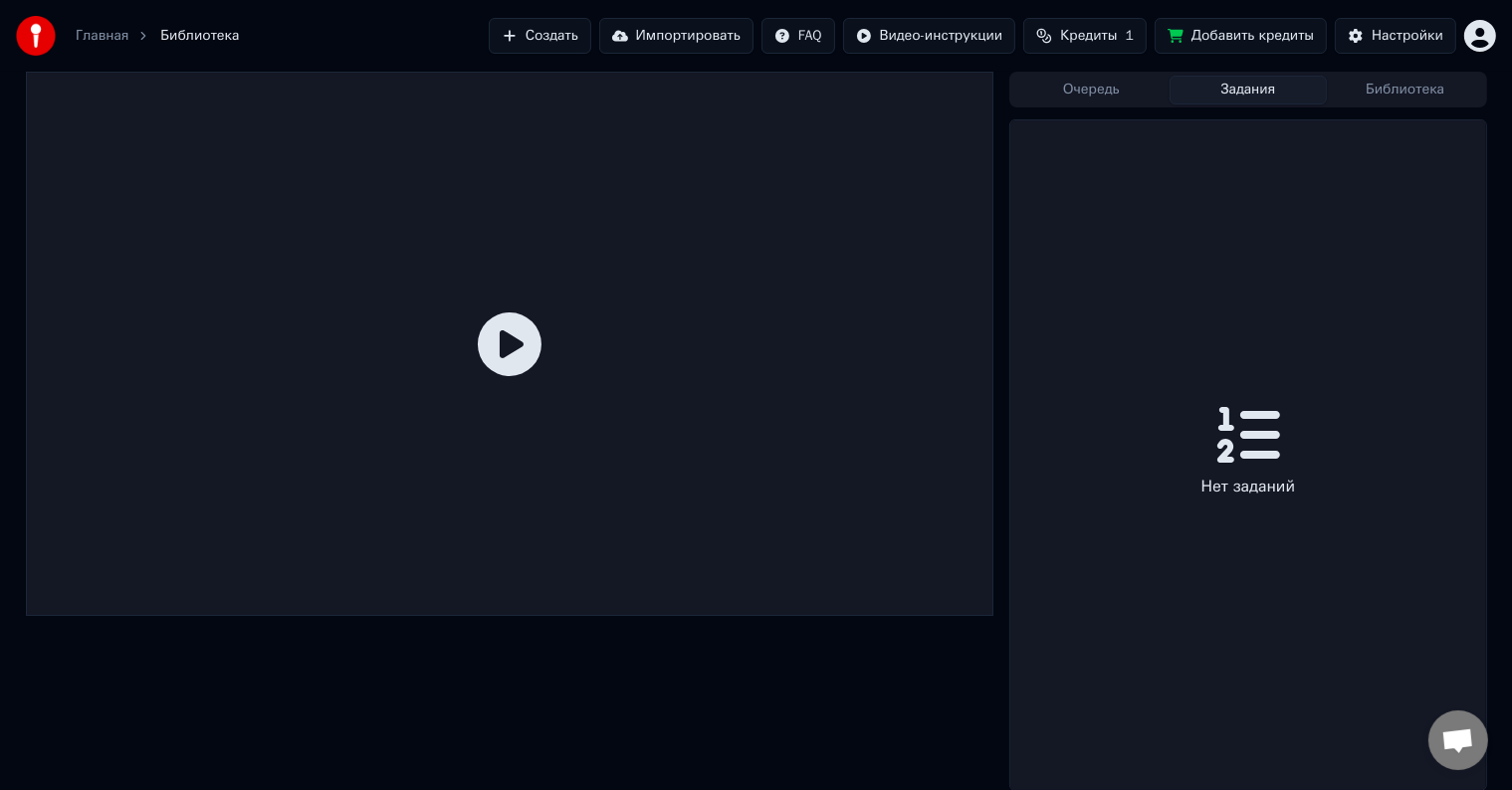 click on "Задания" at bounding box center (1248, 90) 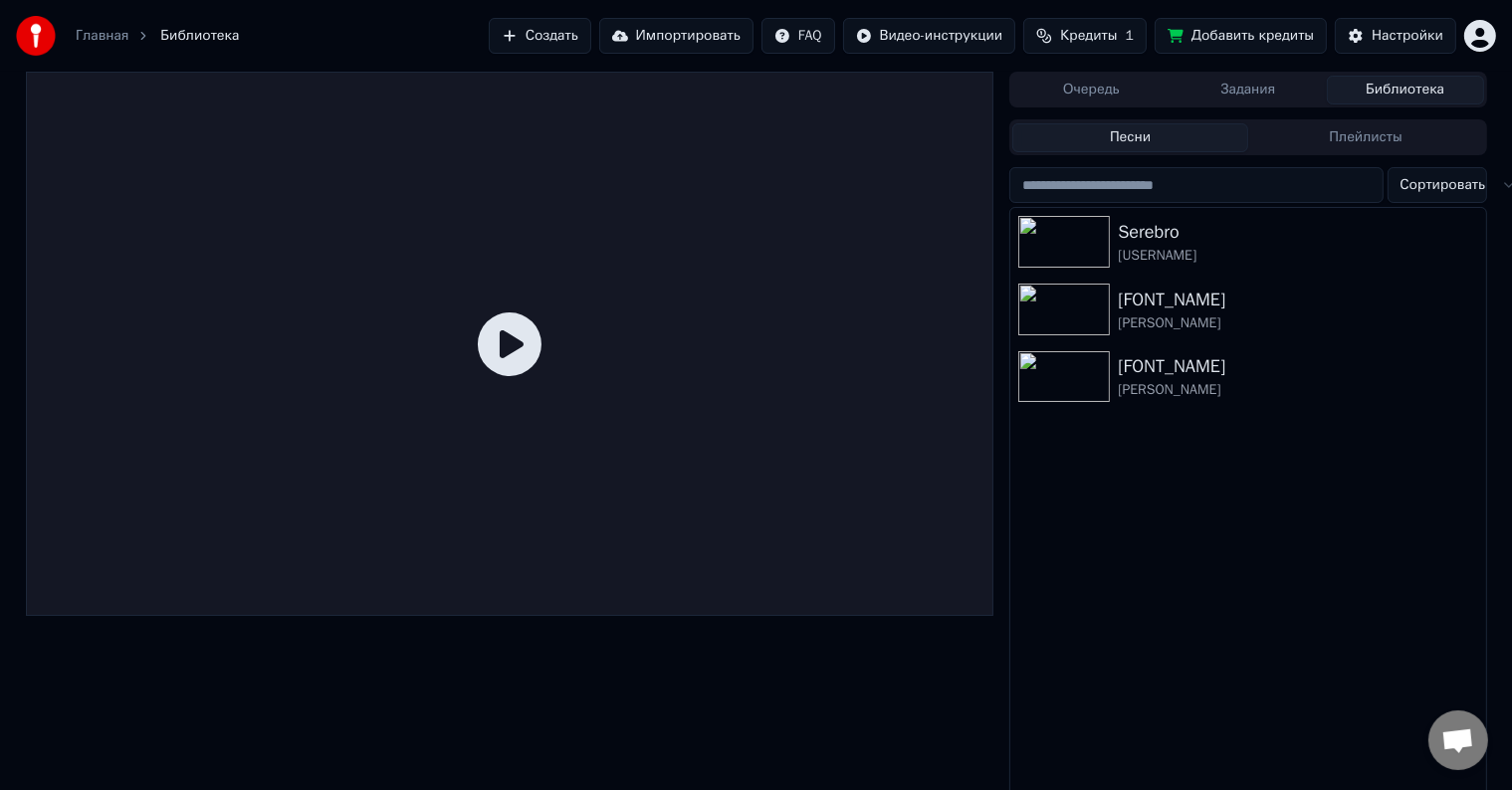 click on "Библиотека" at bounding box center [1405, 90] 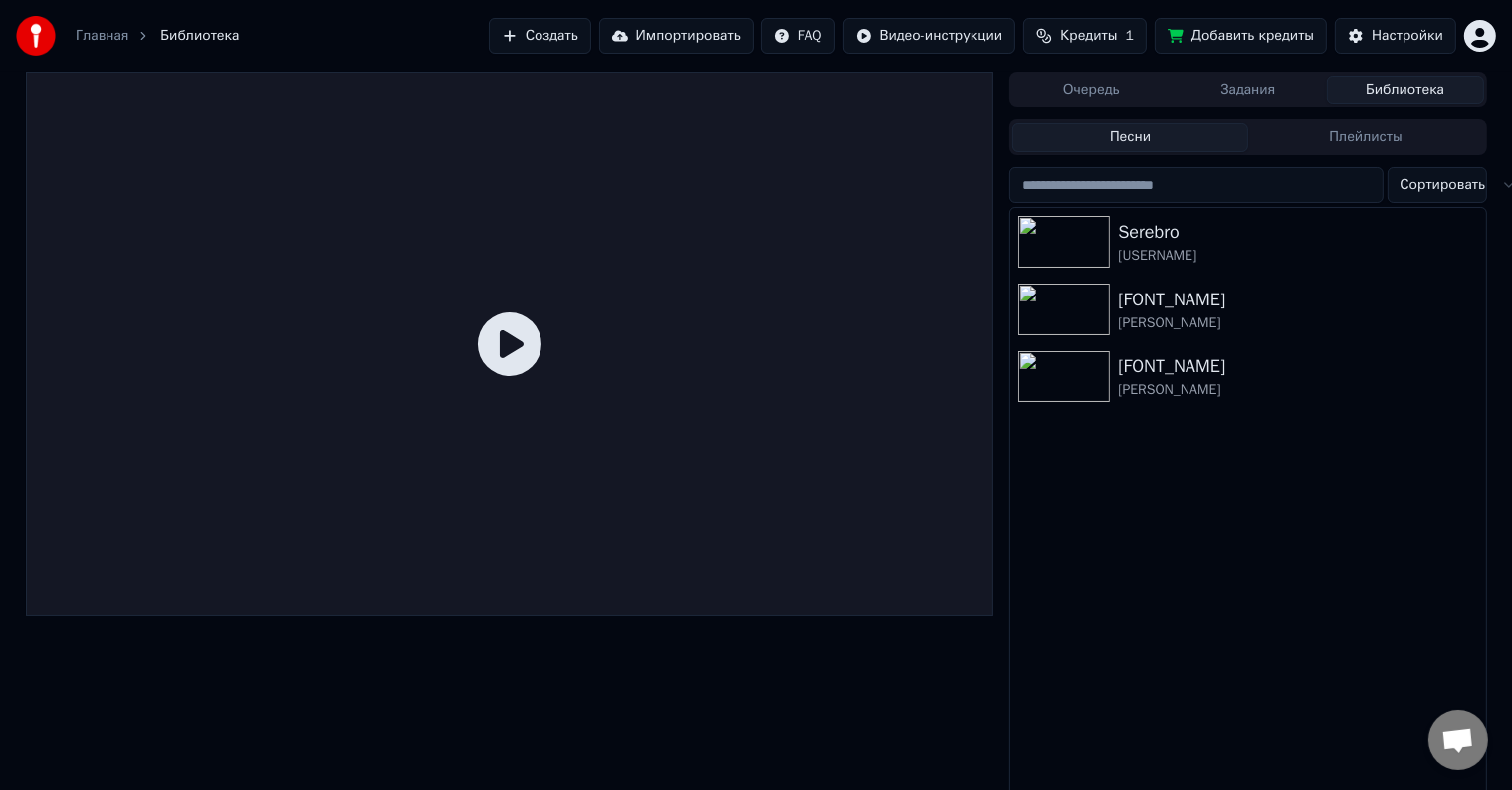 click on "Очередь" at bounding box center (1091, 90) 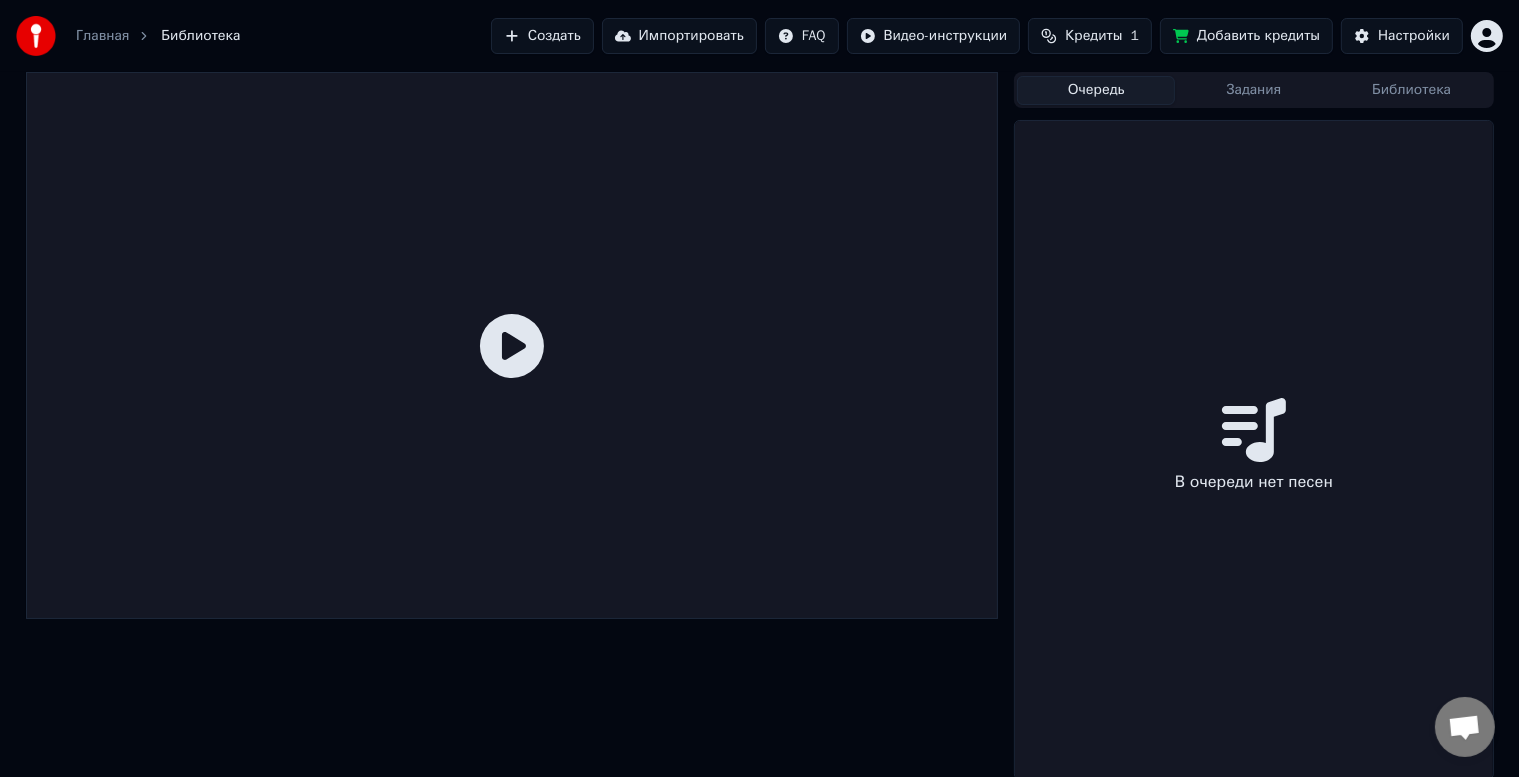 click on "Библиотека" at bounding box center (1412, 90) 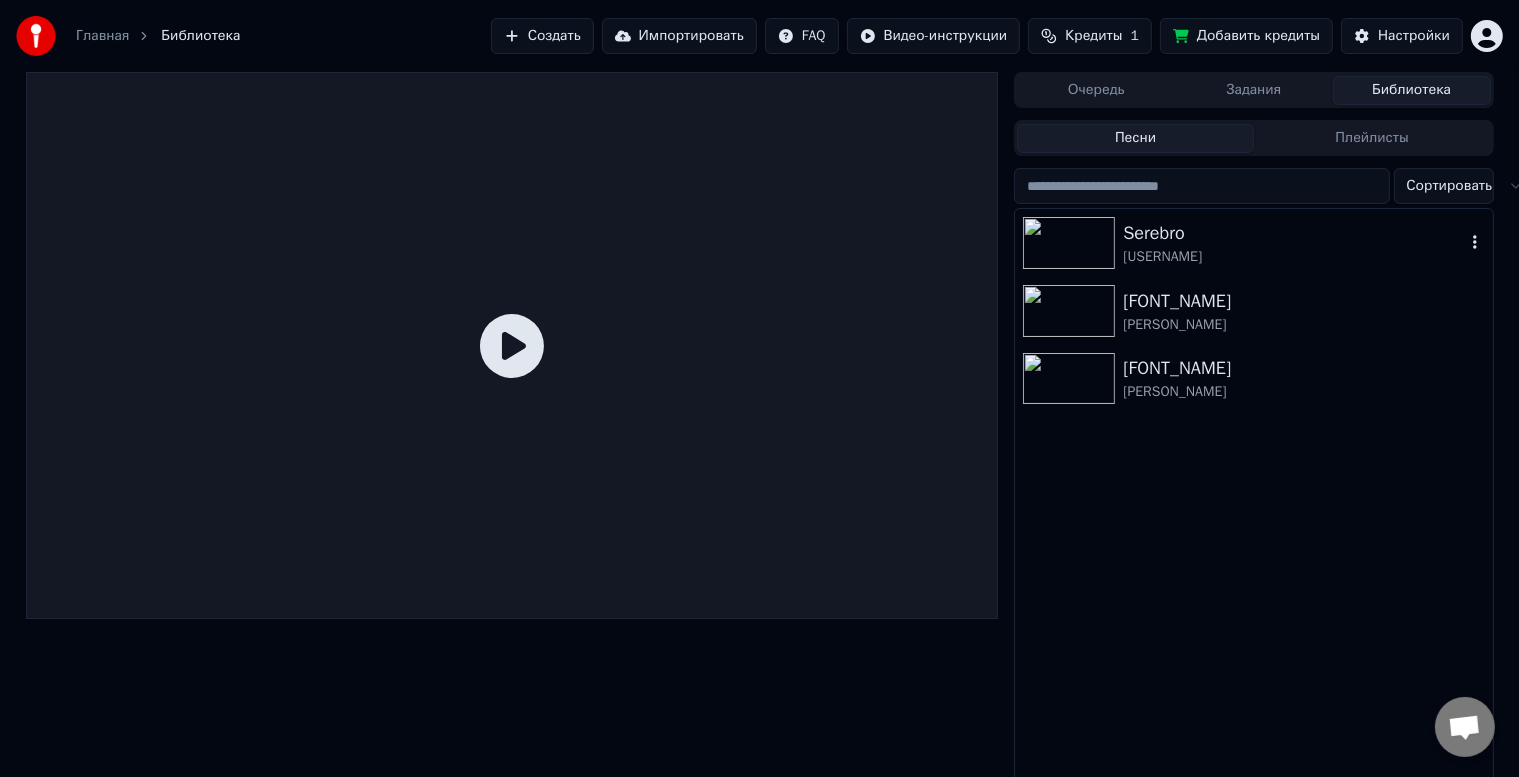 click 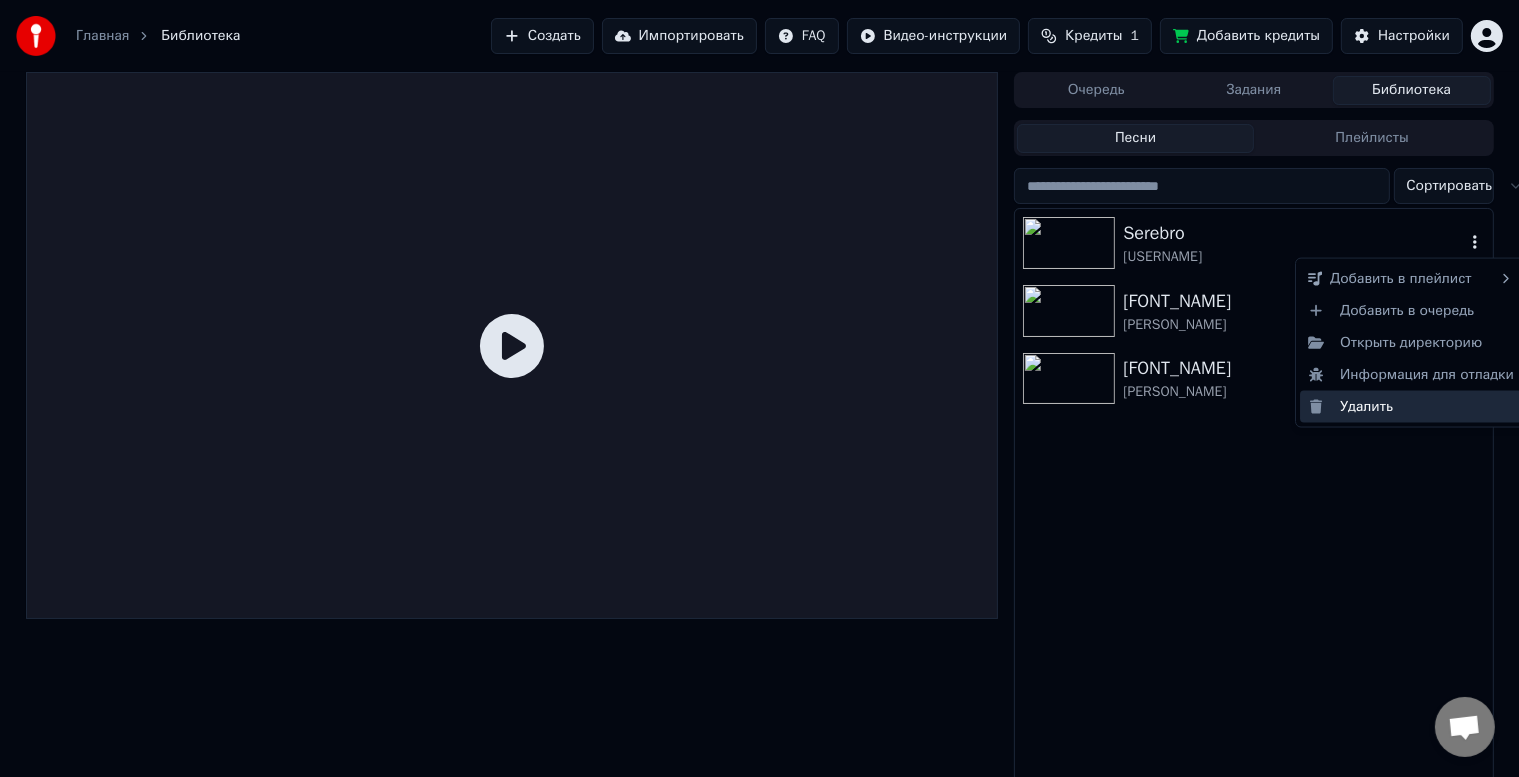 click on "Удалить" at bounding box center [1411, 407] 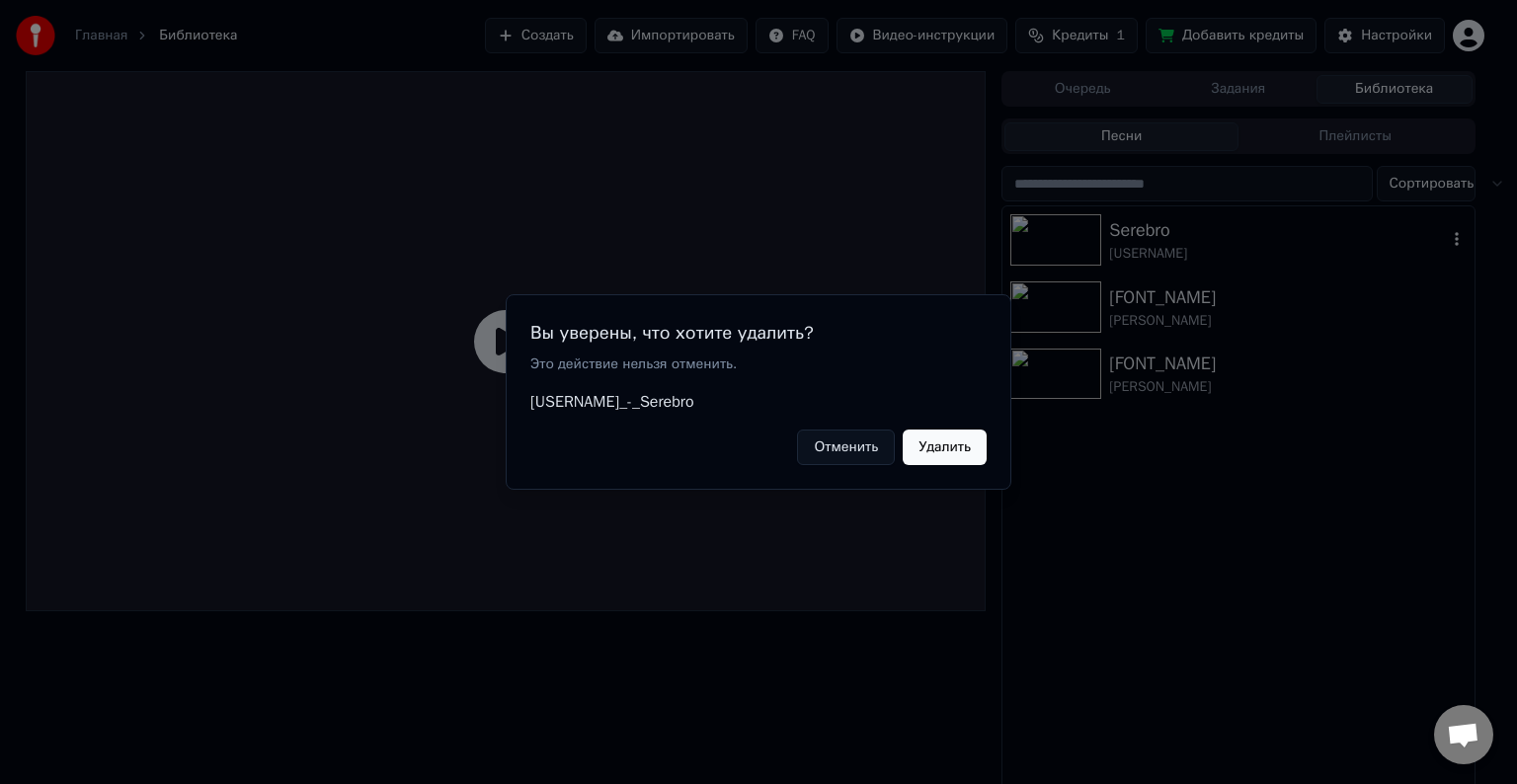 click on "Удалить" at bounding box center (944, 447) 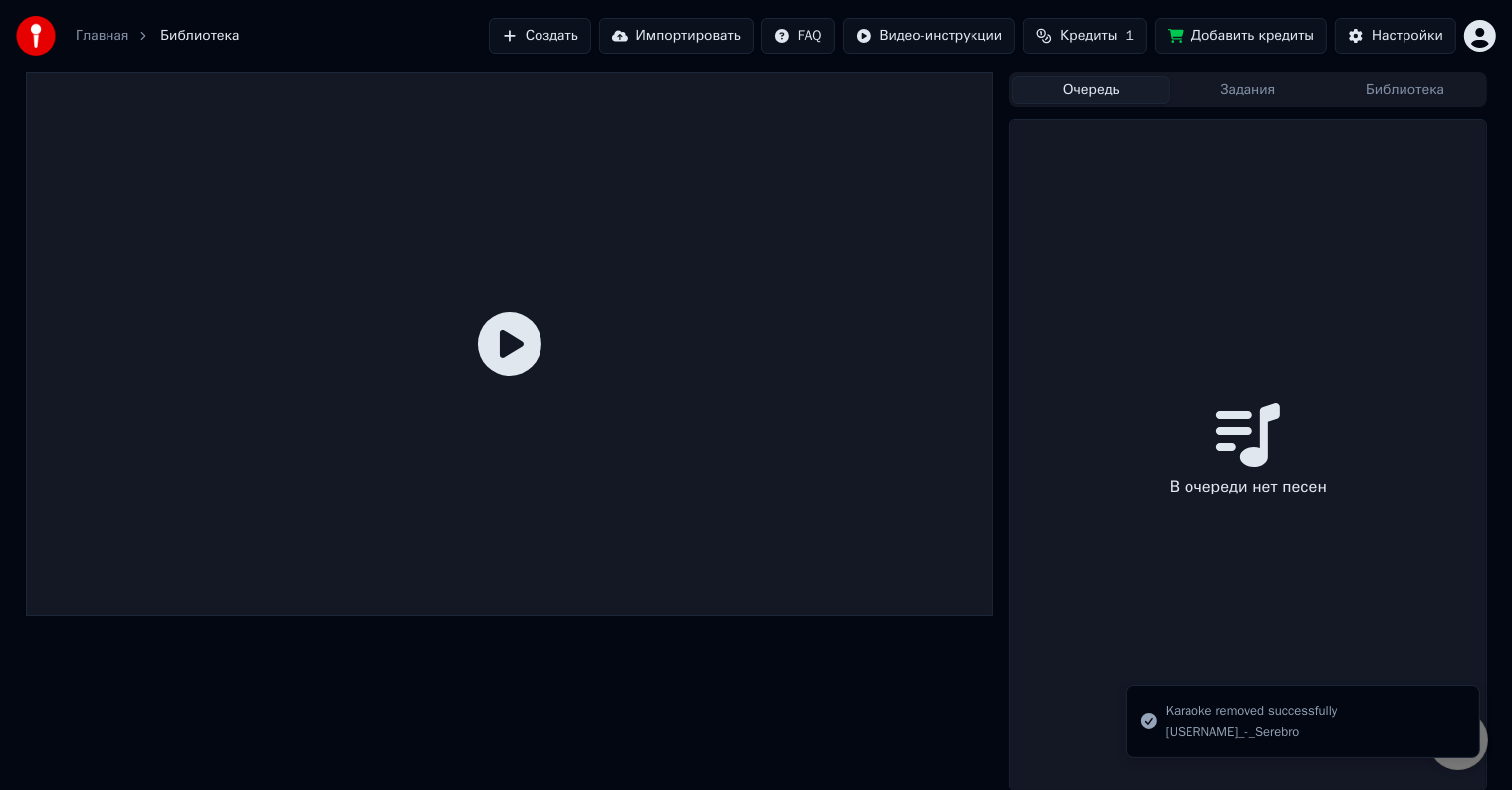 click on "Очередь" at bounding box center (1091, 90) 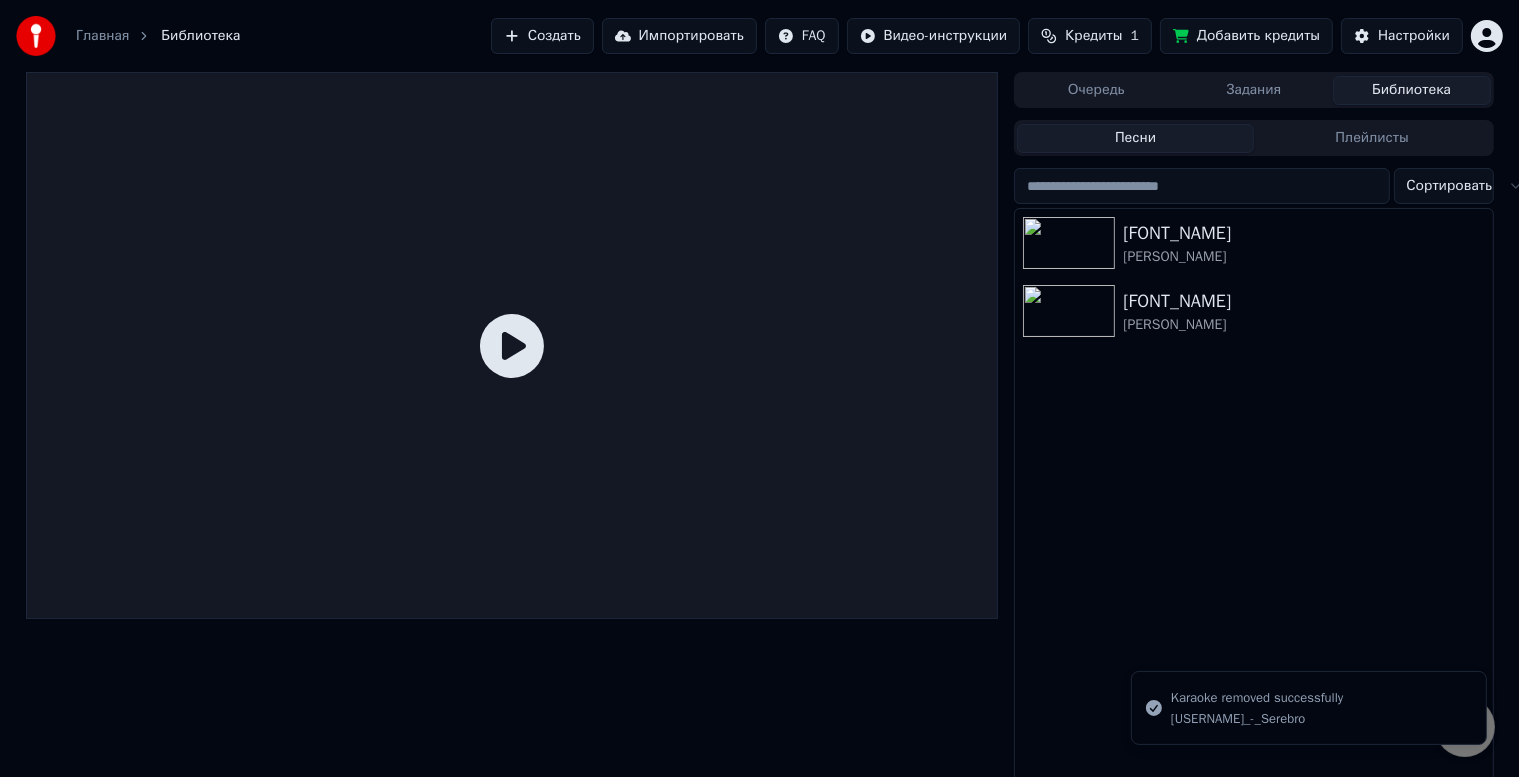 click on "Библиотека" at bounding box center (1412, 90) 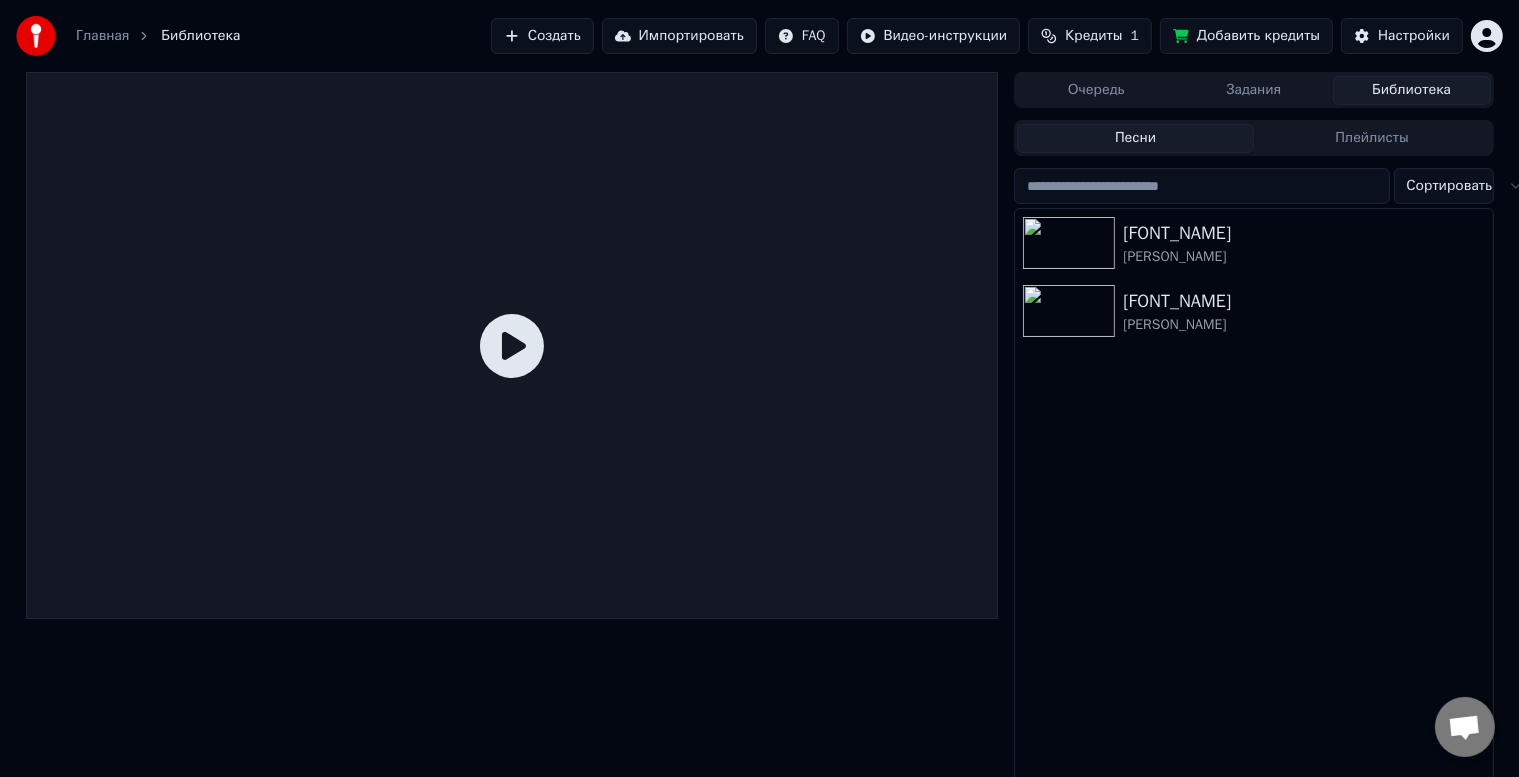 click on "Песни" at bounding box center [1135, 138] 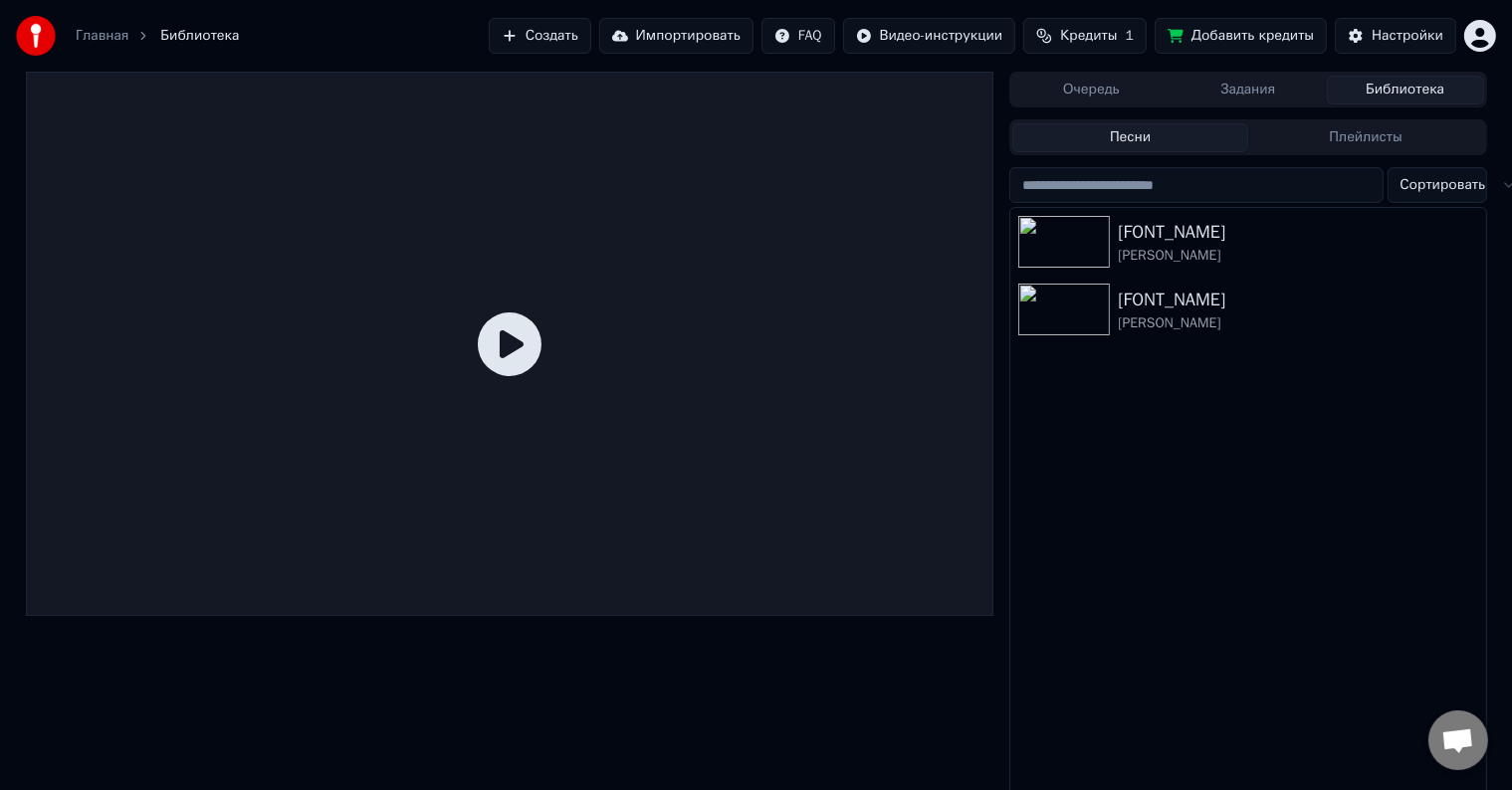 click on "Очередь" at bounding box center [1091, 90] 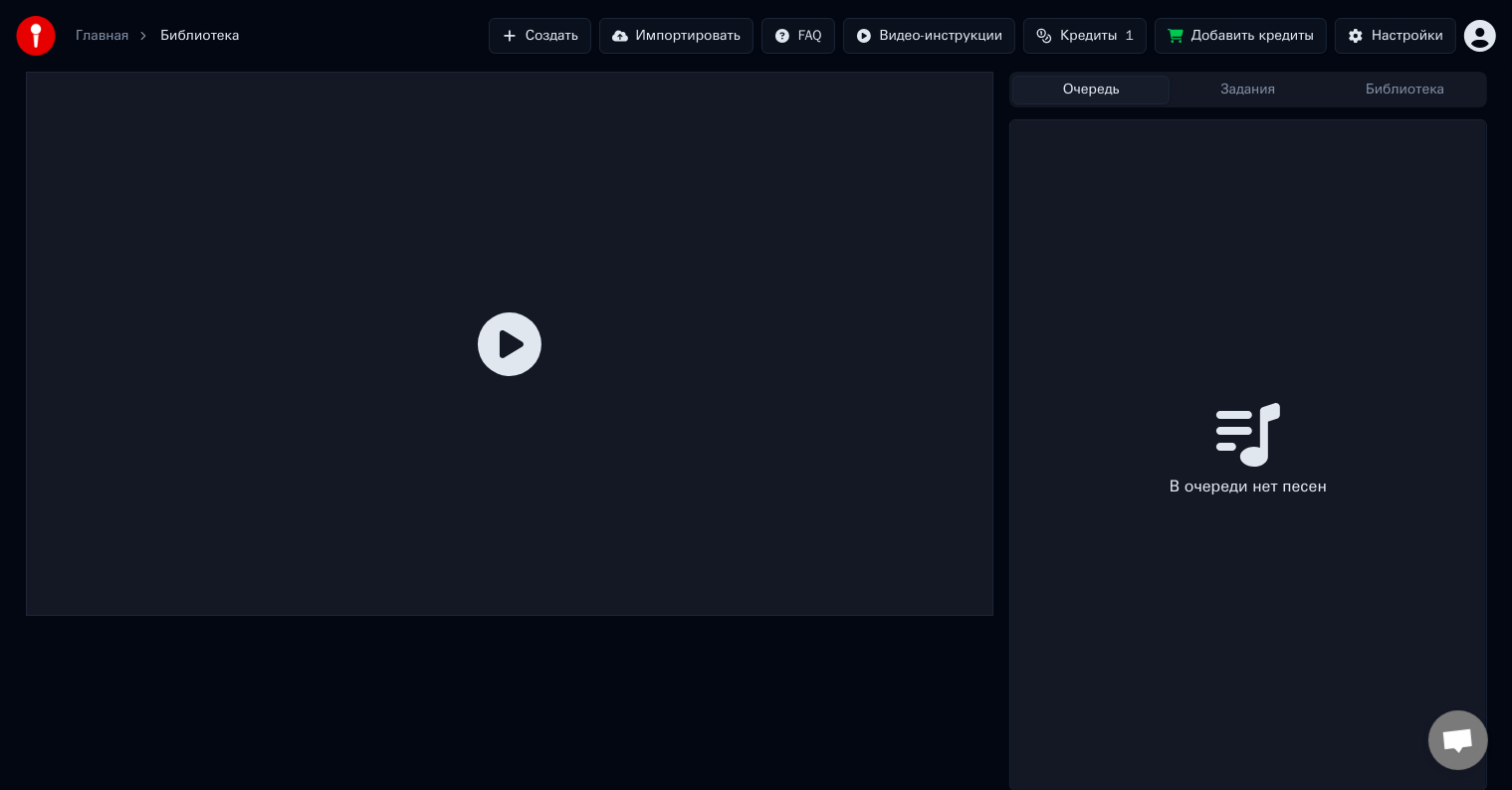 click on "Создать" at bounding box center (540, 36) 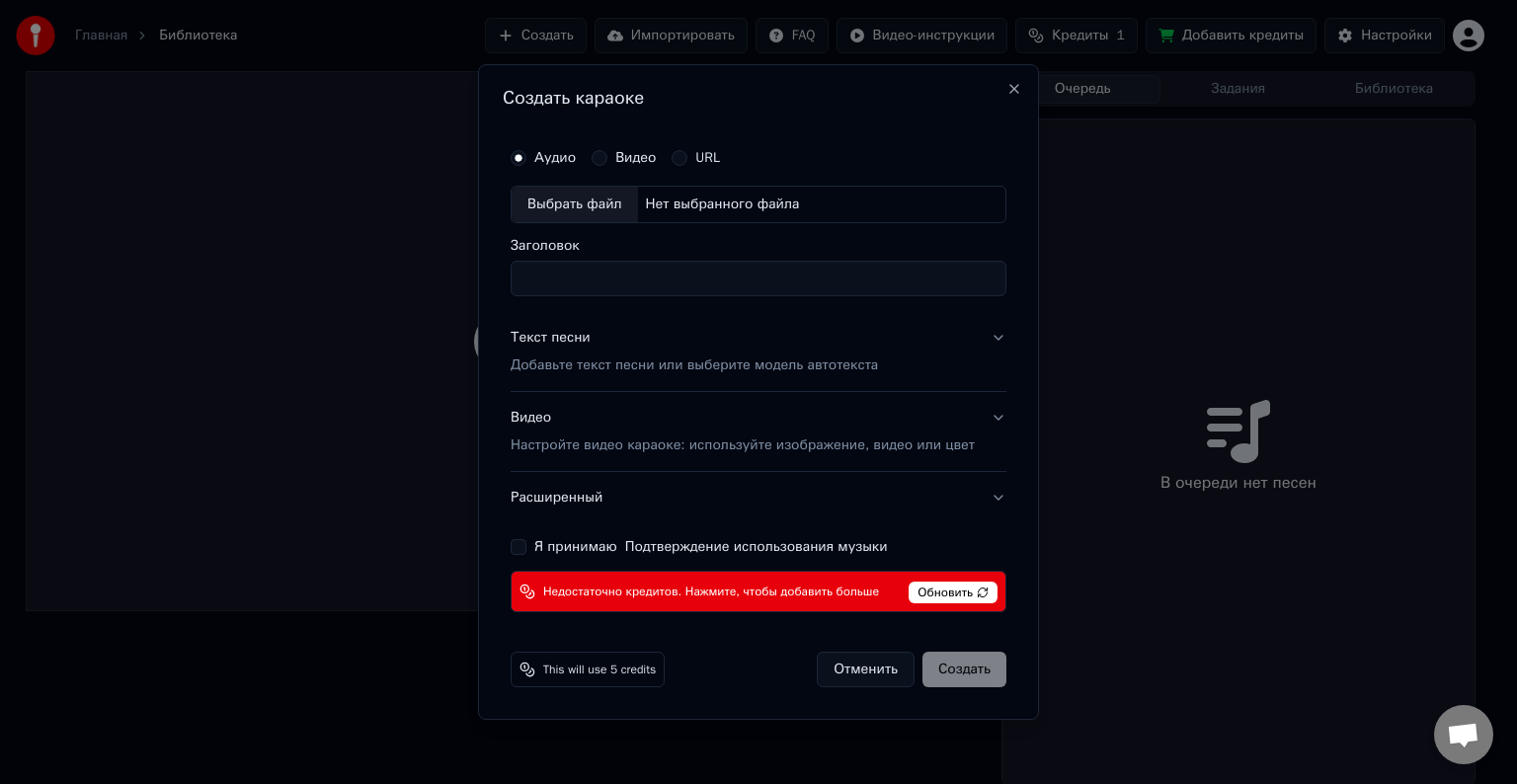 click on "Выбрать файл" at bounding box center [575, 204] 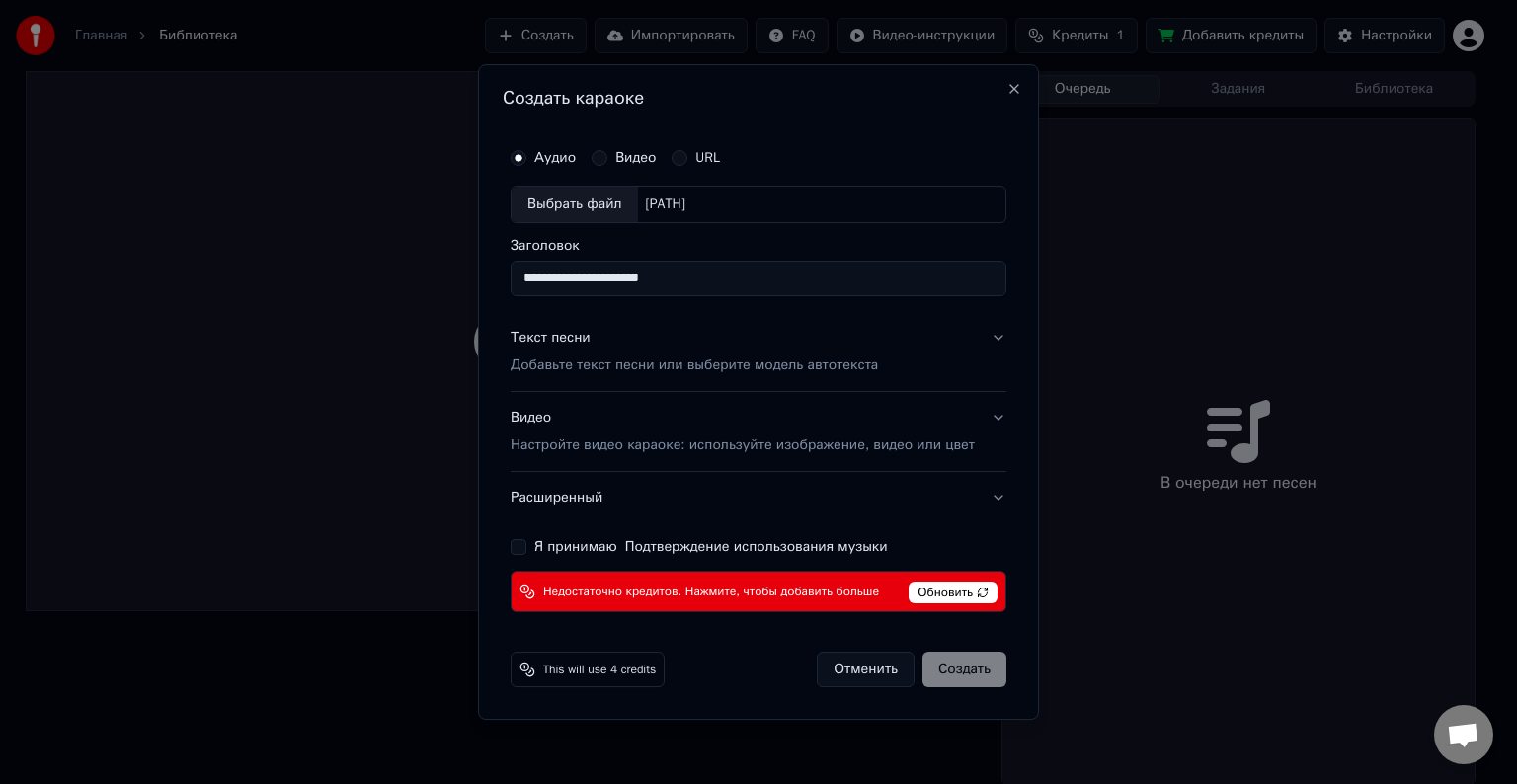 type on "**********" 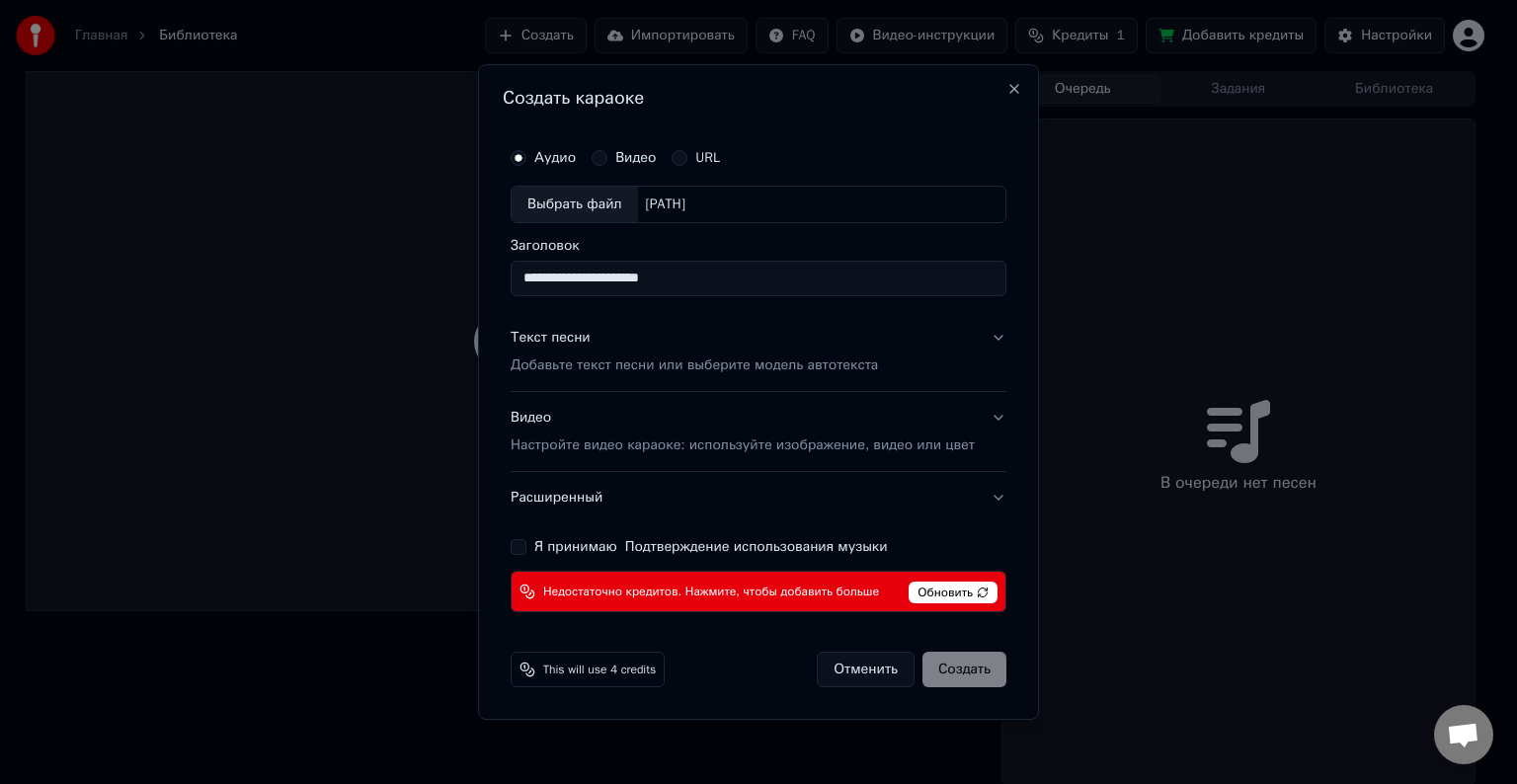 click on "Обновить" at bounding box center (953, 592) 